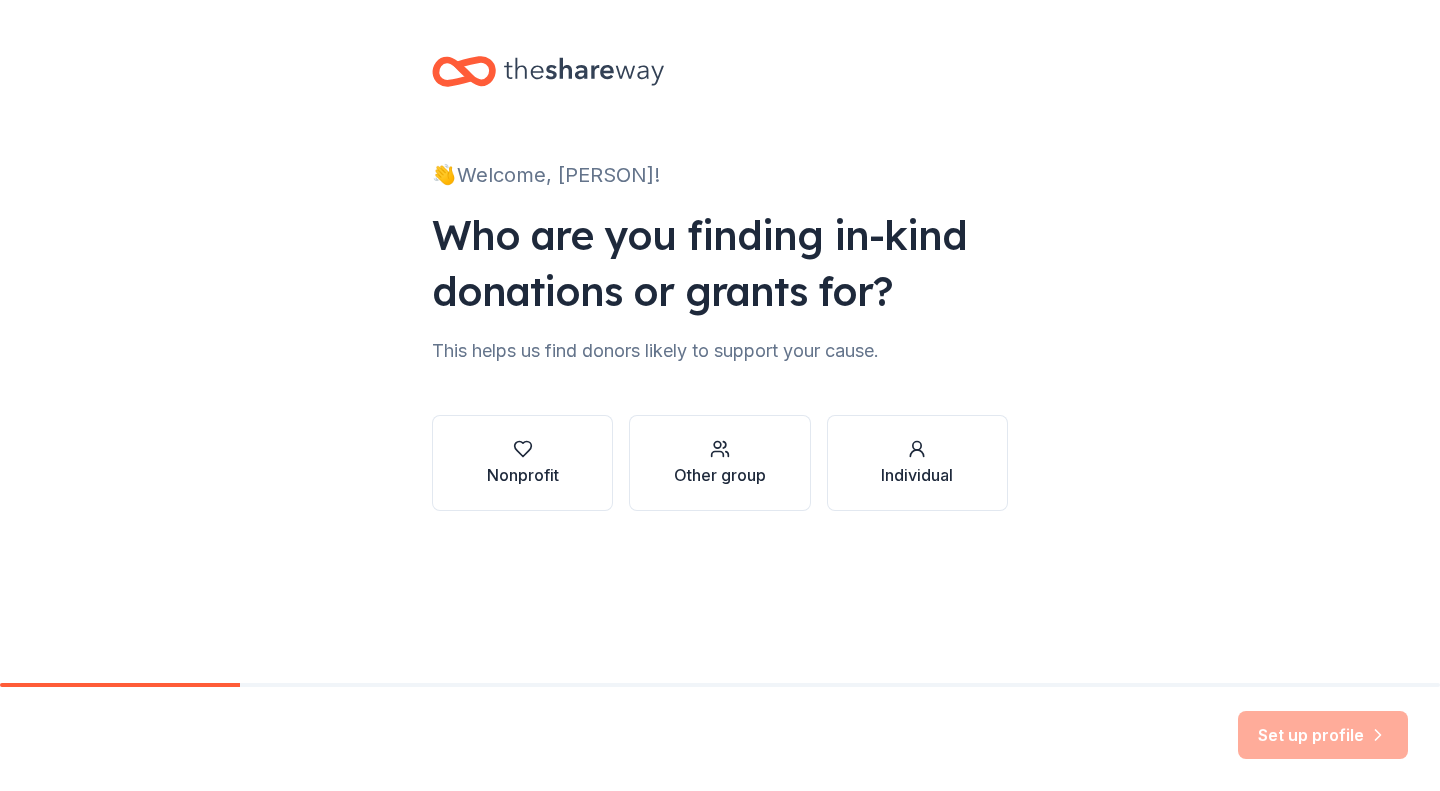 scroll, scrollTop: 0, scrollLeft: 0, axis: both 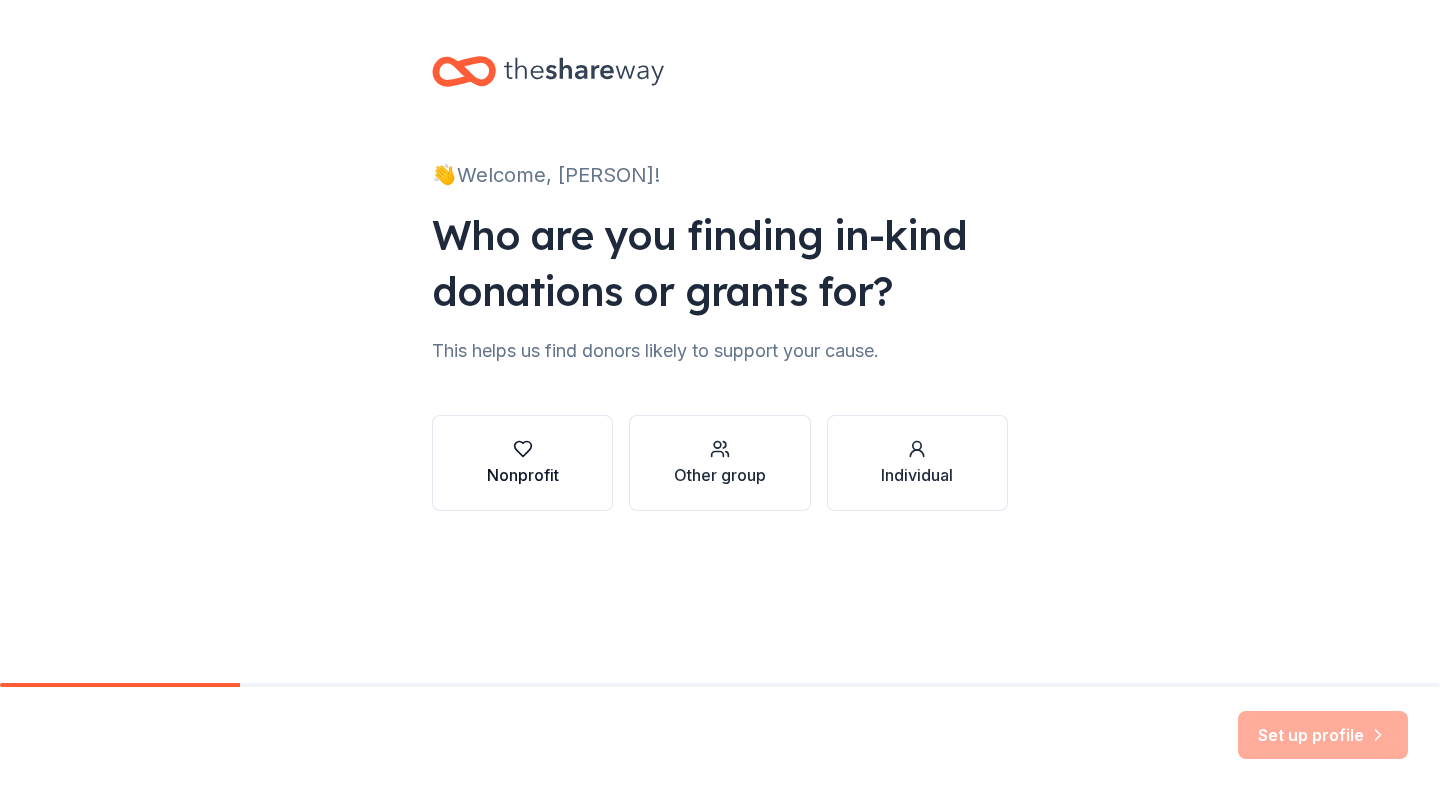 click at bounding box center (523, 449) 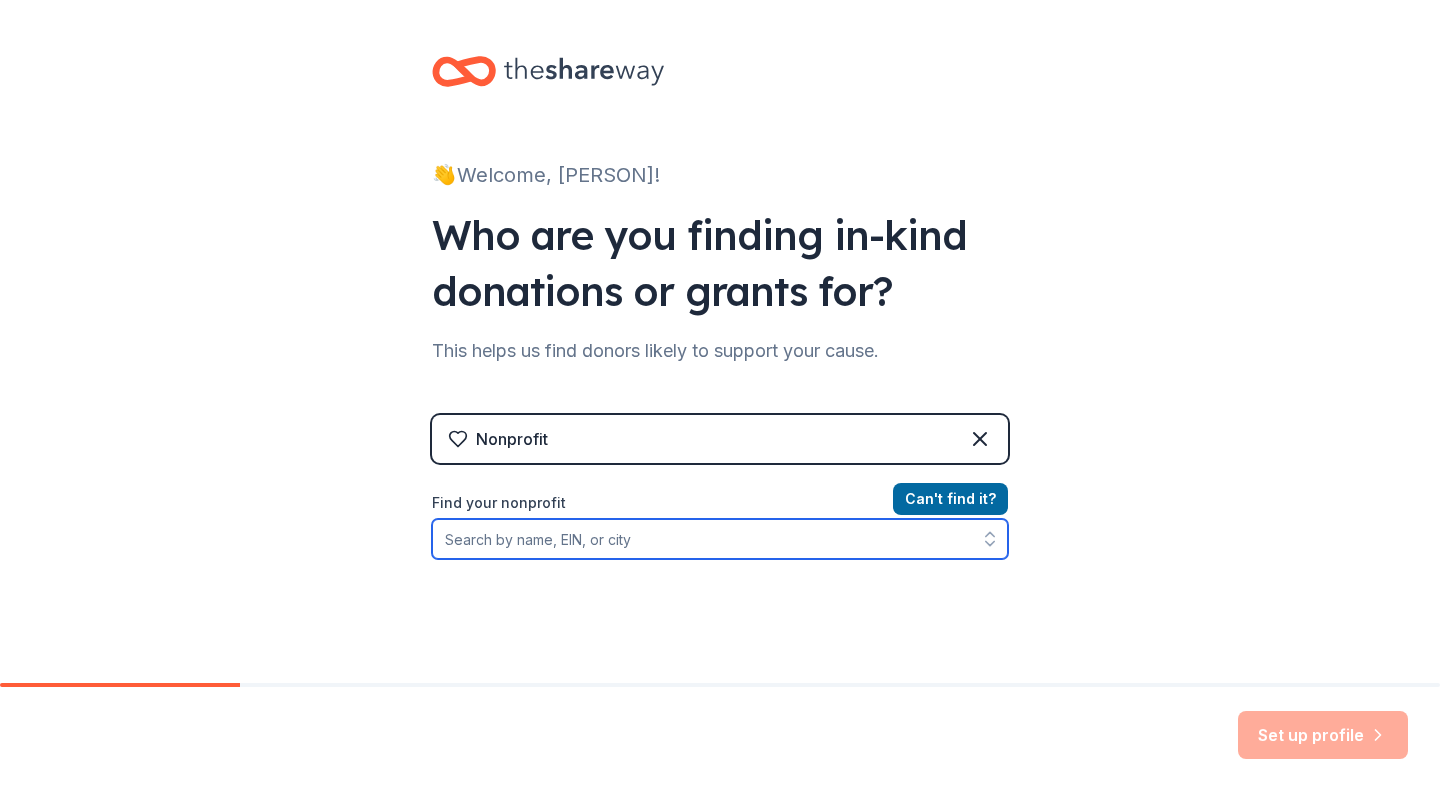 click on "Find your nonprofit" at bounding box center (720, 539) 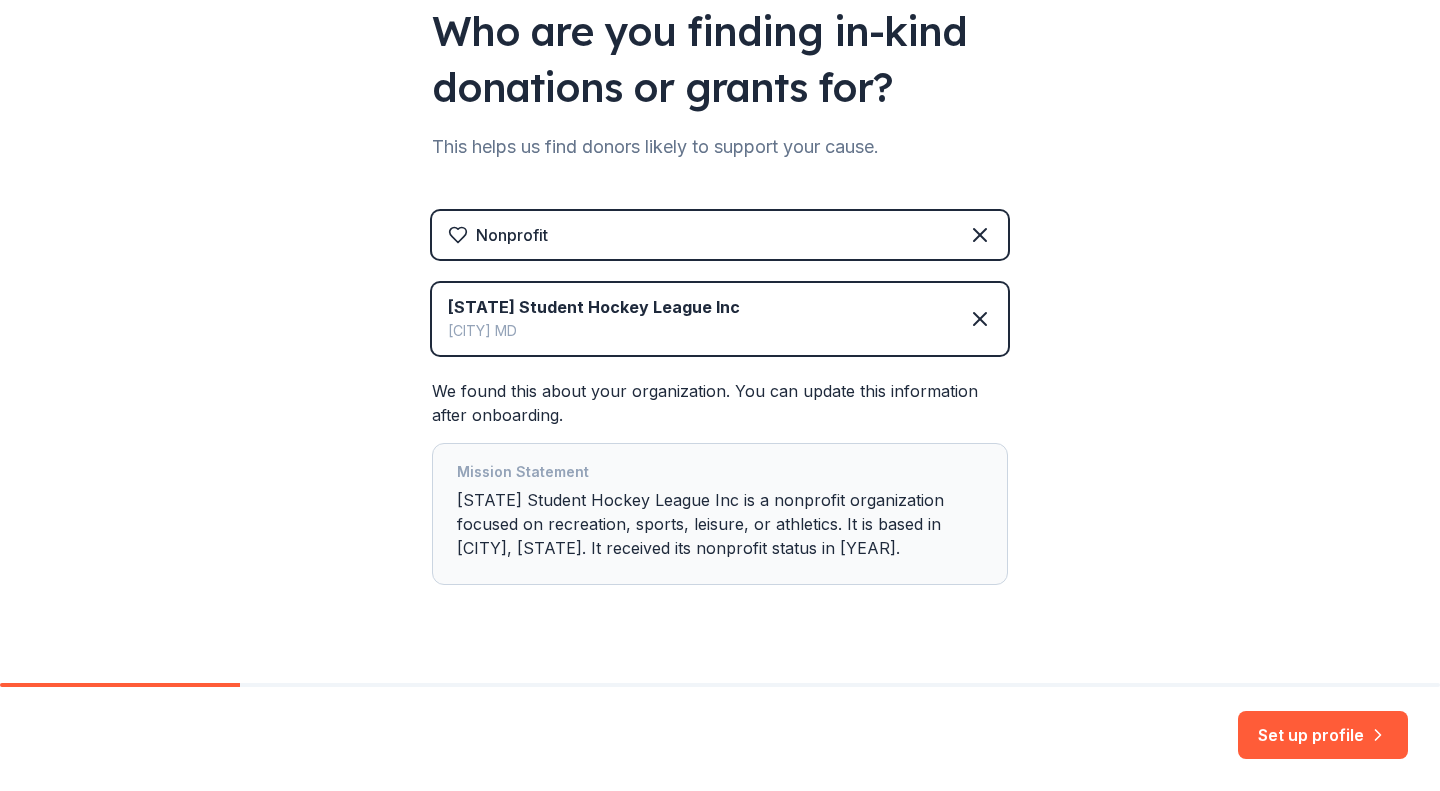 scroll, scrollTop: 242, scrollLeft: 0, axis: vertical 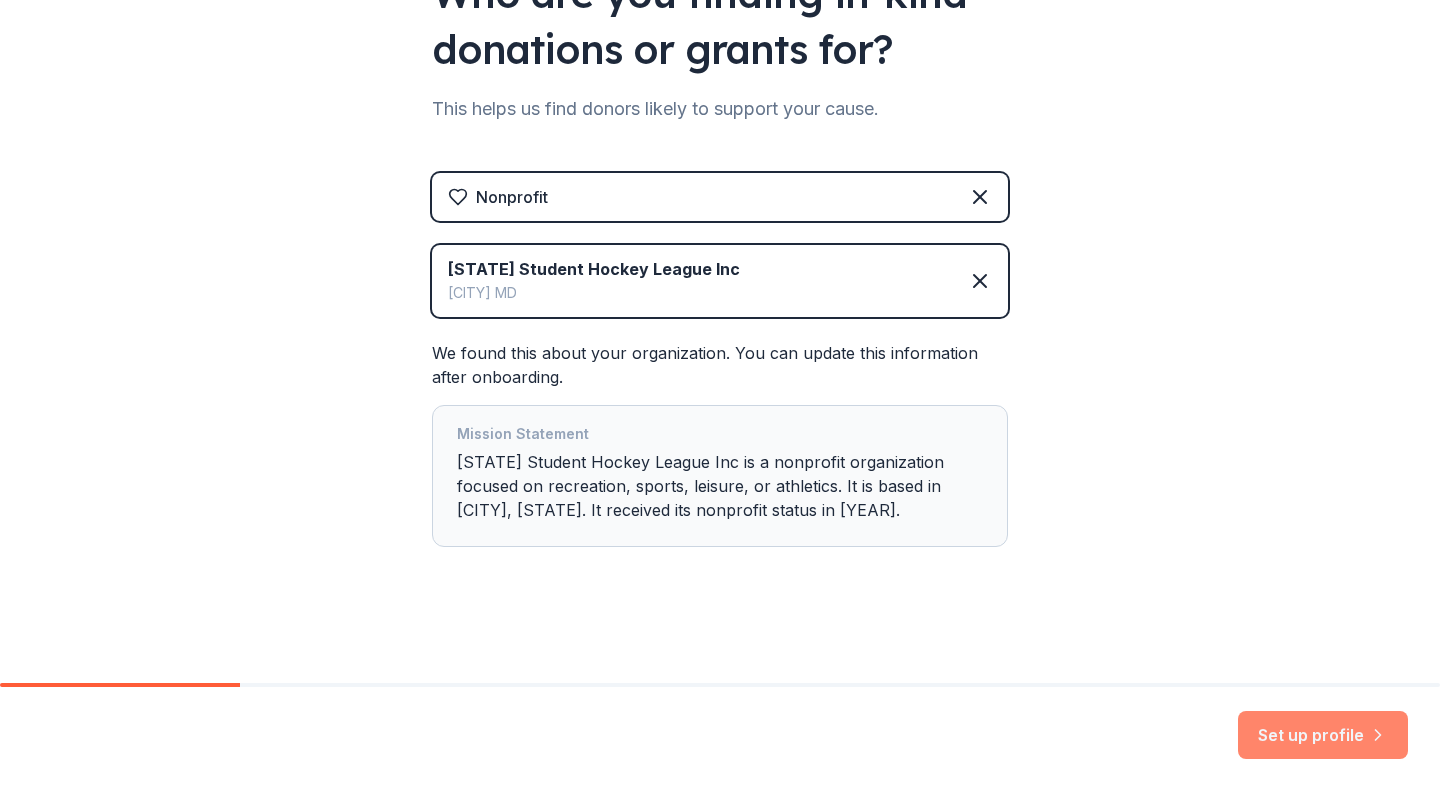 click on "Set up profile" at bounding box center [1323, 735] 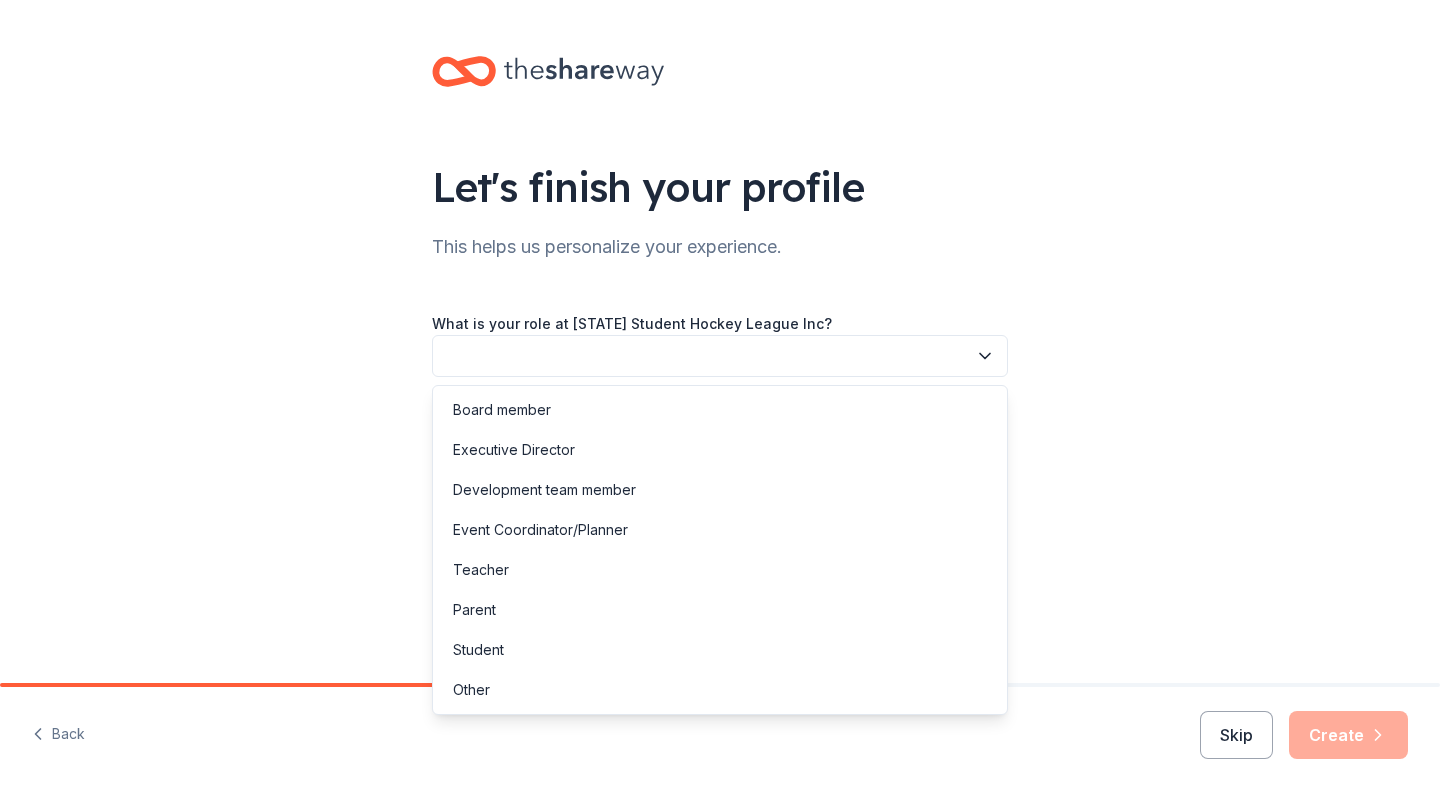 click at bounding box center (720, 356) 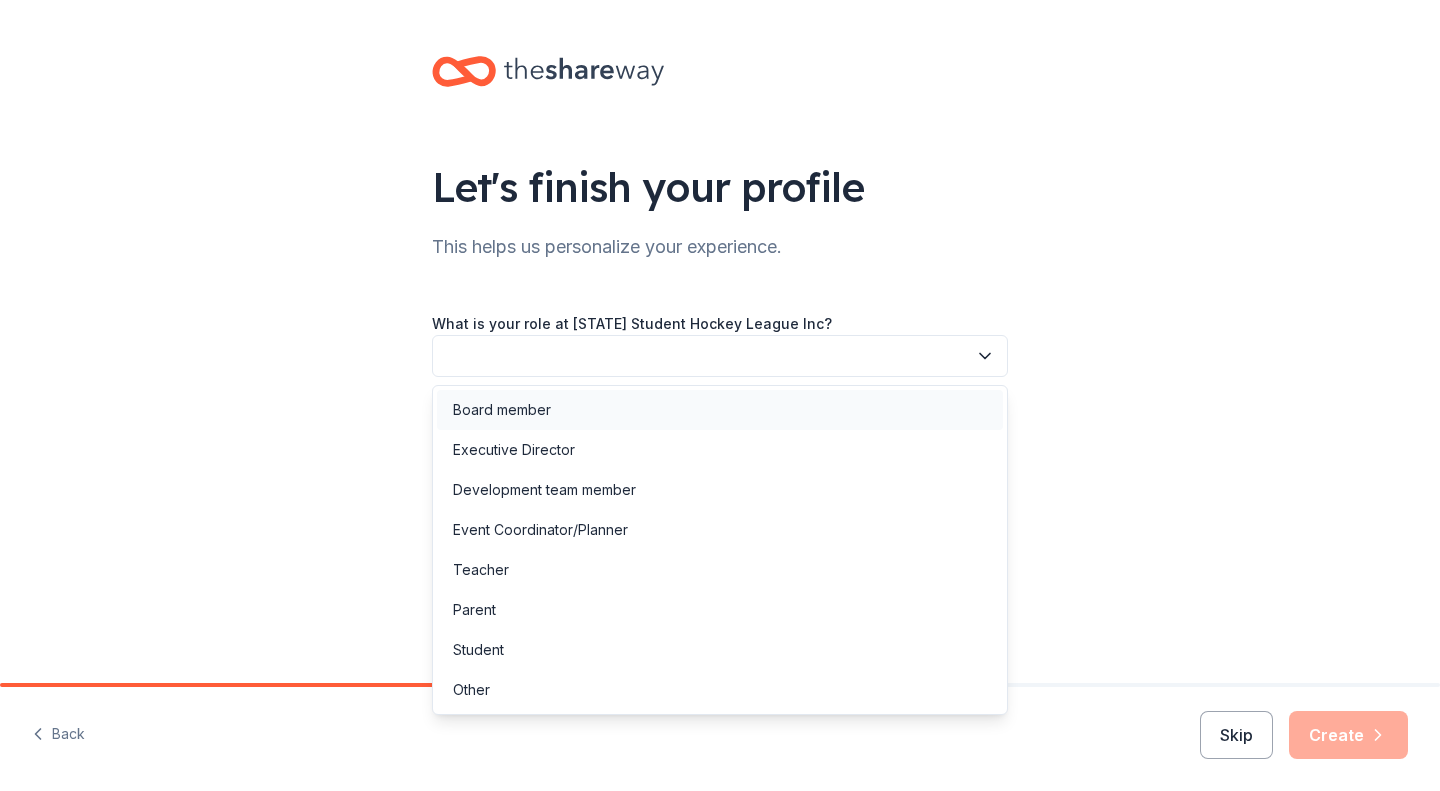 click on "Board member" at bounding box center [720, 410] 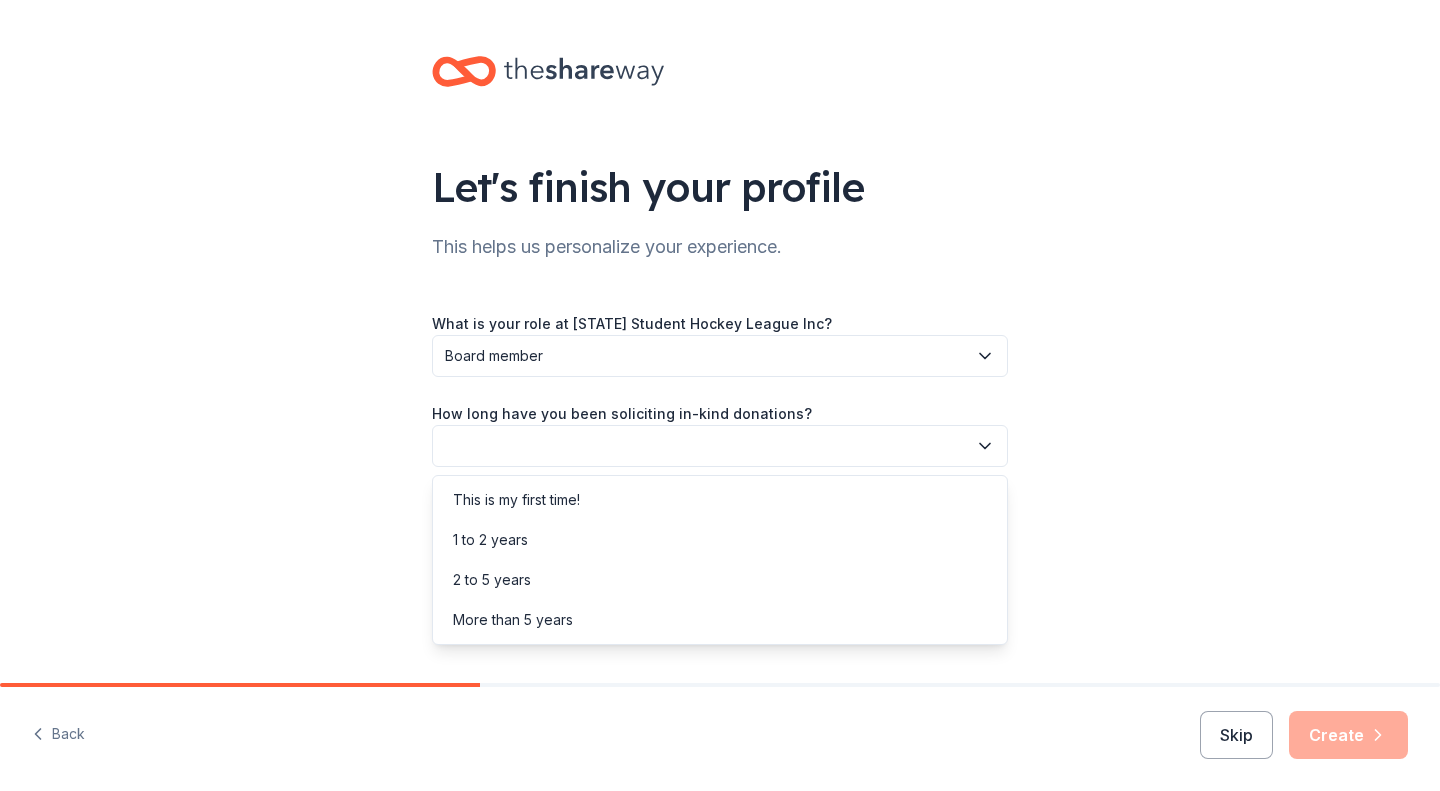 click at bounding box center (720, 446) 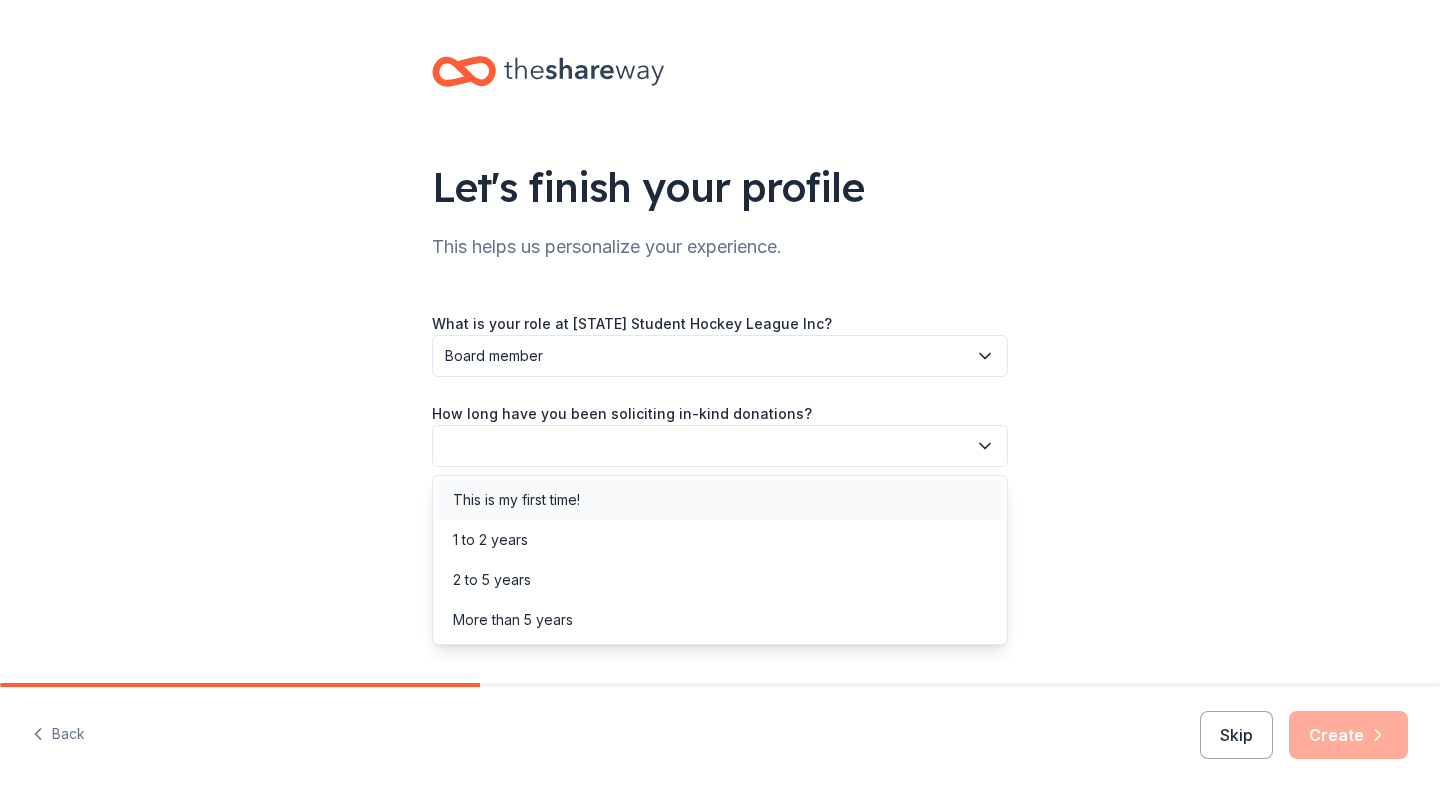 click on "This is my first time!" at bounding box center [720, 500] 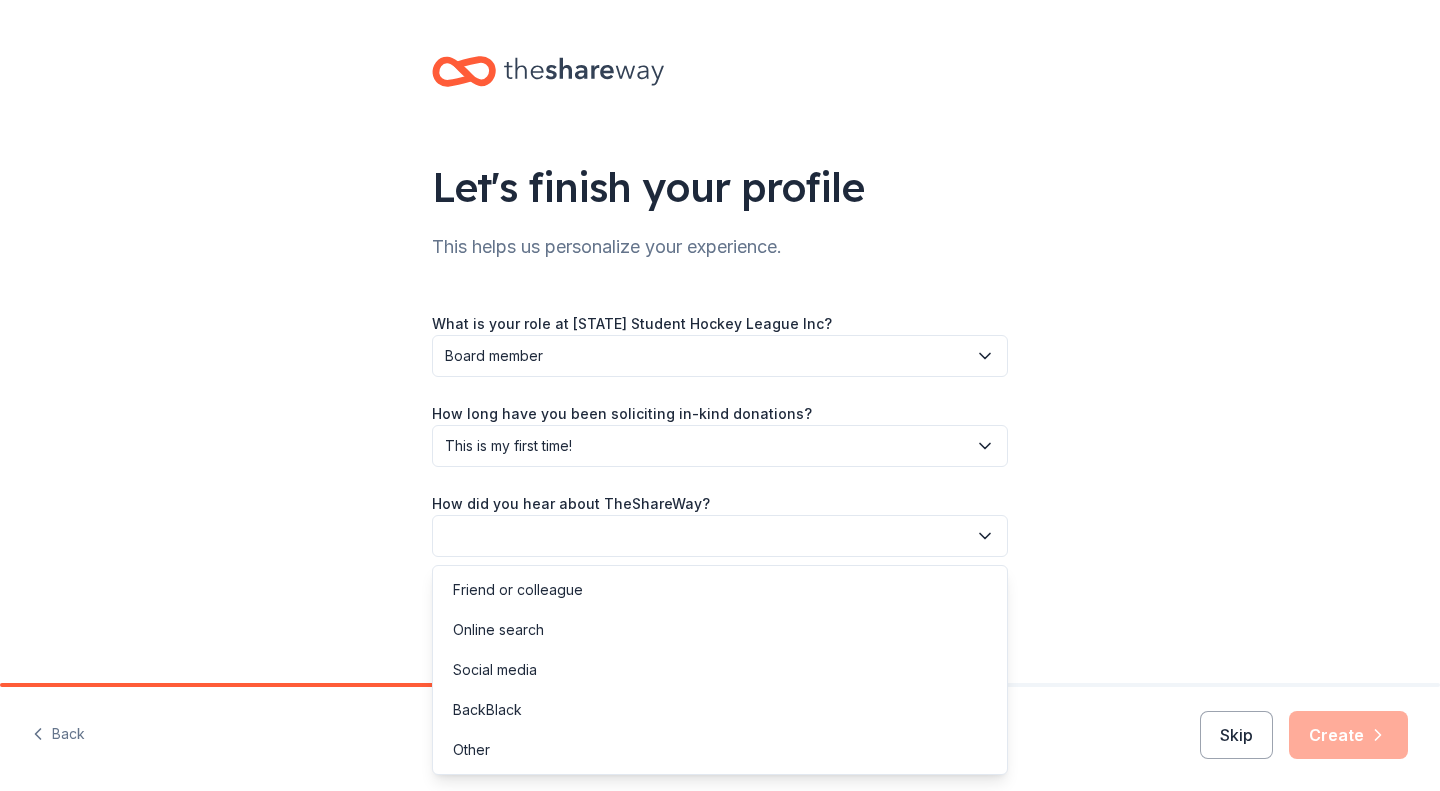click at bounding box center (720, 536) 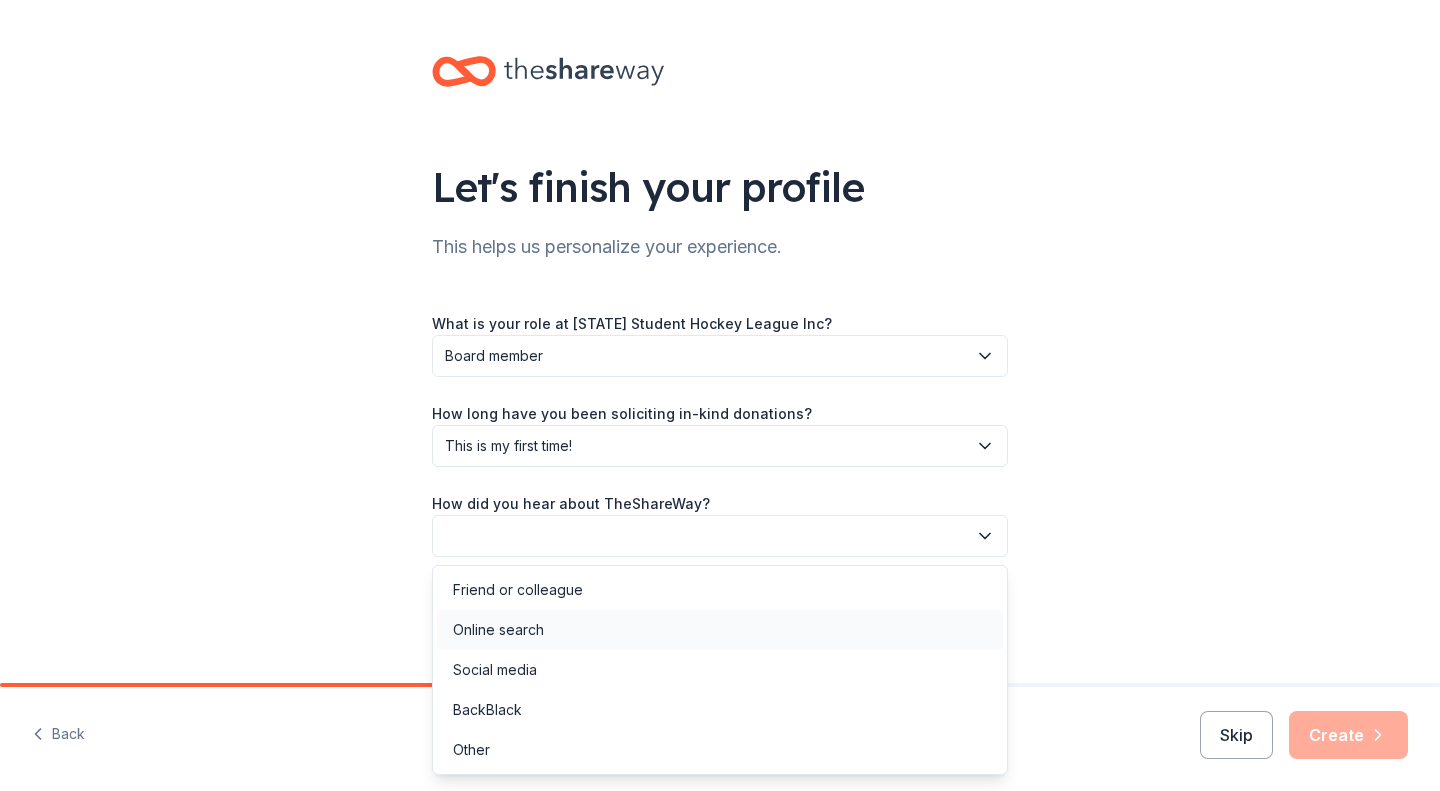 click on "Online search" at bounding box center [720, 630] 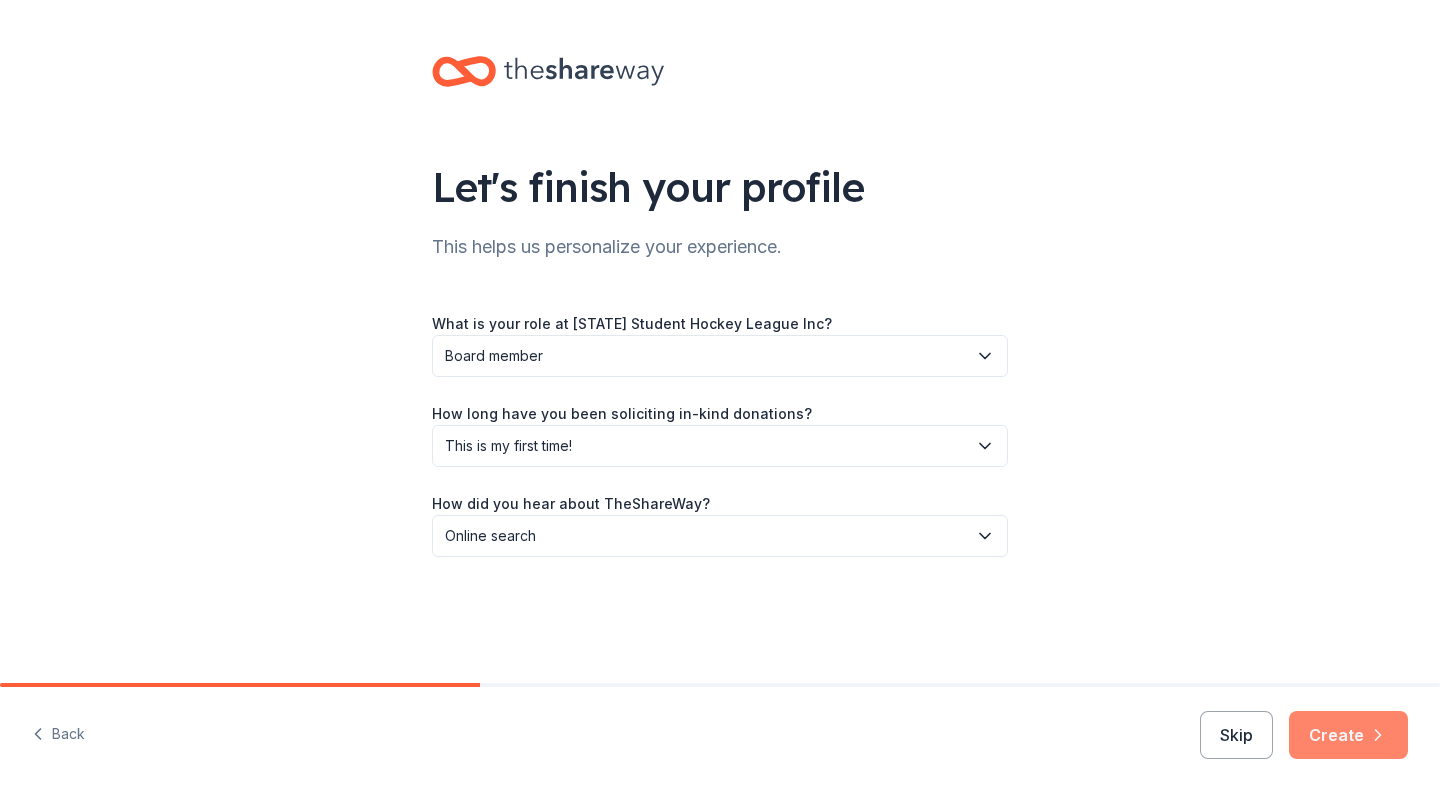 click on "Create" at bounding box center [1348, 735] 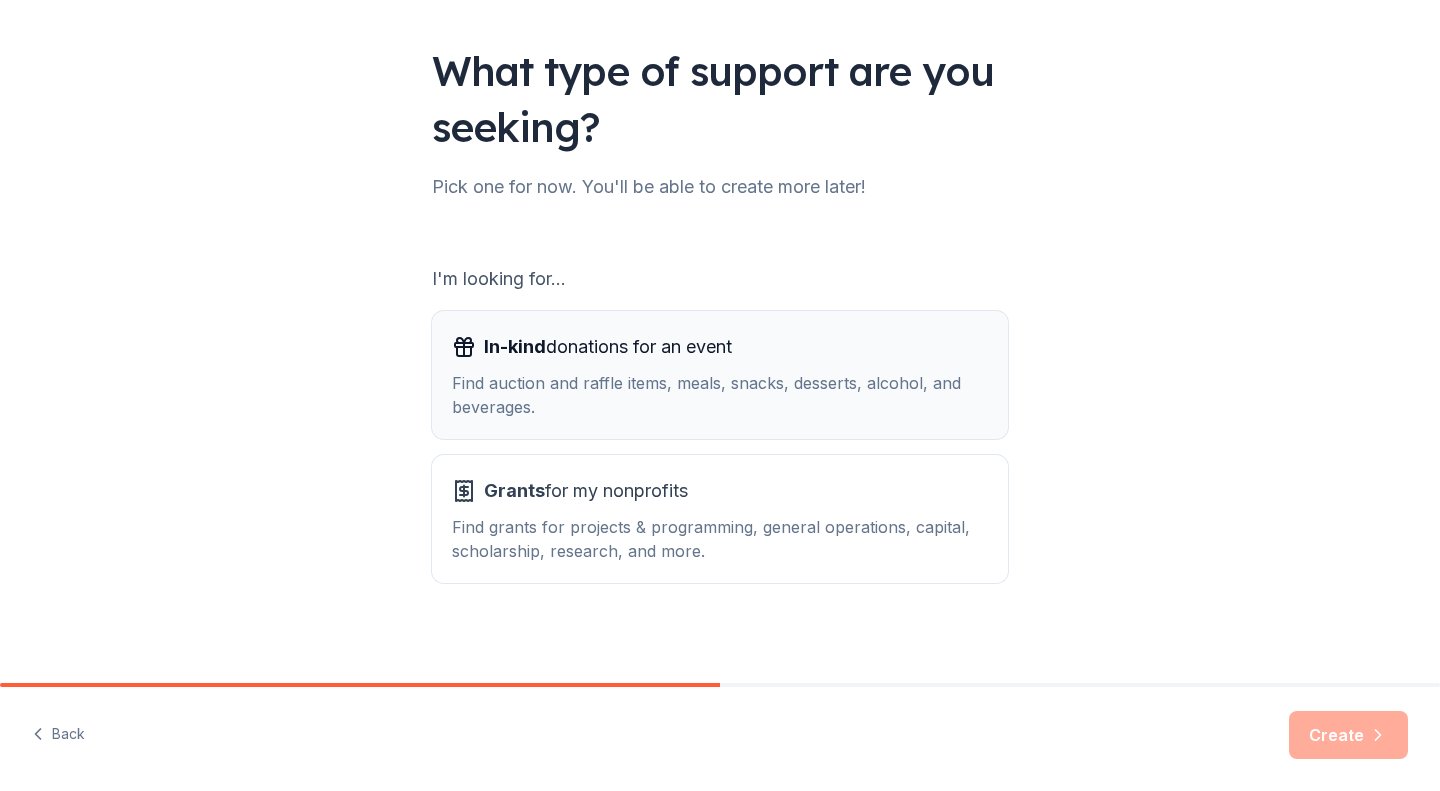scroll, scrollTop: 124, scrollLeft: 0, axis: vertical 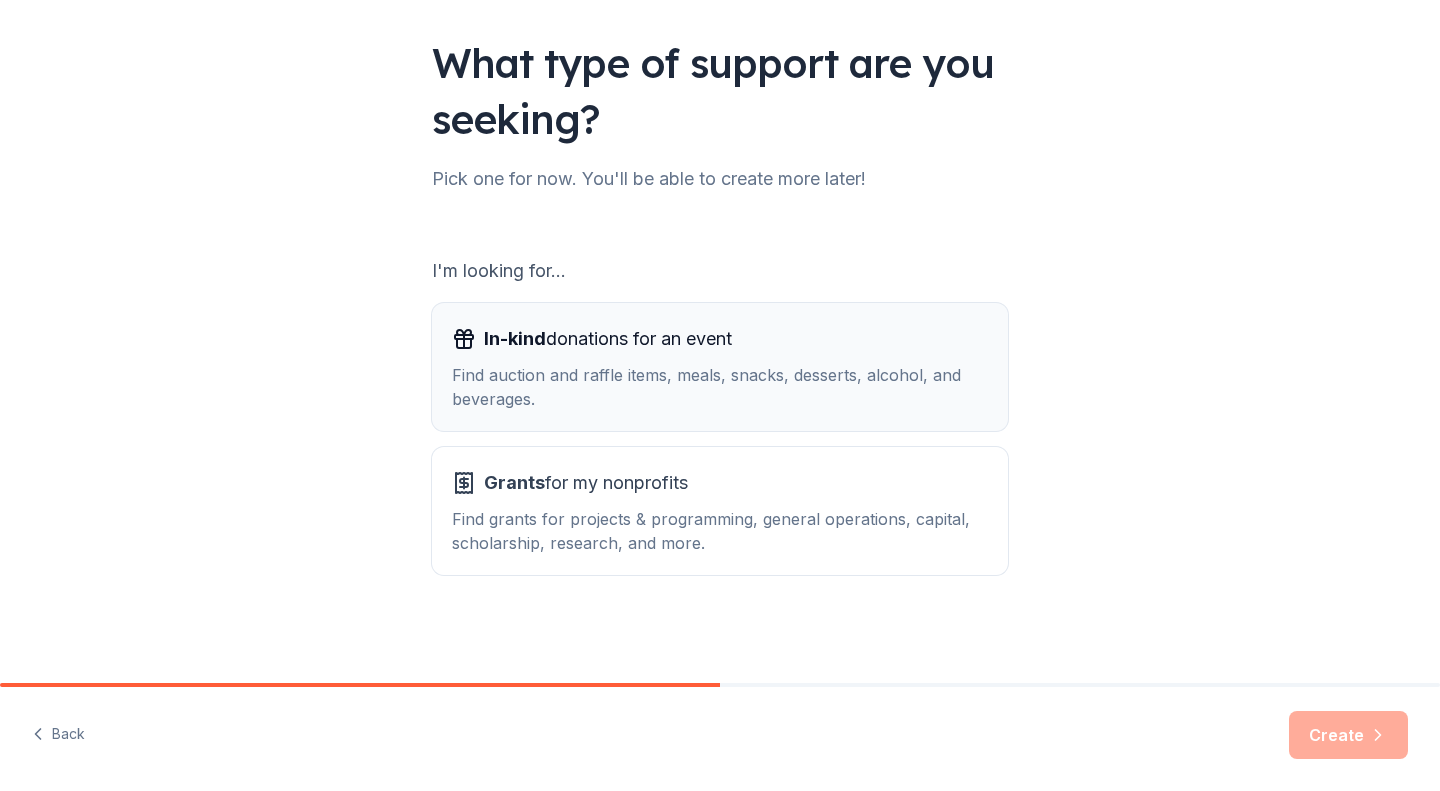 click on "Find auction and raffle items, meals, snacks, desserts, alcohol, and beverages." at bounding box center (720, 387) 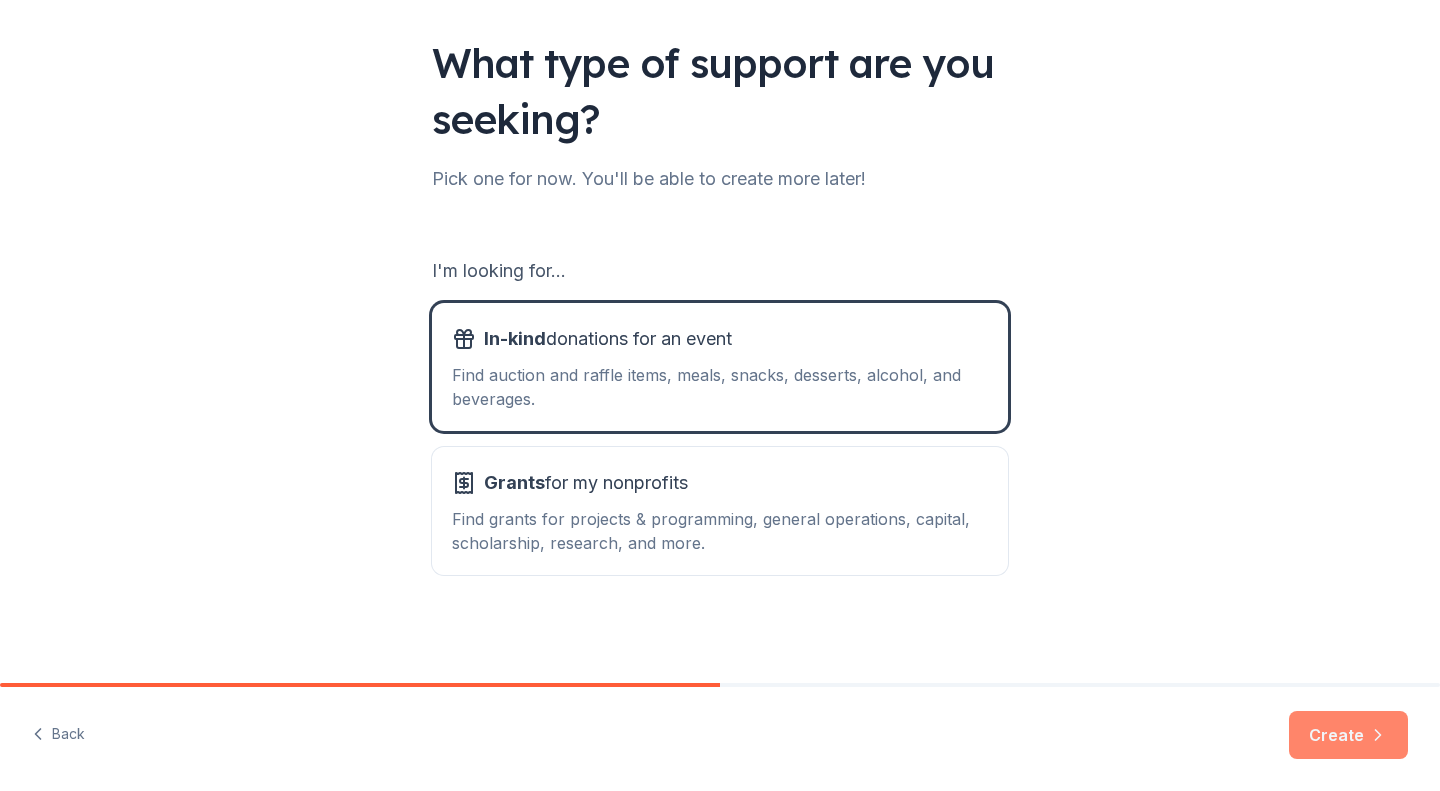 click on "Create" at bounding box center [1348, 735] 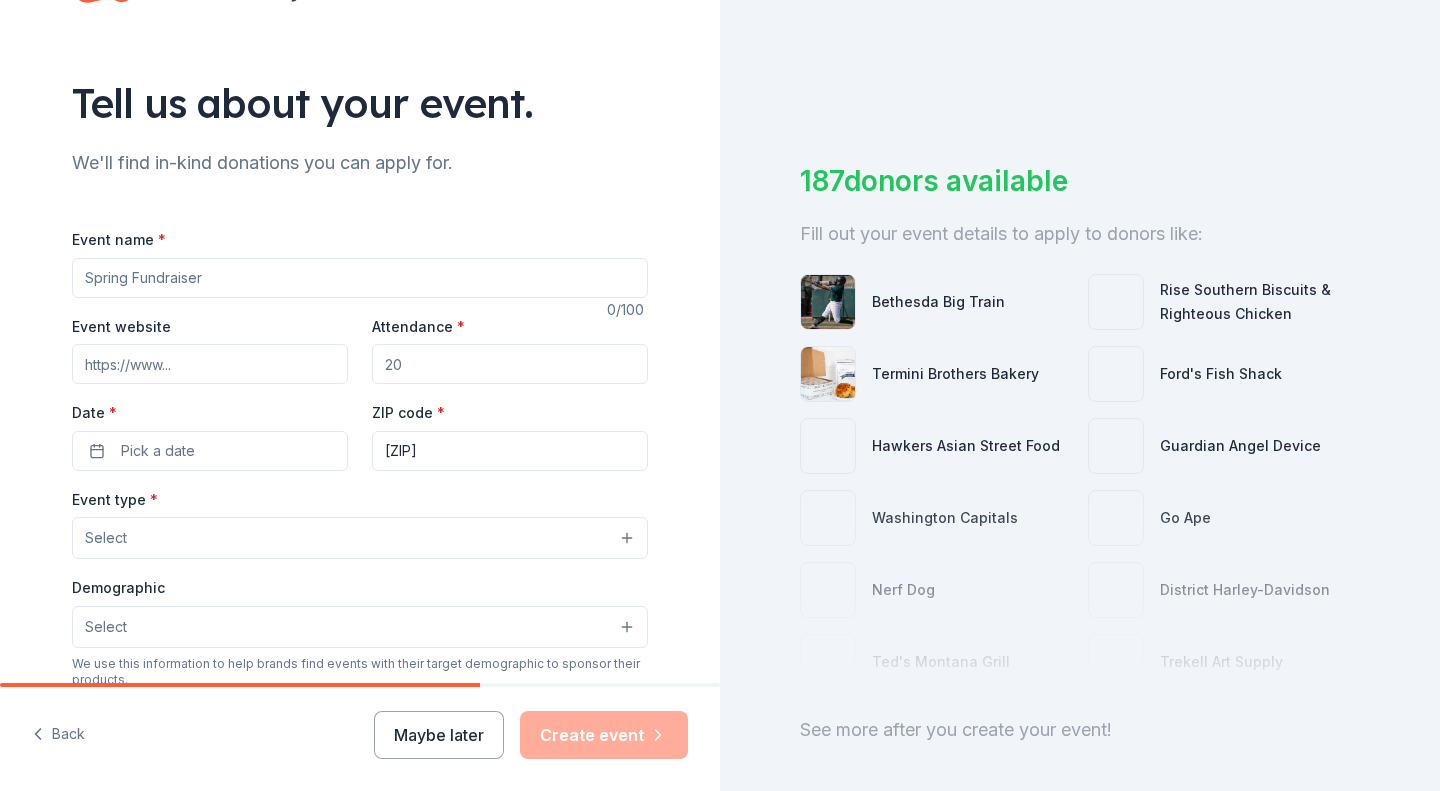 scroll, scrollTop: 106, scrollLeft: 0, axis: vertical 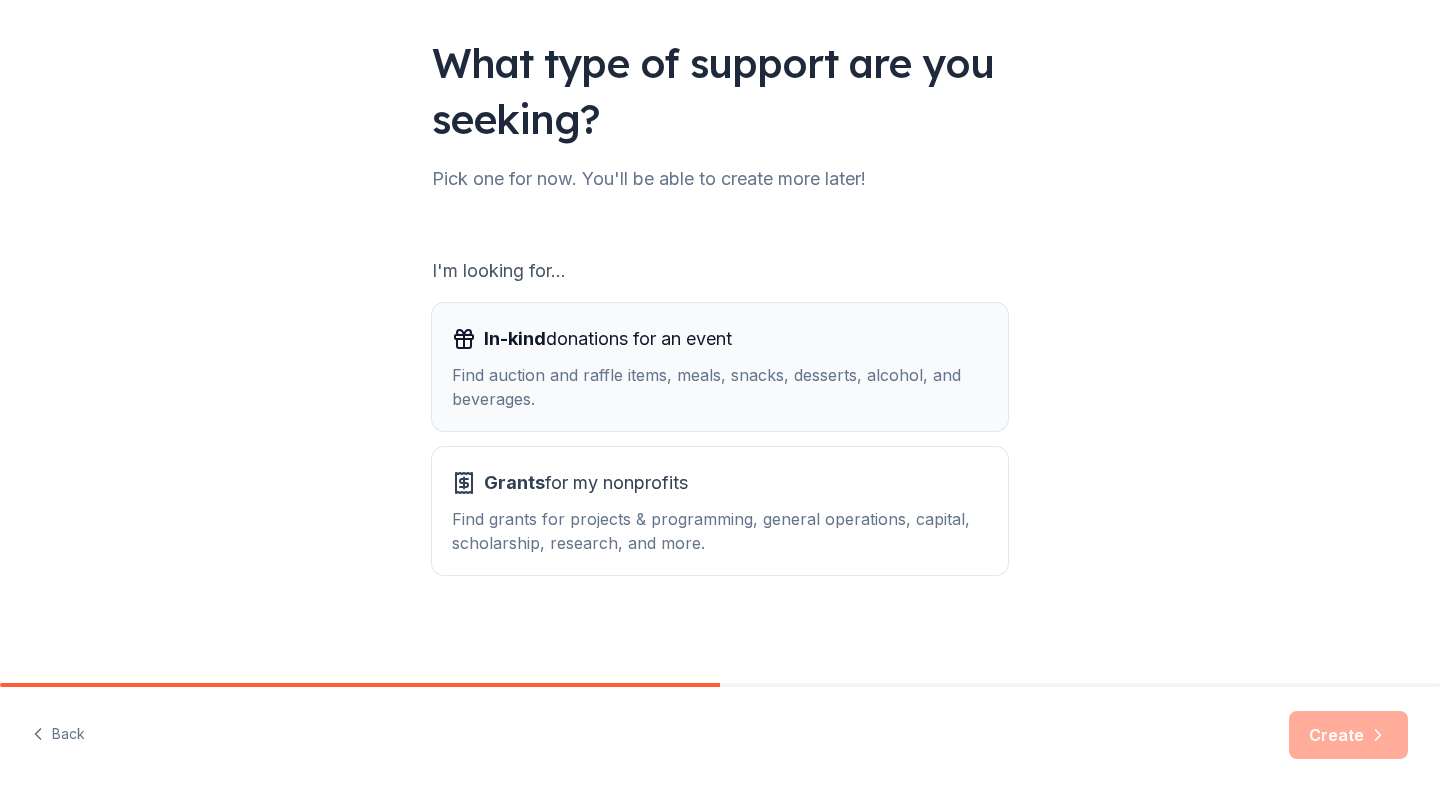 click on "In-kind  donations for an event" at bounding box center [608, 339] 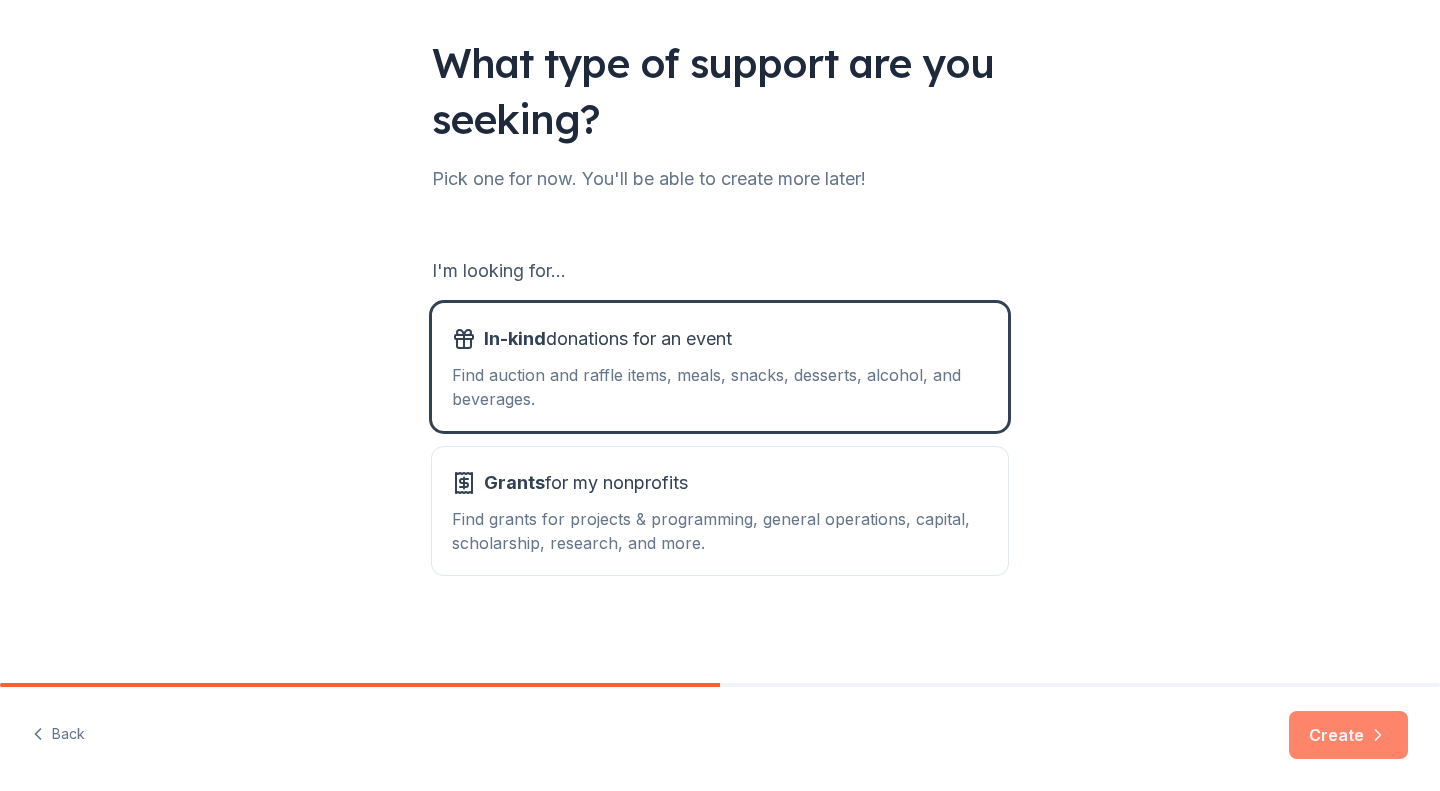 click on "Create" at bounding box center (1348, 735) 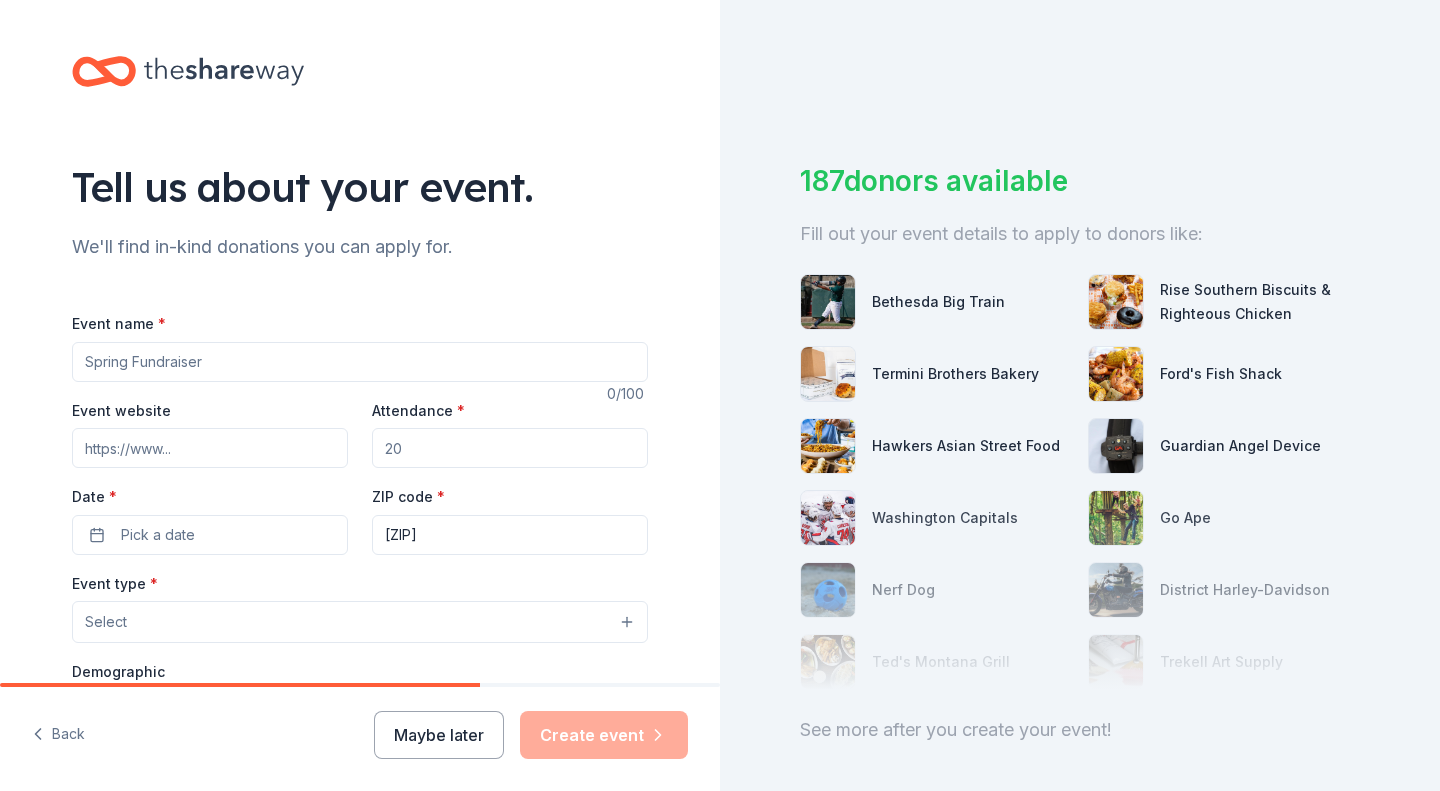click on "Event name *" at bounding box center [360, 362] 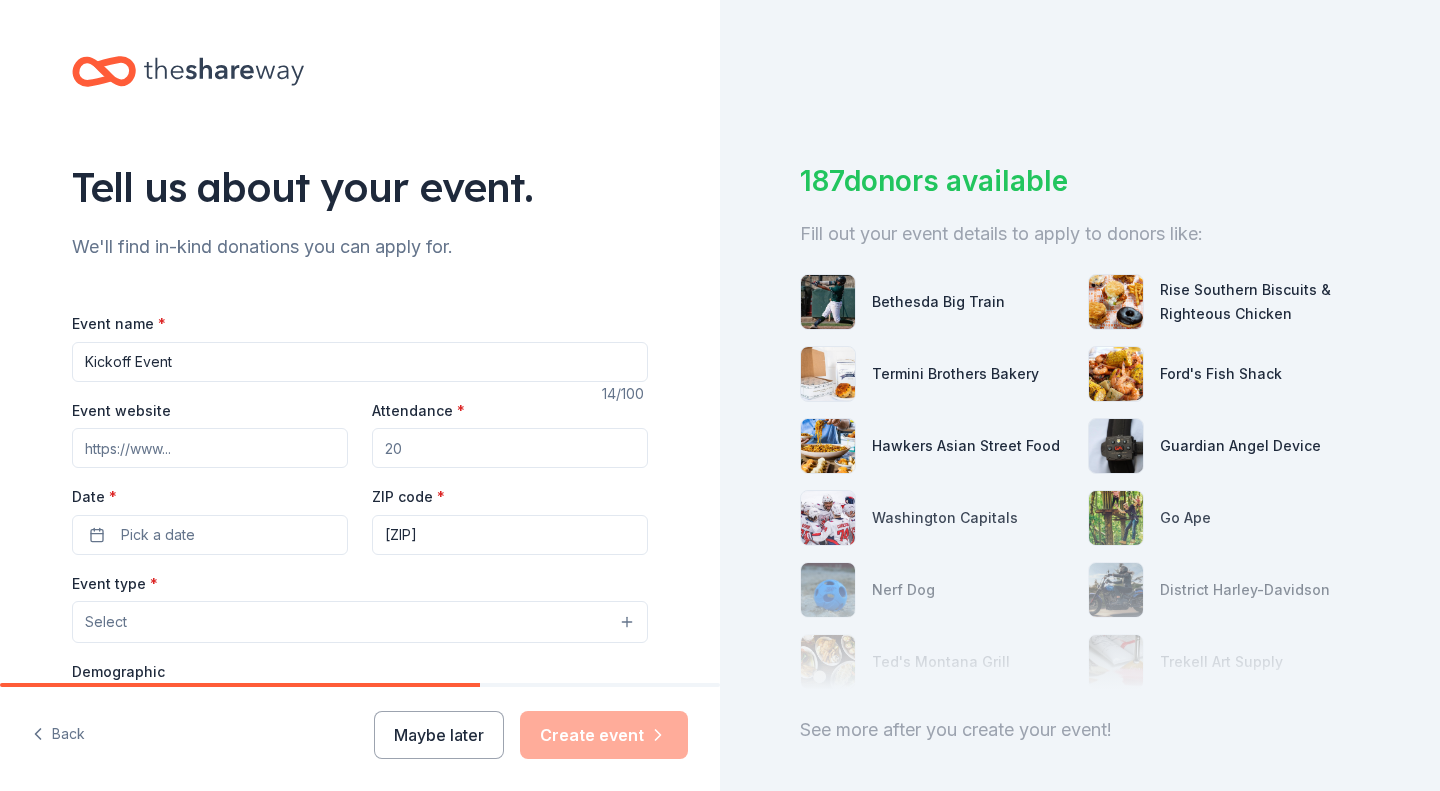 type on "Kickoff Event" 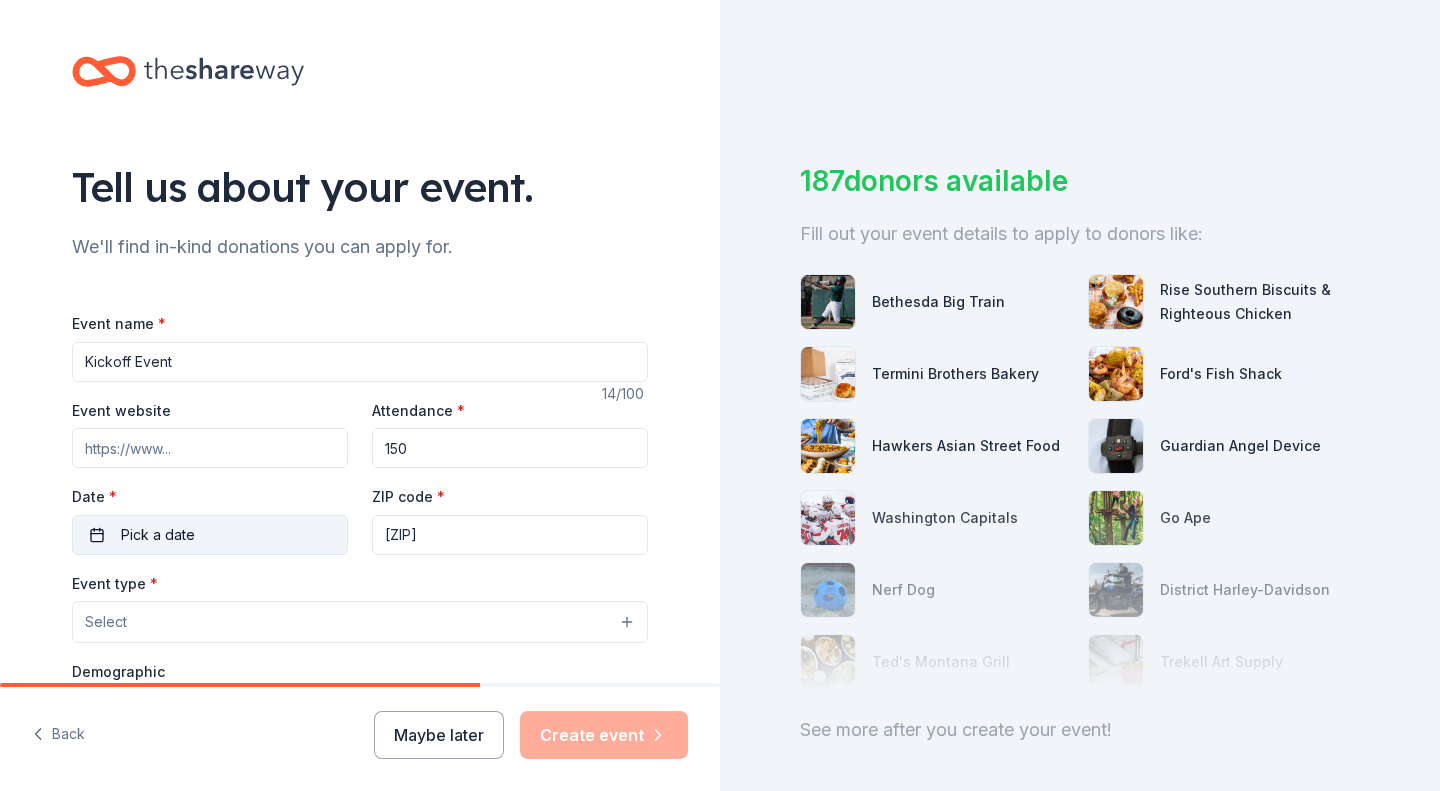 type on "150" 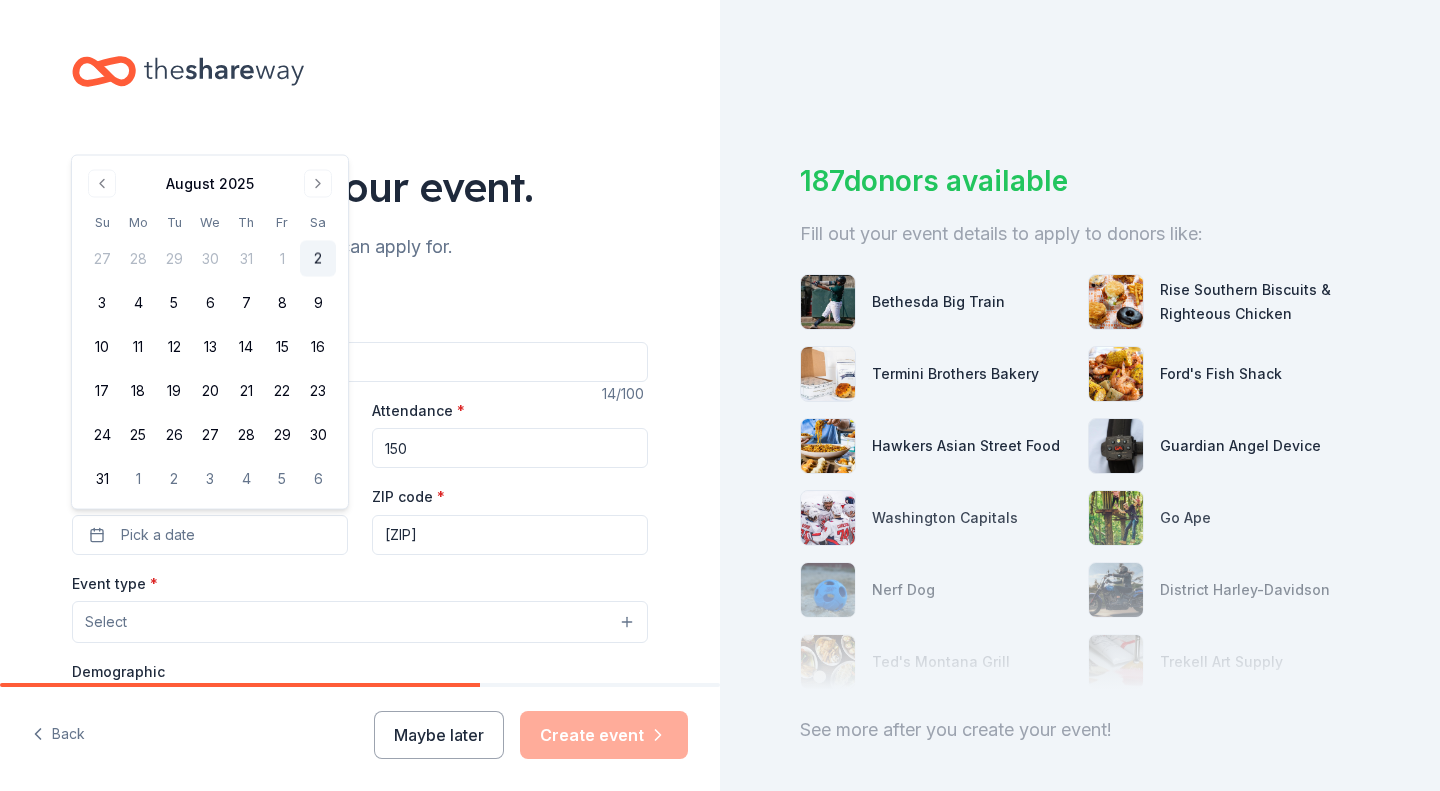 click on "Tell us about your event. We'll find in-kind donations you can apply for. Event name * Kickoff Event 14 /100 Event website Attendance * 150 Date * Pick a date ZIP code * [ZIP] Event type * Select Demographic Select We use this information to help brands find events with their target demographic to sponsor their products. Mailing address Apt/unit Description What are you looking for? * Auction & raffle Meals Snacks Desserts Alcohol Beverages Send me reminders Email me reminders of donor application deadlines Recurring event" at bounding box center (360, 665) 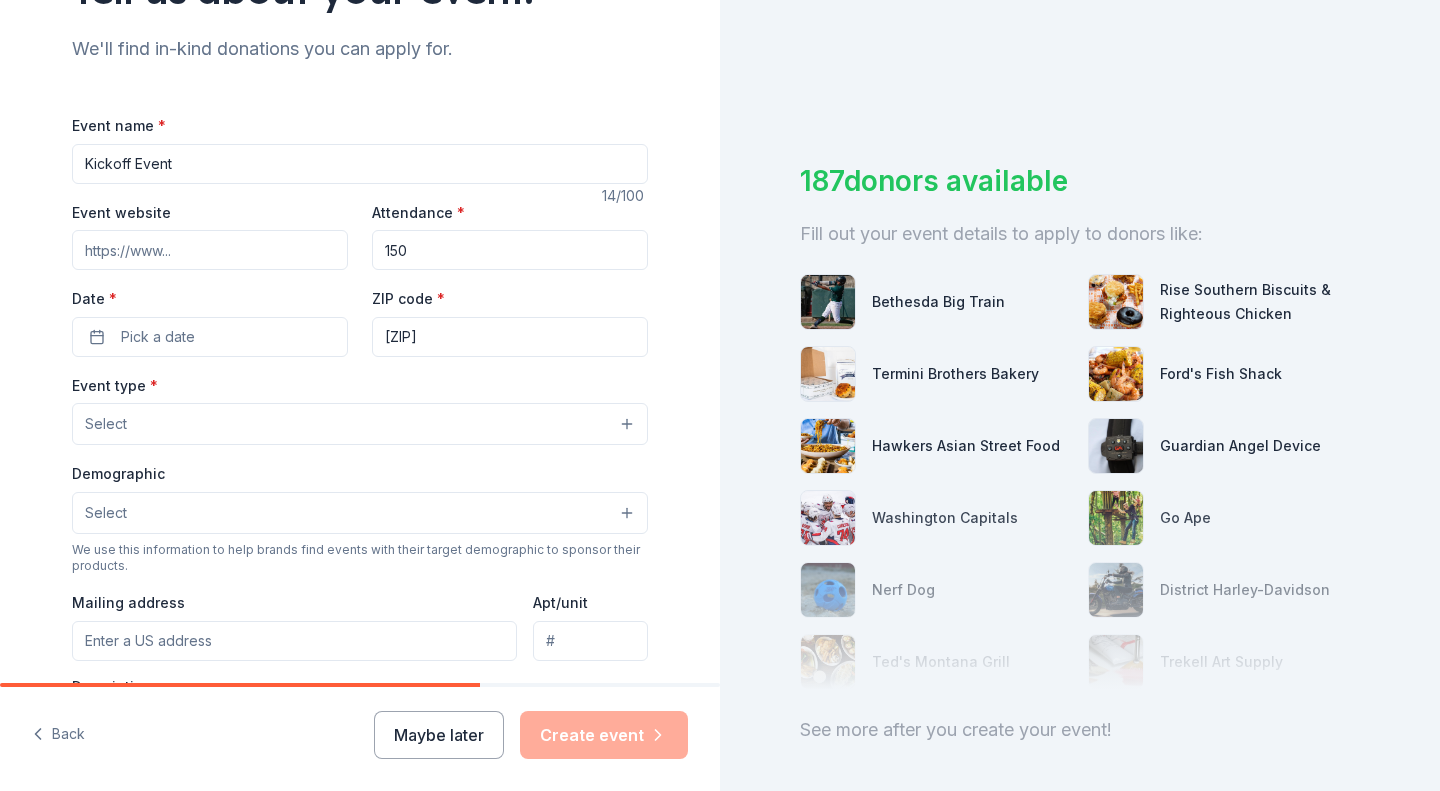 scroll, scrollTop: 199, scrollLeft: 0, axis: vertical 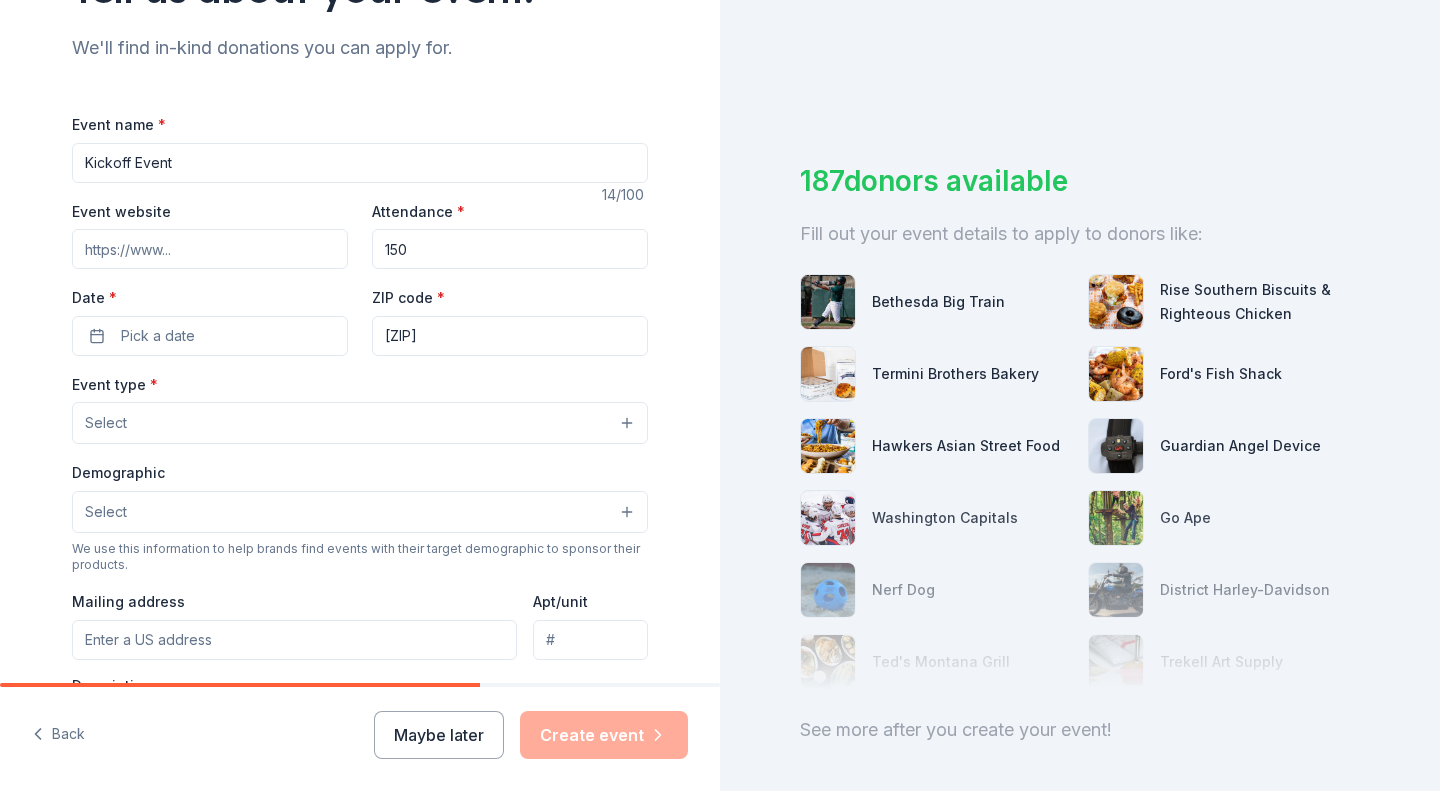 click on "Select" at bounding box center (360, 423) 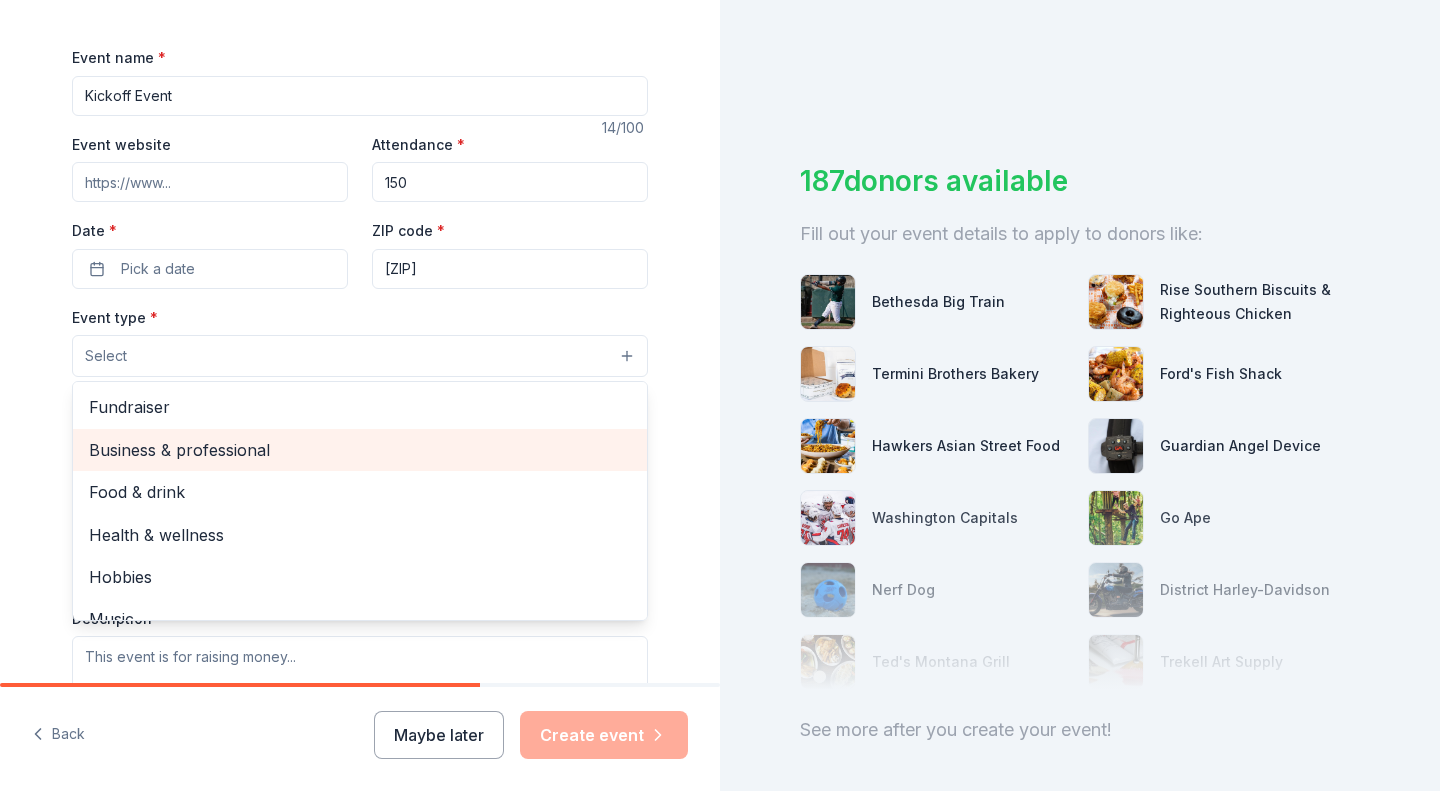 scroll, scrollTop: 313, scrollLeft: 0, axis: vertical 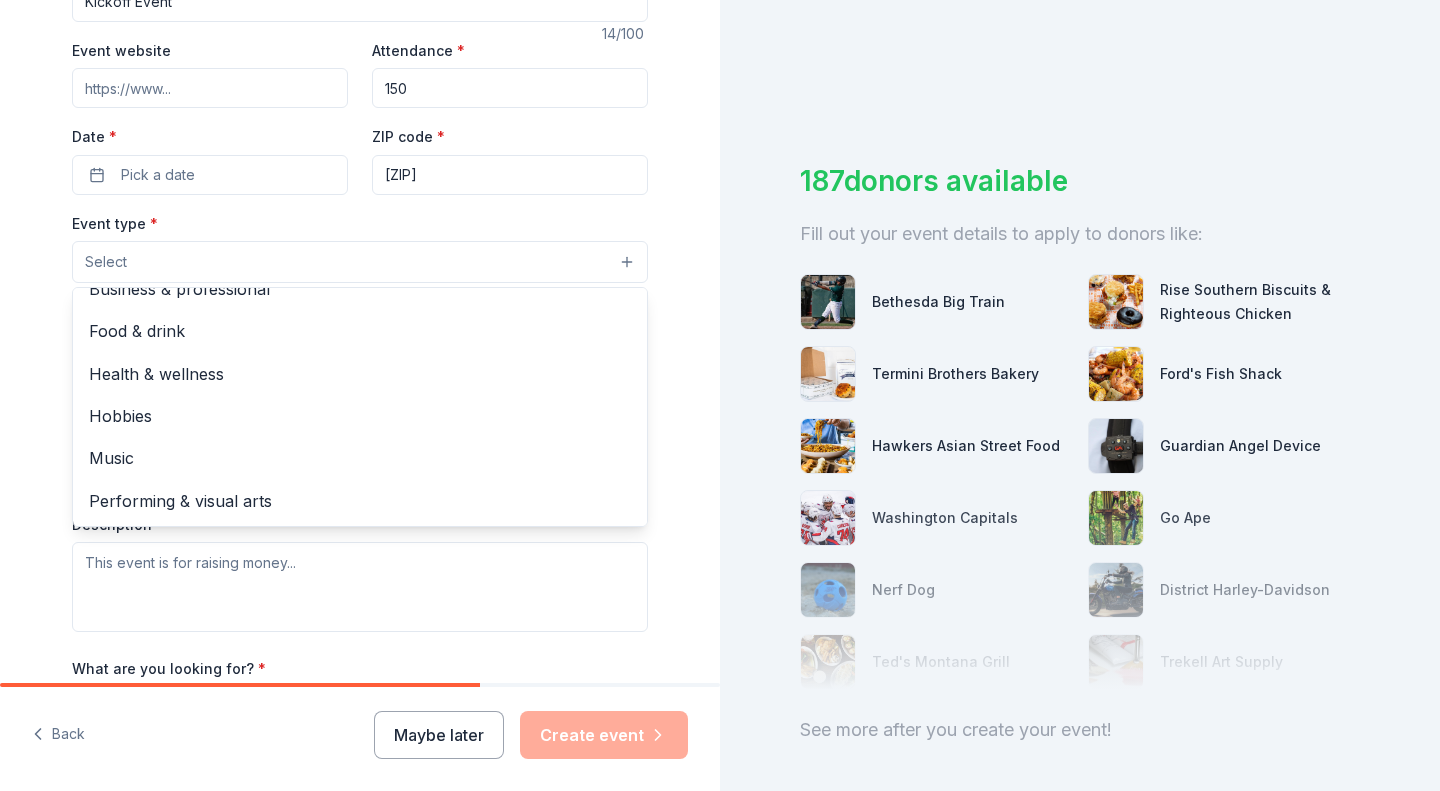 click on "Tell us about your event. We'll find in-kind donations you can apply for. Event name * Kickoff Event 14 /100 Event website Attendance * 150 Date * Pick a date ZIP code * [ZIP] Event type * Select Fundraiser Business & professional Food & drink Health & wellness Hobbies Music Performing & visual arts Demographic Select We use this information to help brands find events with their target demographic to sponsor their products. Mailing address Apt/unit Description What are you looking for? * Auction & raffle Meals Snacks Desserts Alcohol Beverages Send me reminders Email me reminders of donor application deadlines Recurring event" at bounding box center (360, 305) 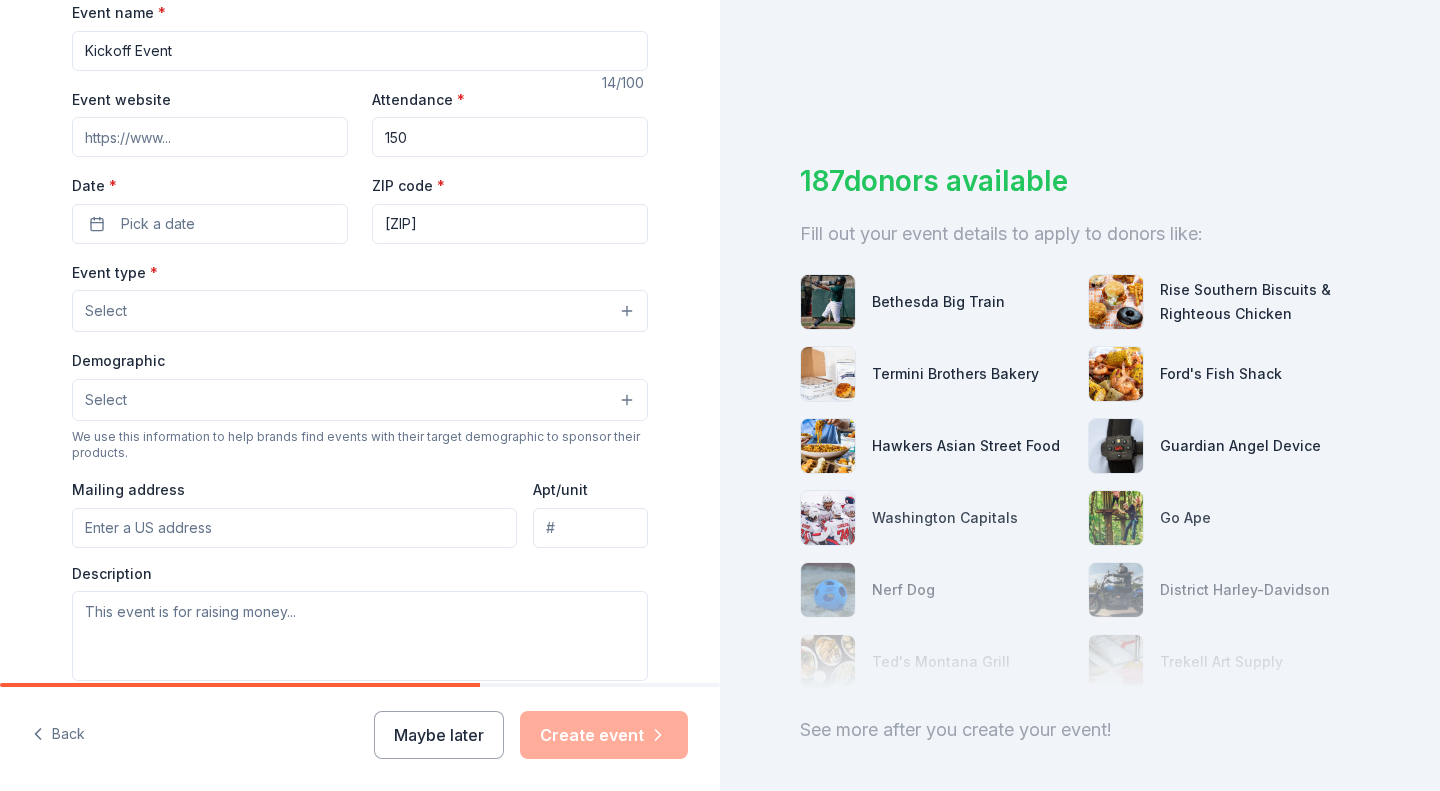 scroll, scrollTop: 309, scrollLeft: 0, axis: vertical 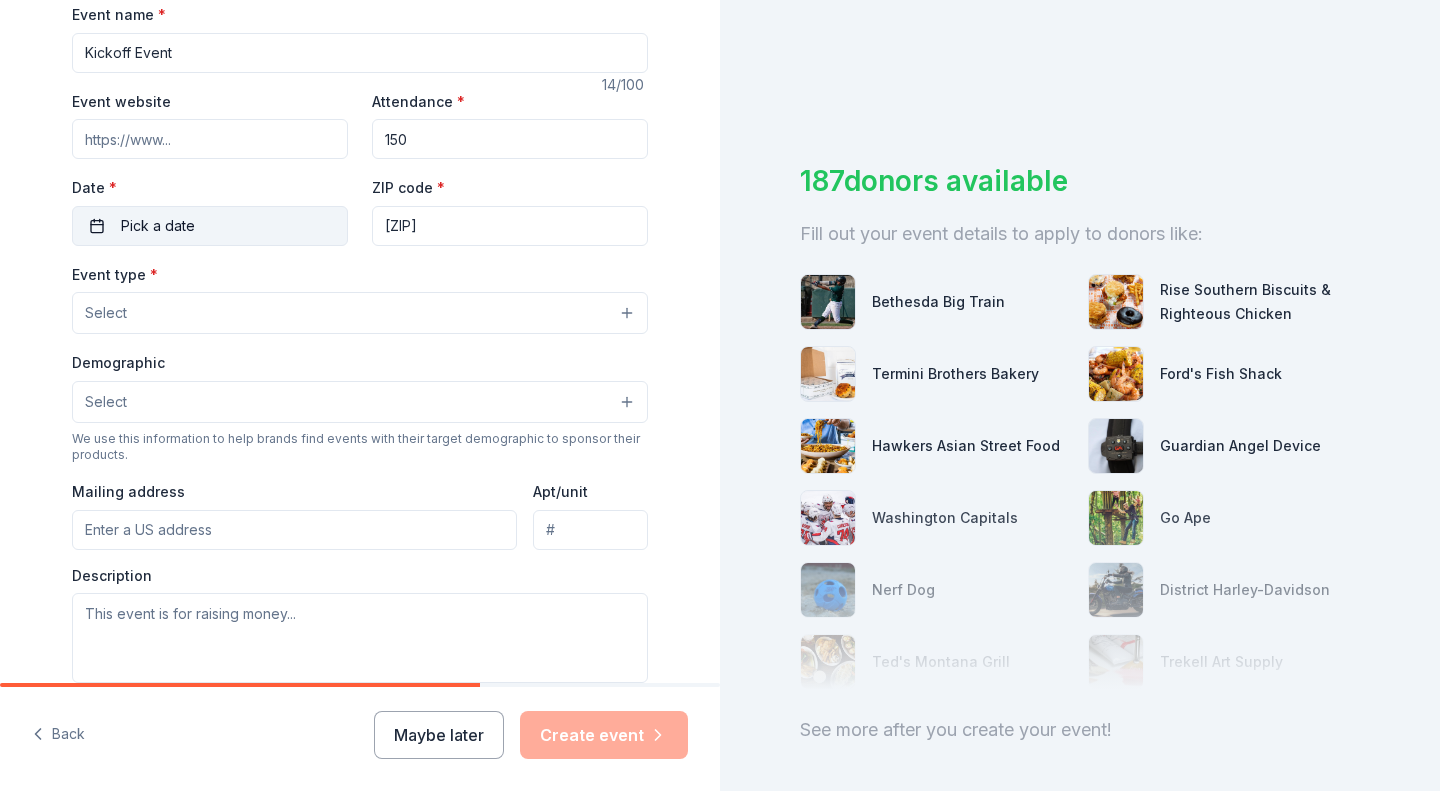 click on "Pick a date" at bounding box center [210, 226] 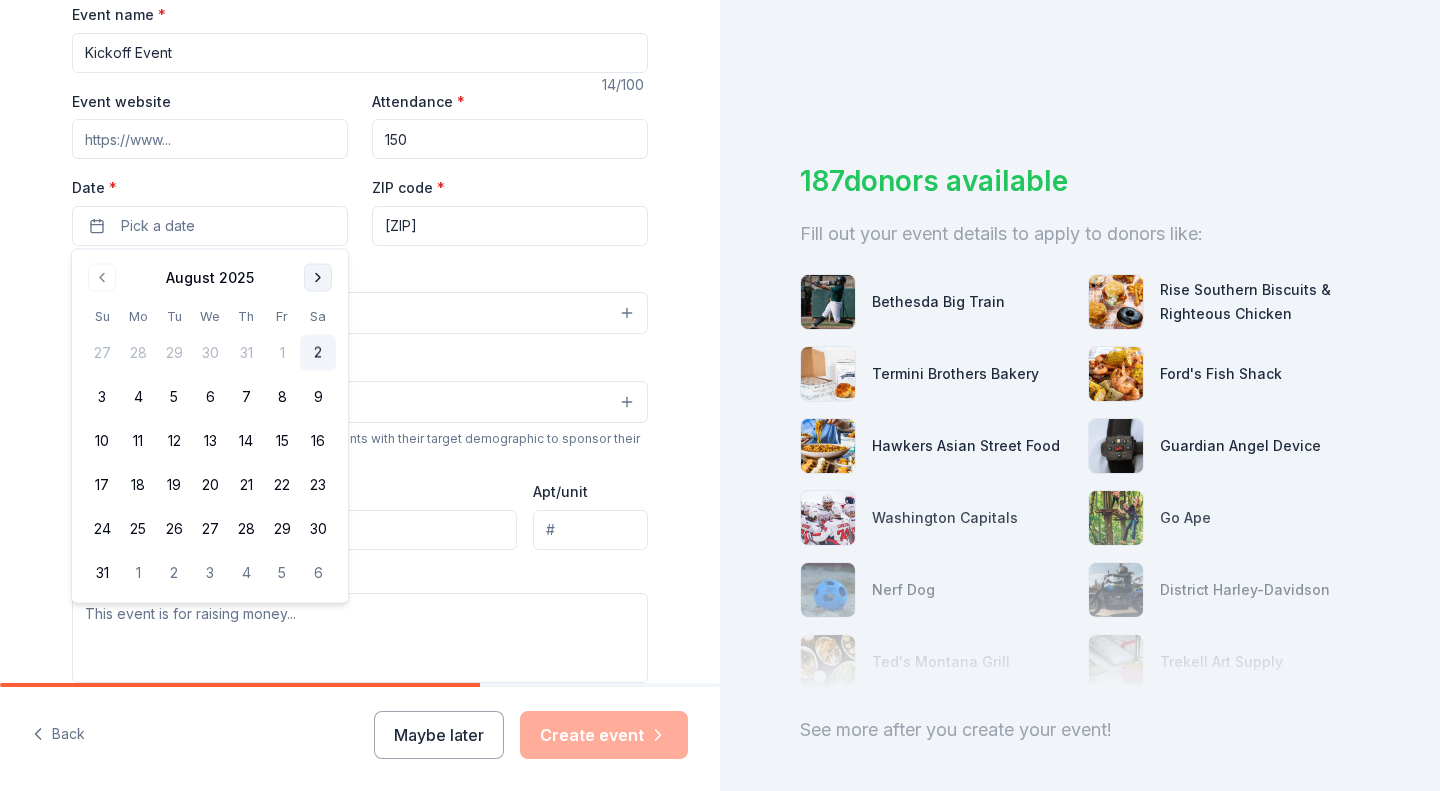 click at bounding box center [318, 278] 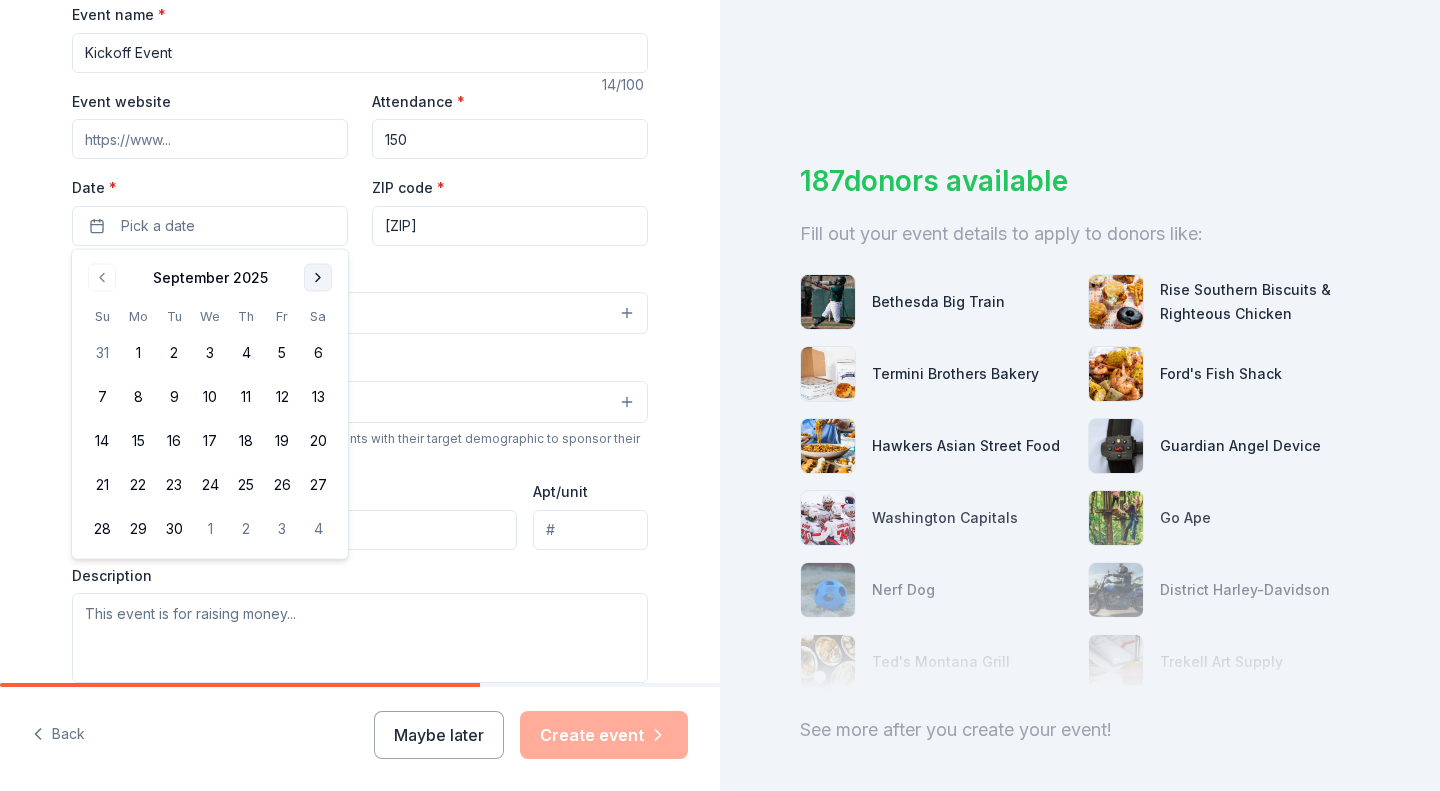 click at bounding box center [318, 278] 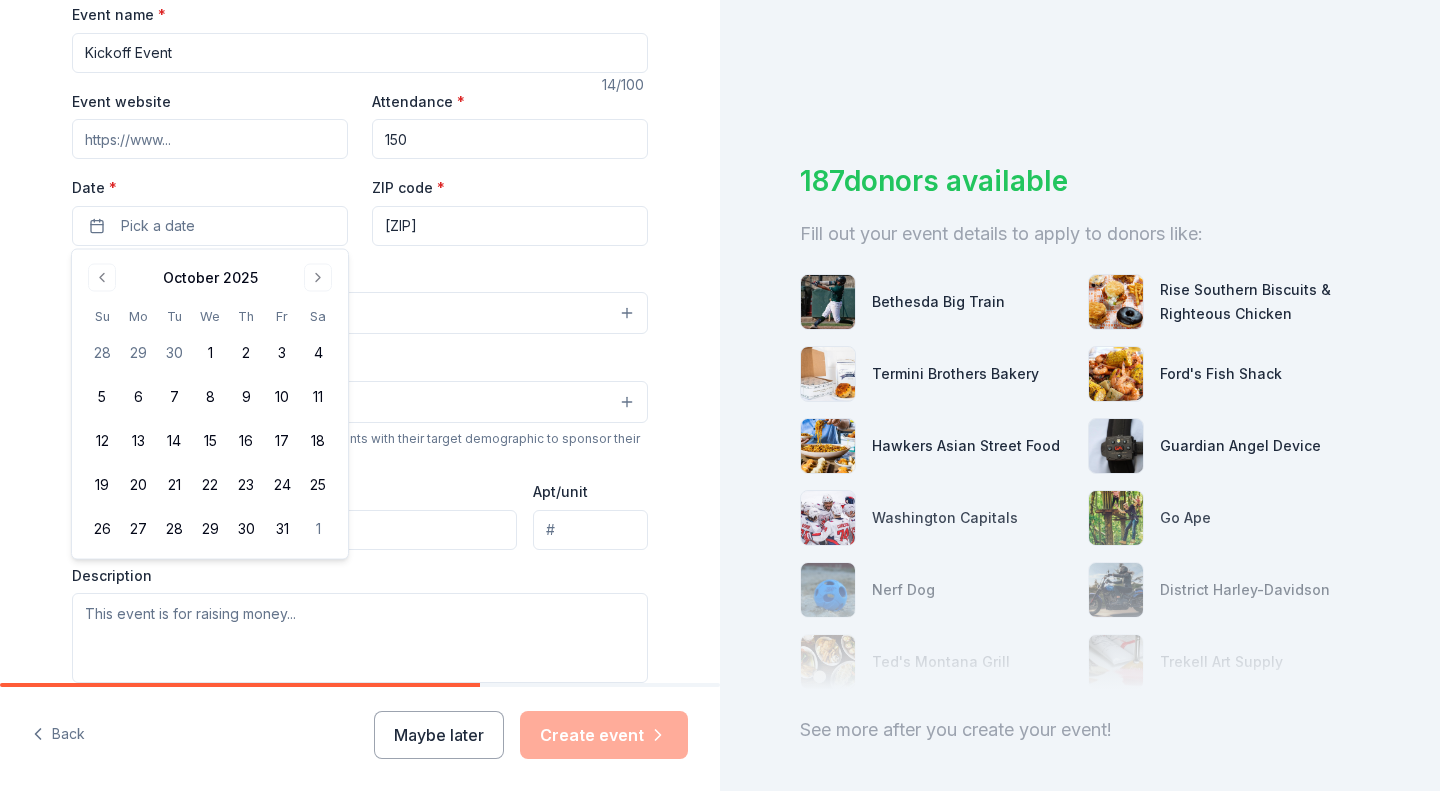 click on "Tell us about your event. We'll find in-kind donations you can apply for. Event name * Kickoff Event 14 /100 Event website Attendance * 150 Date * Pick a date ZIP code * [ZIP] Event type * Select Demographic Select We use this information to help brands find events with their target demographic to sponsor their products. Mailing address Apt/unit Description What are you looking for? * Auction & raffle Meals Snacks Desserts Alcohol Beverages Send me reminders Email me reminders of donor application deadlines Recurring event" at bounding box center [360, 356] 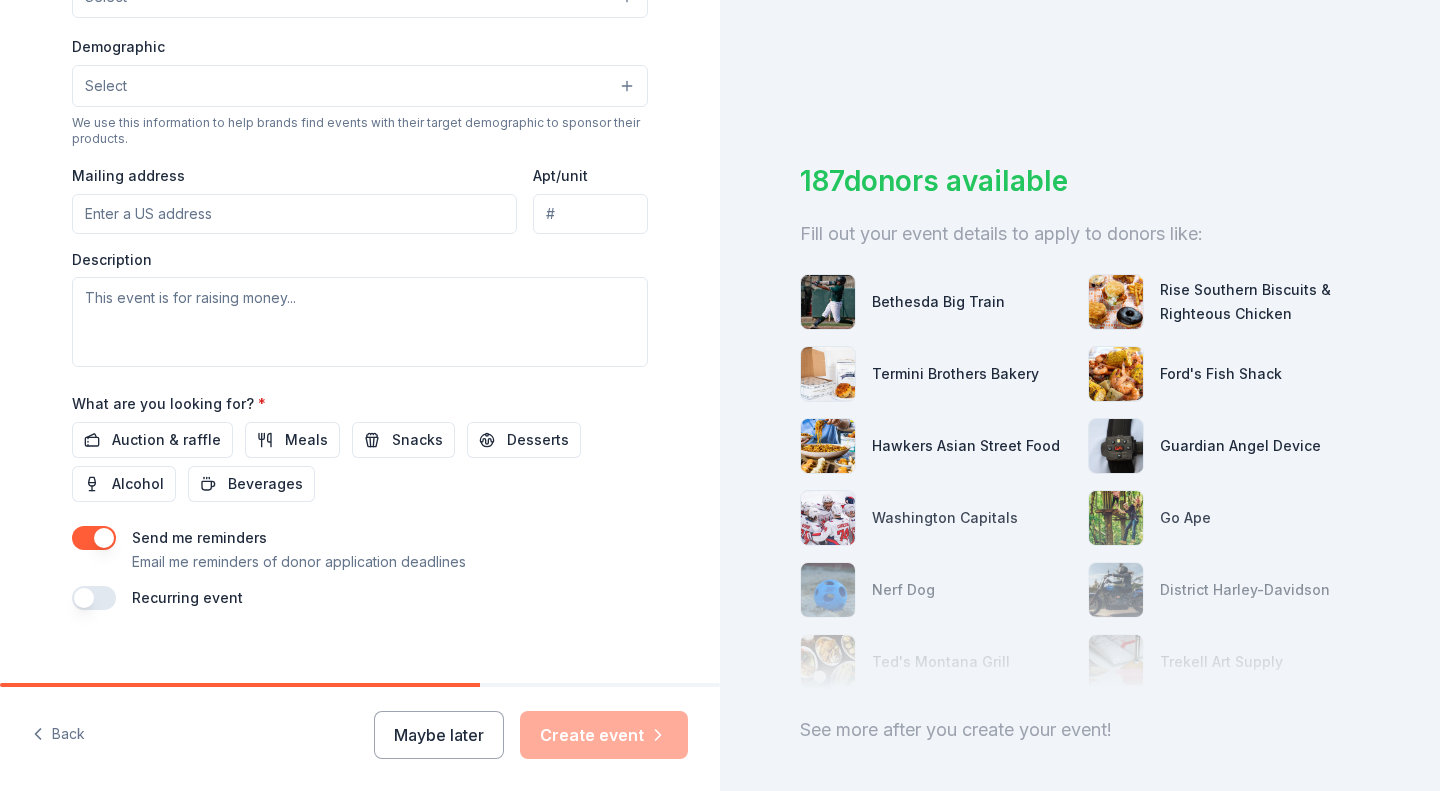 scroll, scrollTop: 646, scrollLeft: 0, axis: vertical 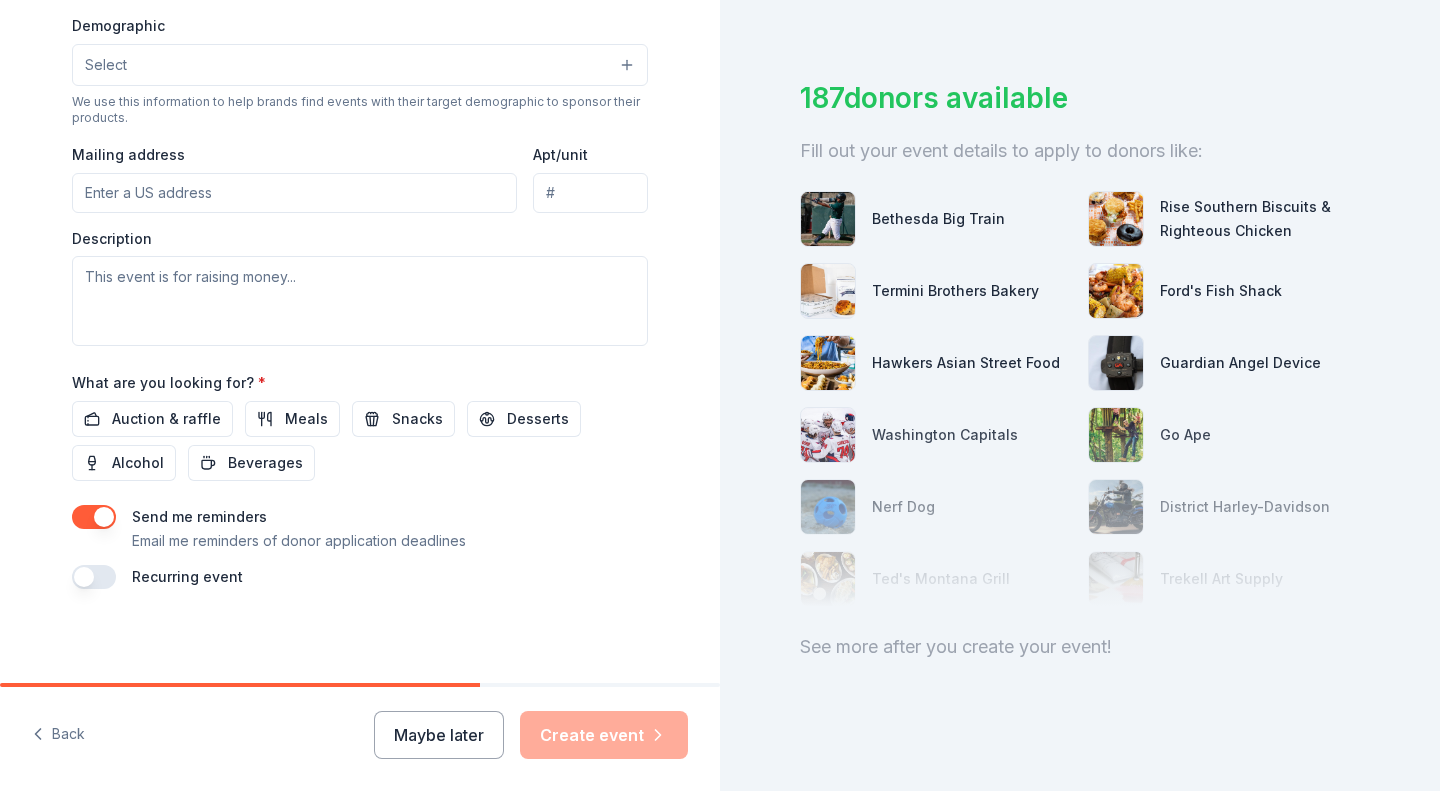 click on "See more after you create your event!" at bounding box center [1080, 647] 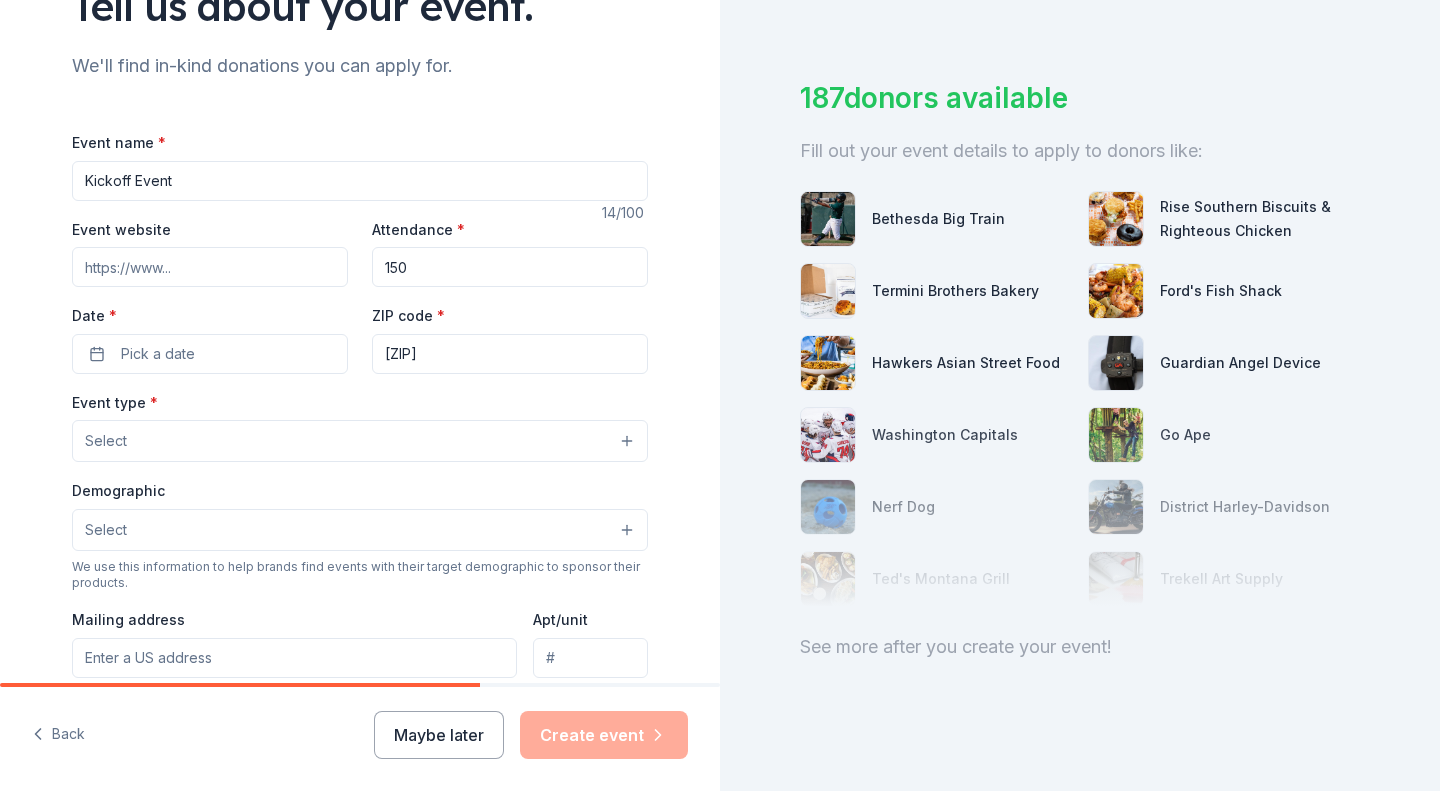 scroll, scrollTop: 153, scrollLeft: 0, axis: vertical 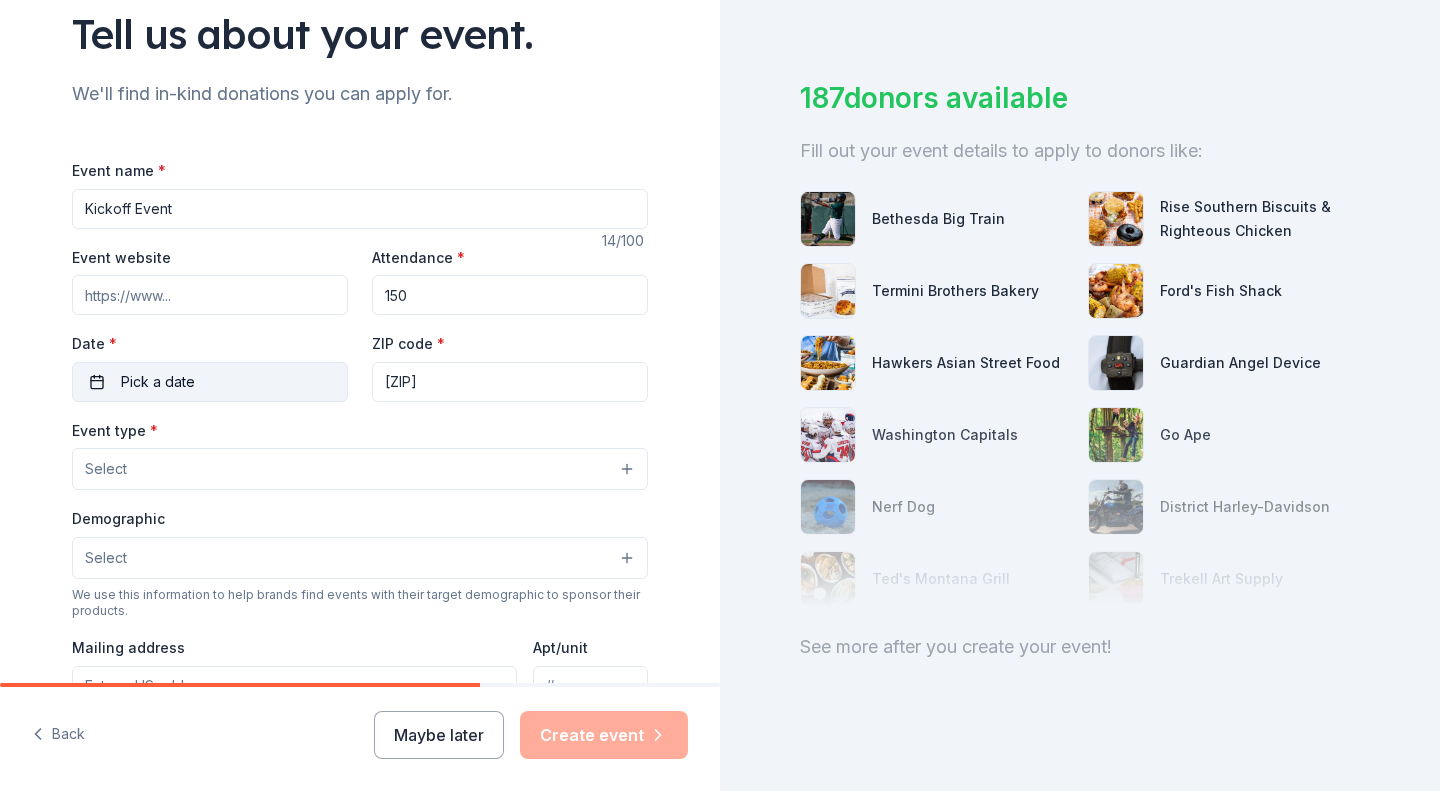 click on "Pick a date" at bounding box center [210, 382] 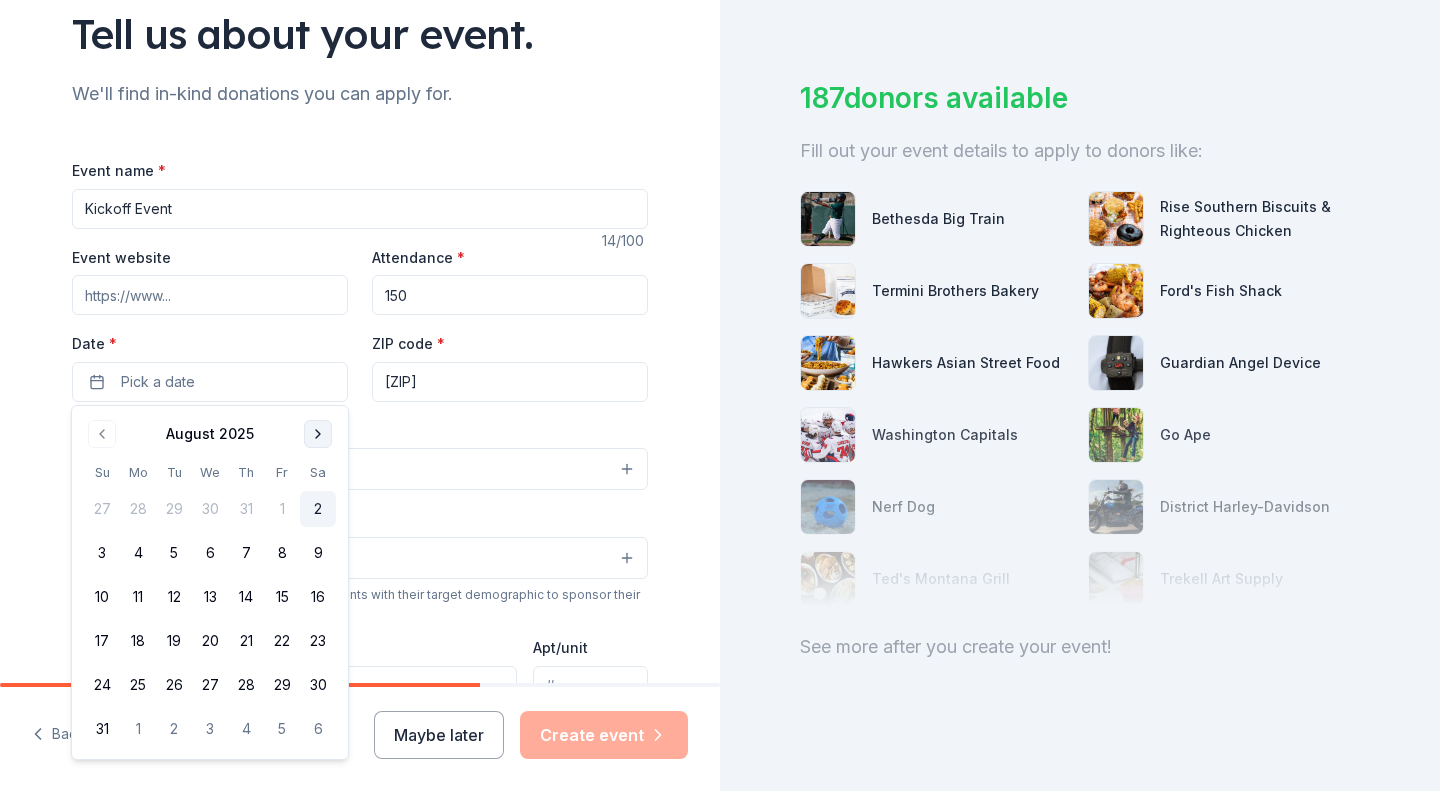 click at bounding box center [318, 434] 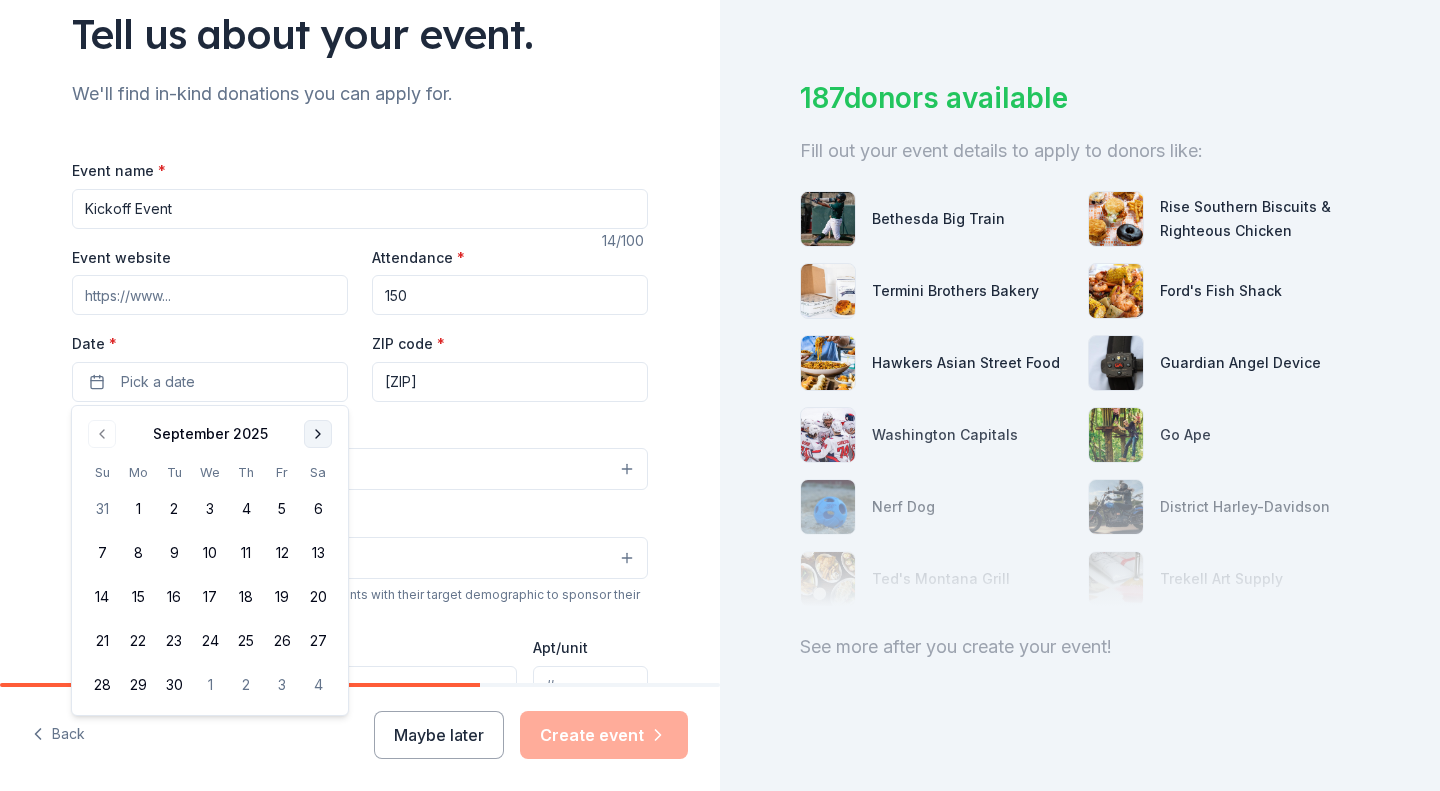 click at bounding box center [318, 434] 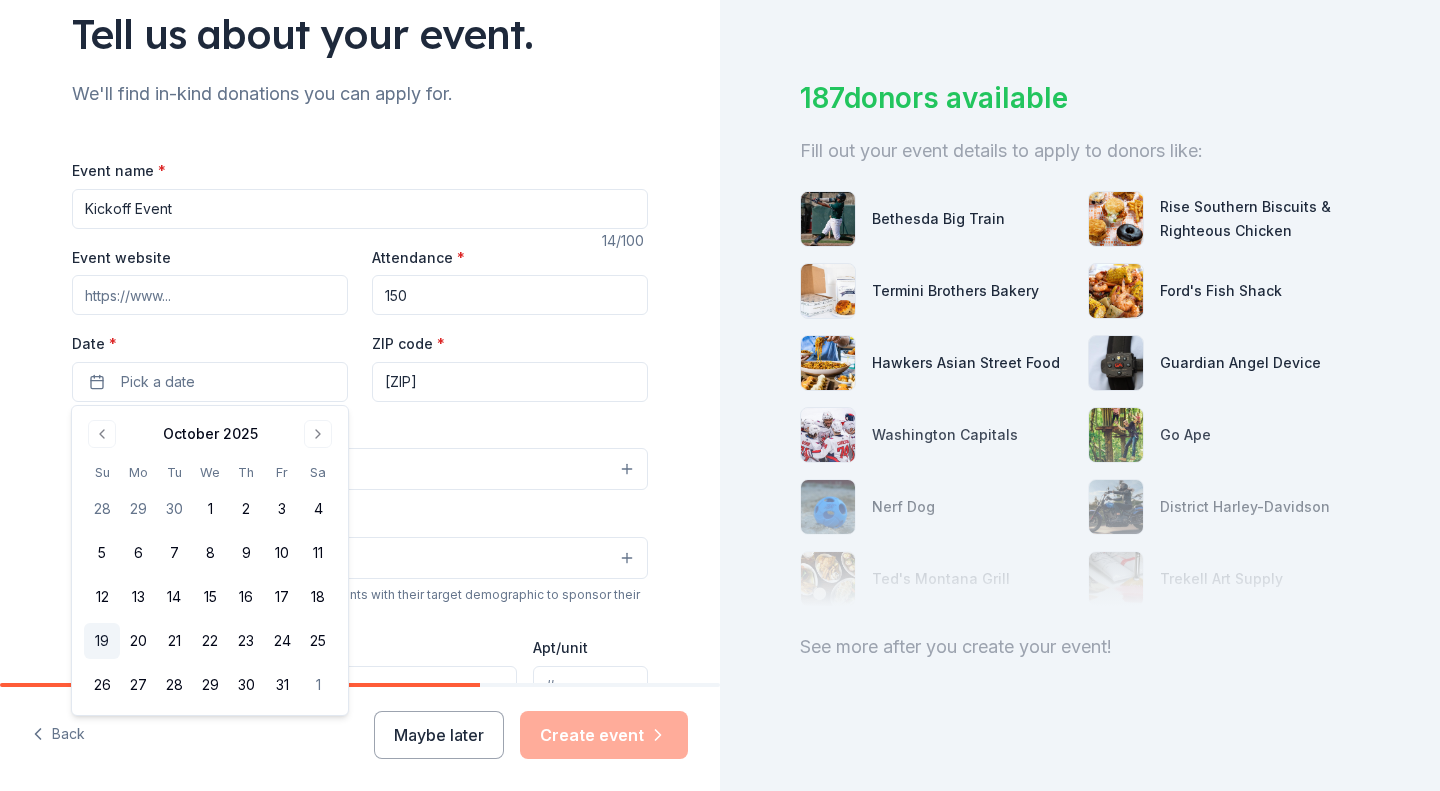 click on "19" at bounding box center (102, 641) 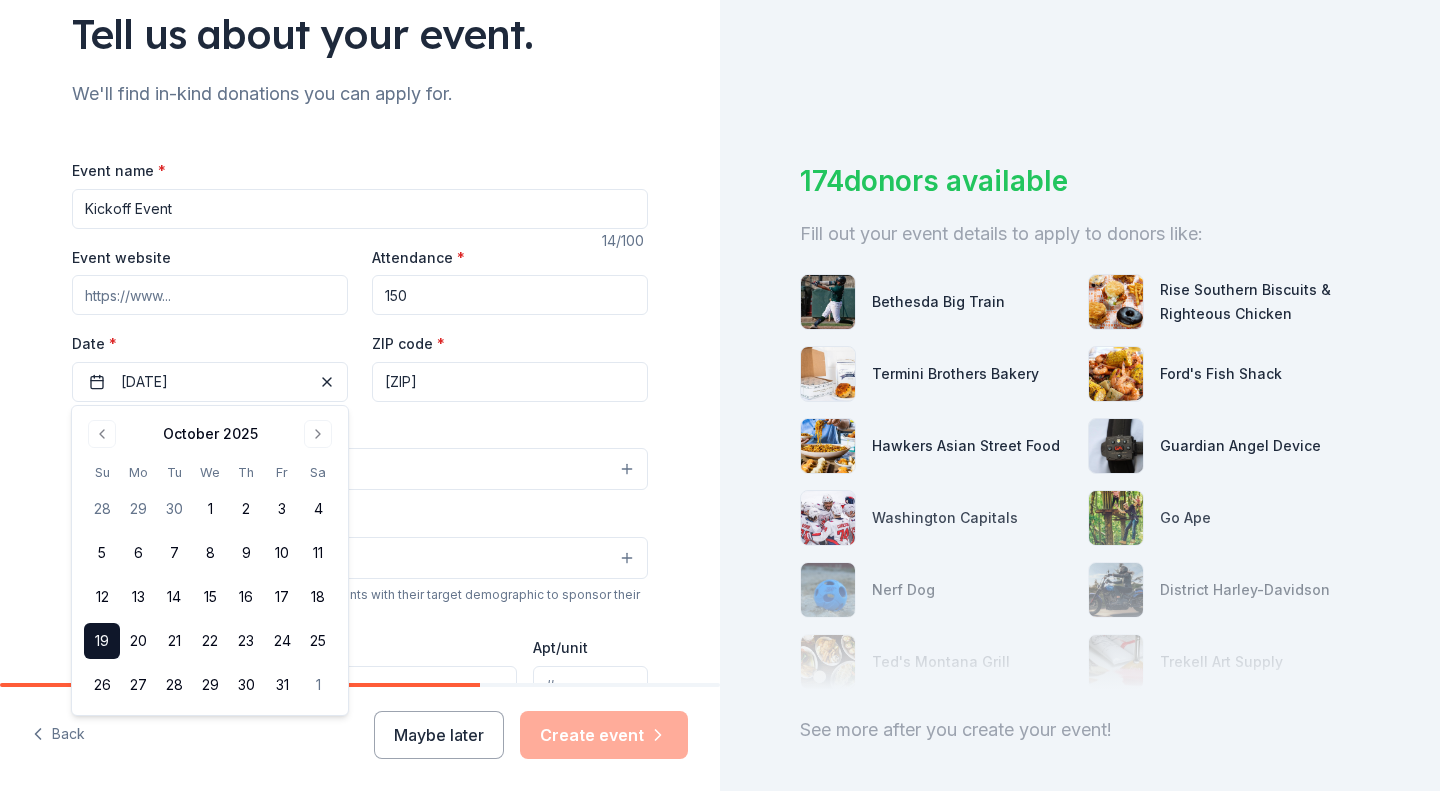 scroll, scrollTop: 83, scrollLeft: 0, axis: vertical 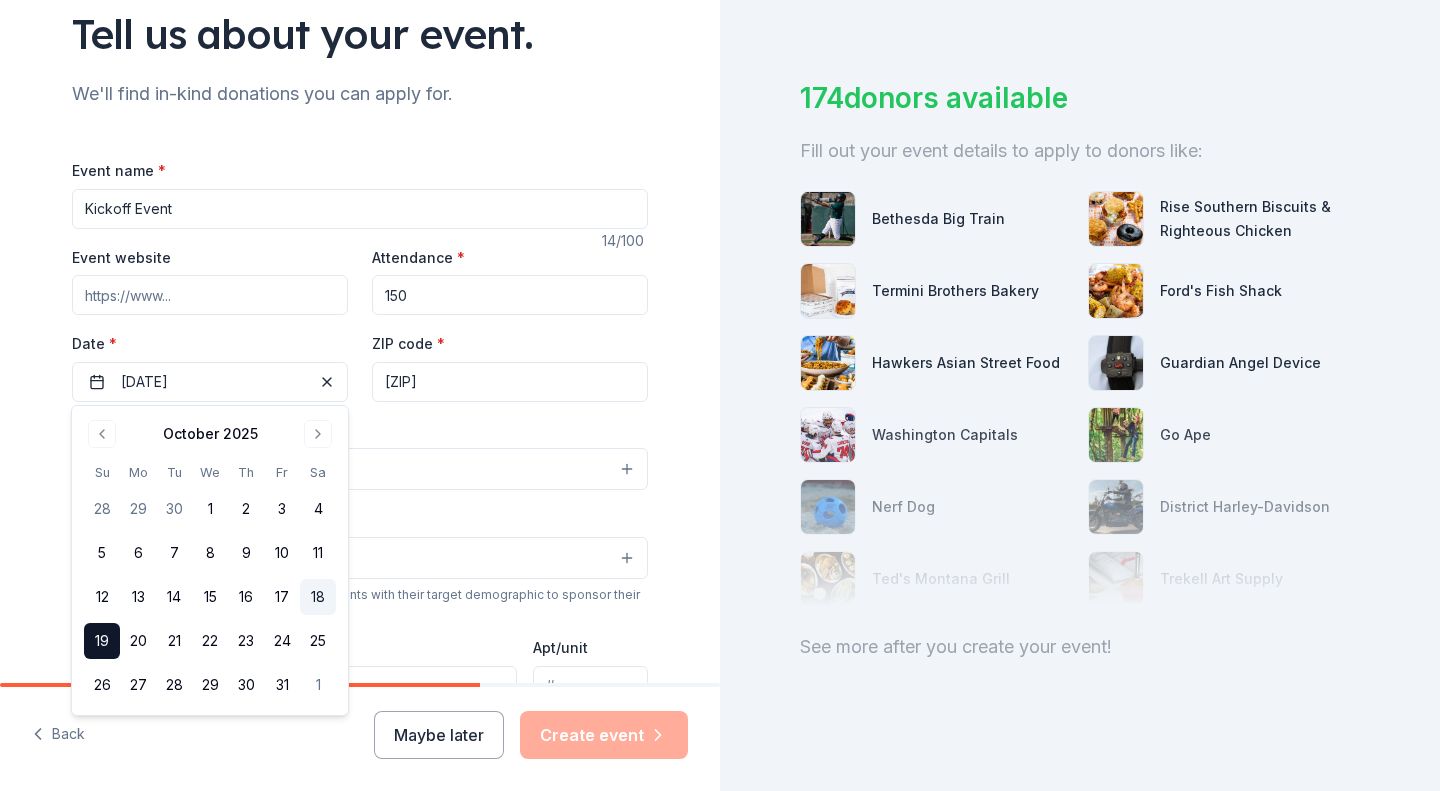click on "18" at bounding box center (318, 597) 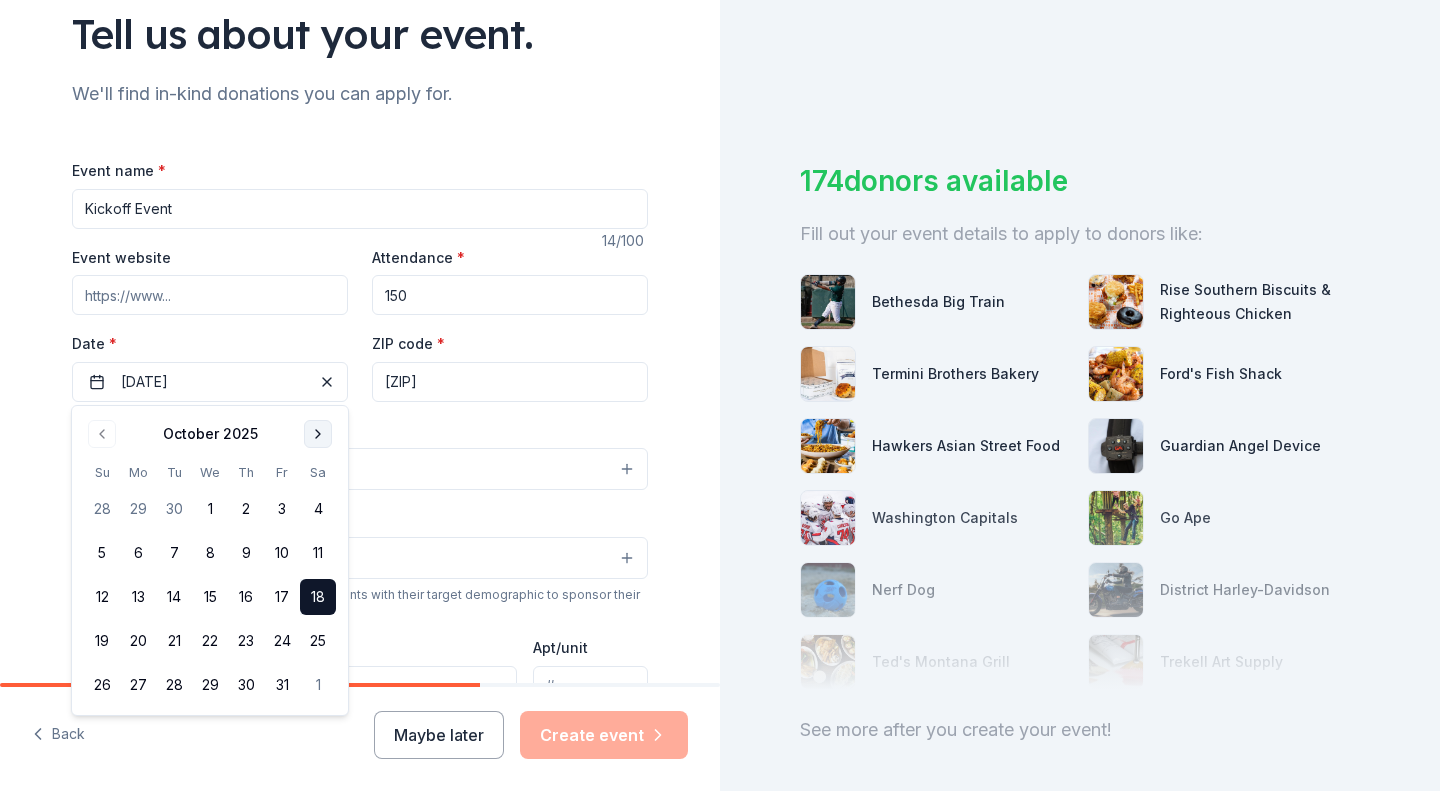 click at bounding box center (318, 434) 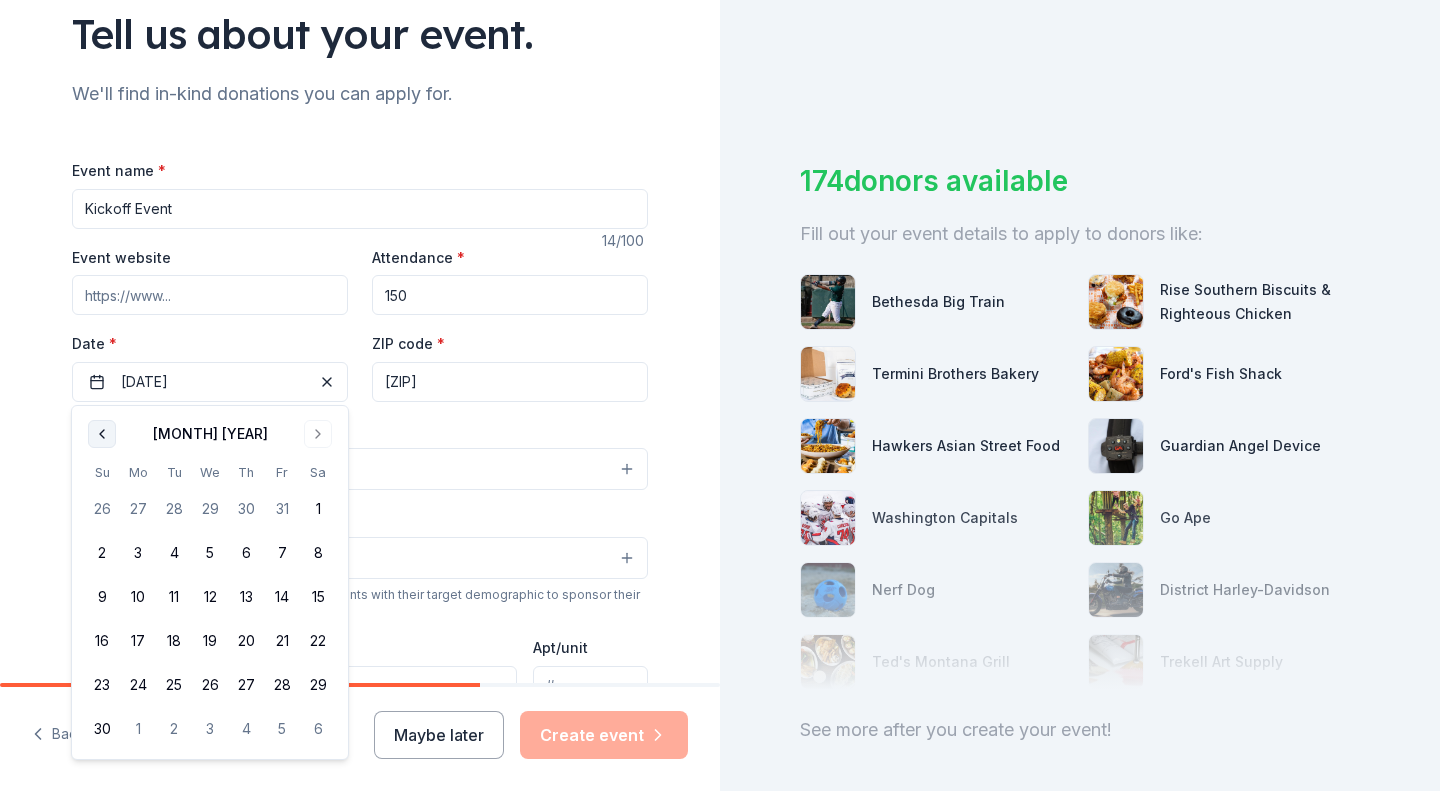 click at bounding box center (102, 434) 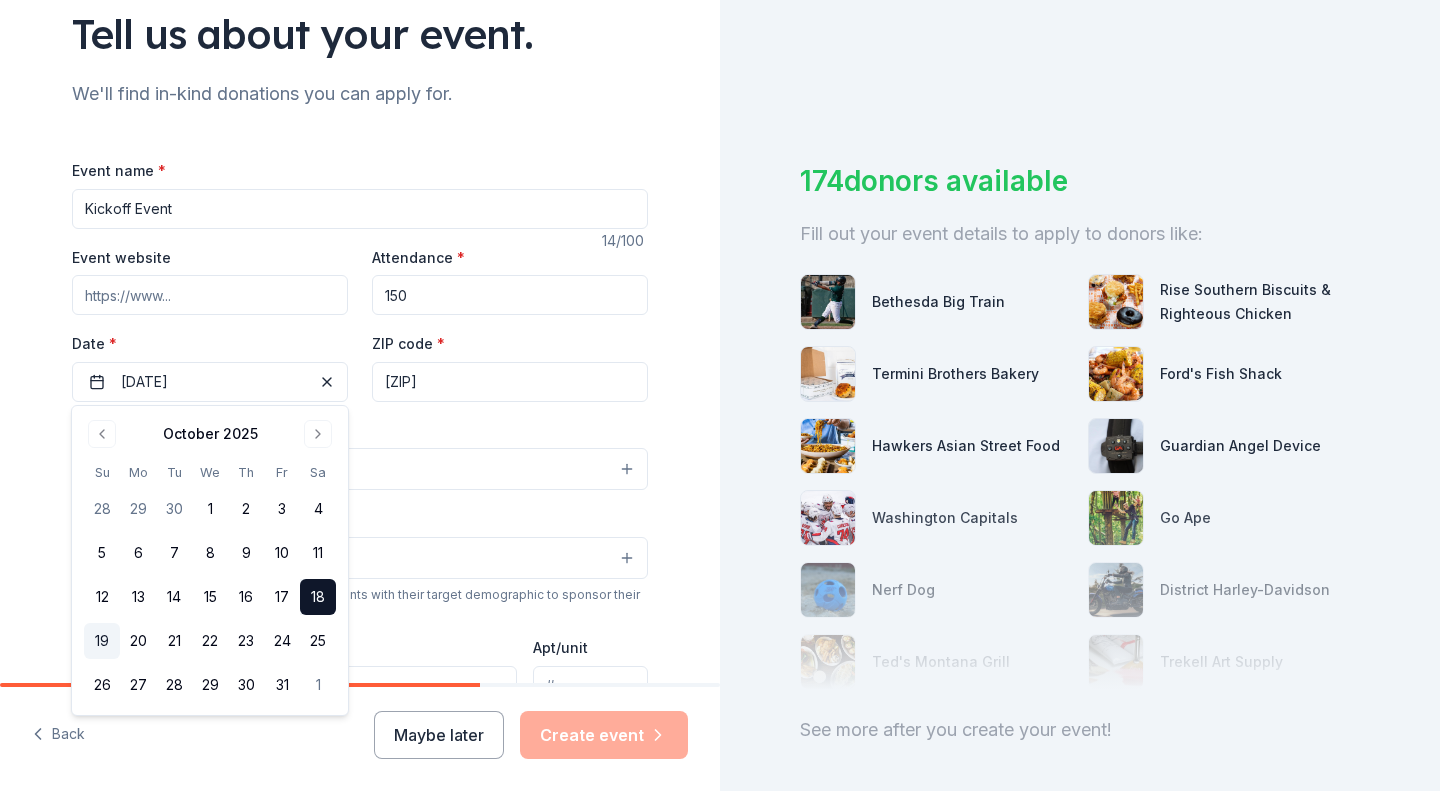 click on "19" at bounding box center (102, 641) 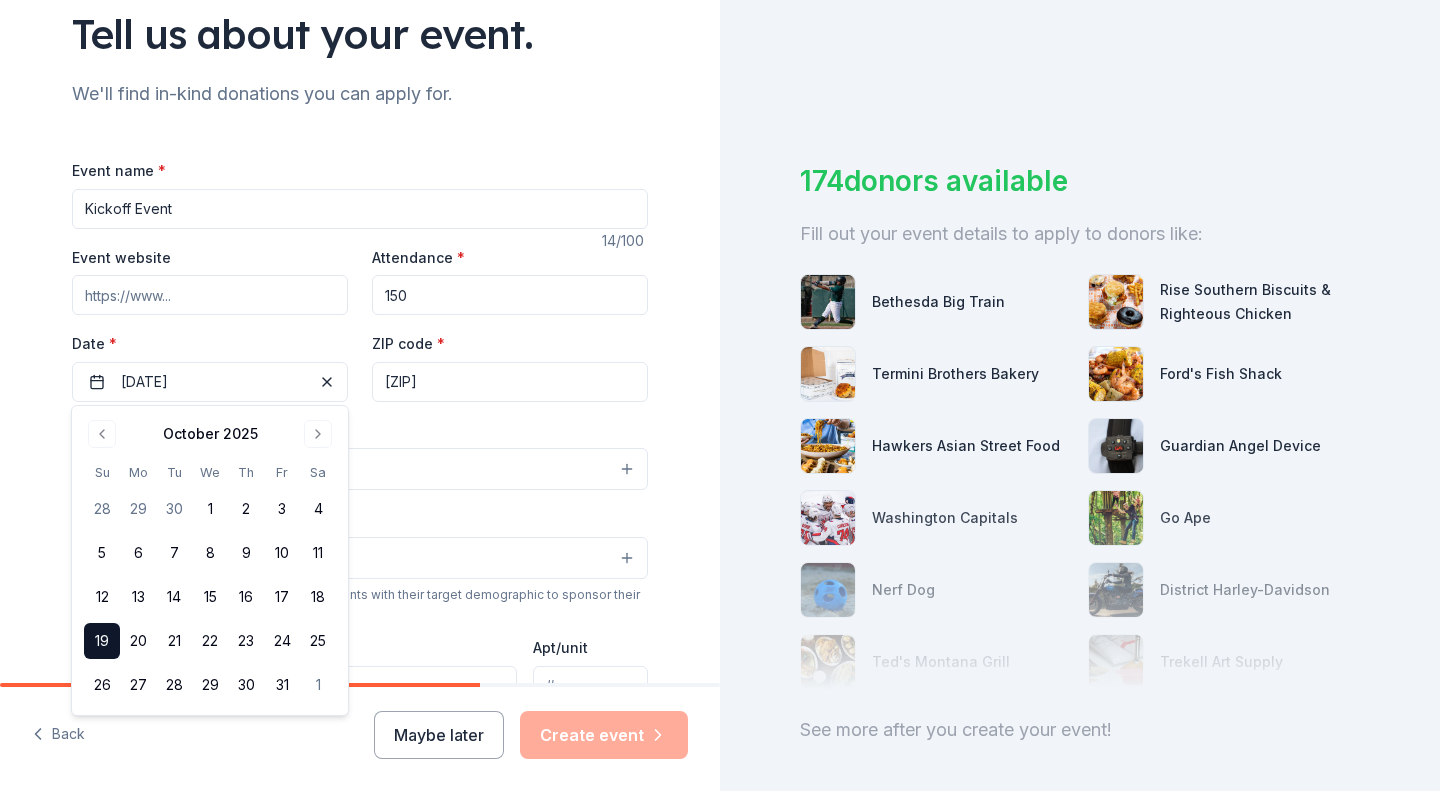 click on "Event type * Select" at bounding box center (360, 454) 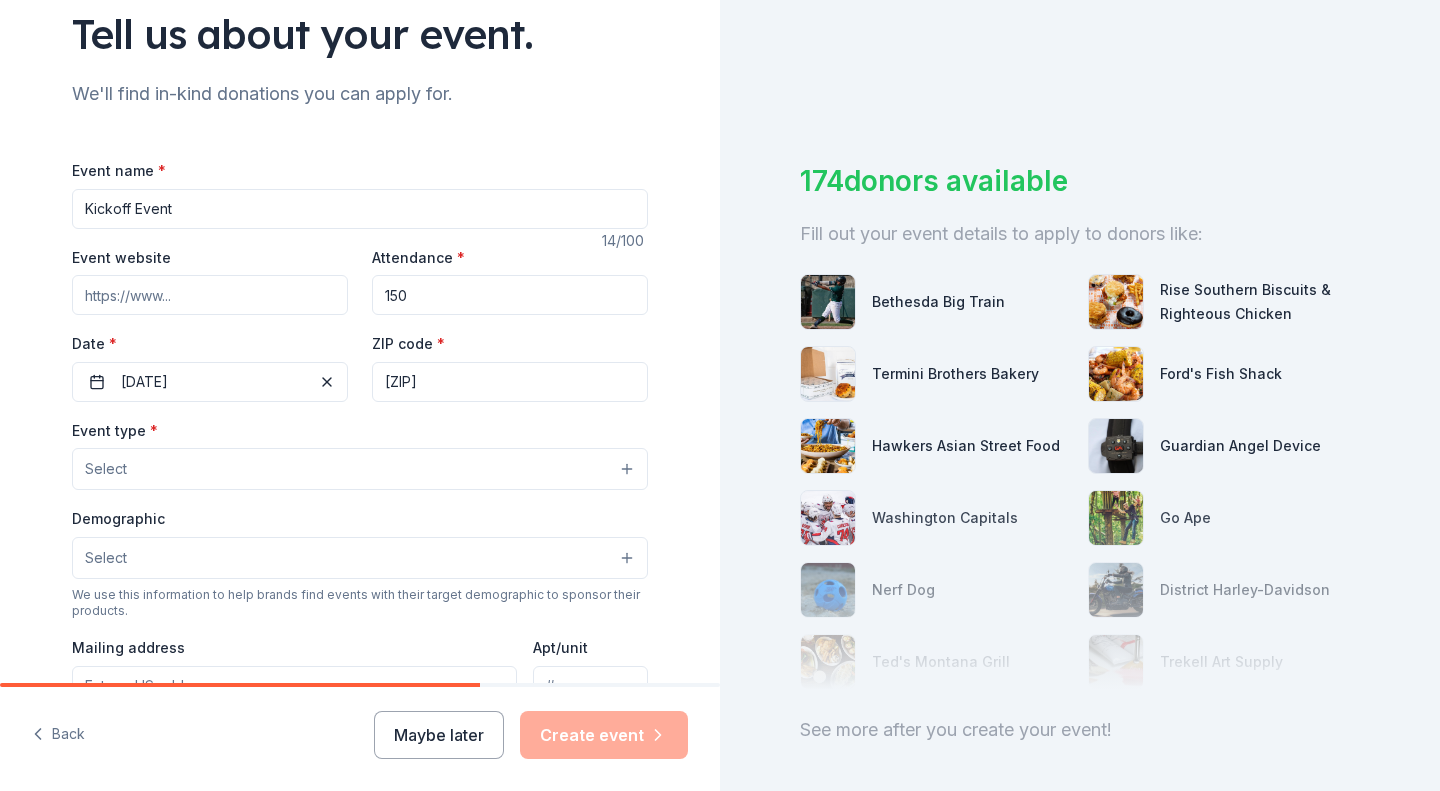 click on "Select" at bounding box center (360, 469) 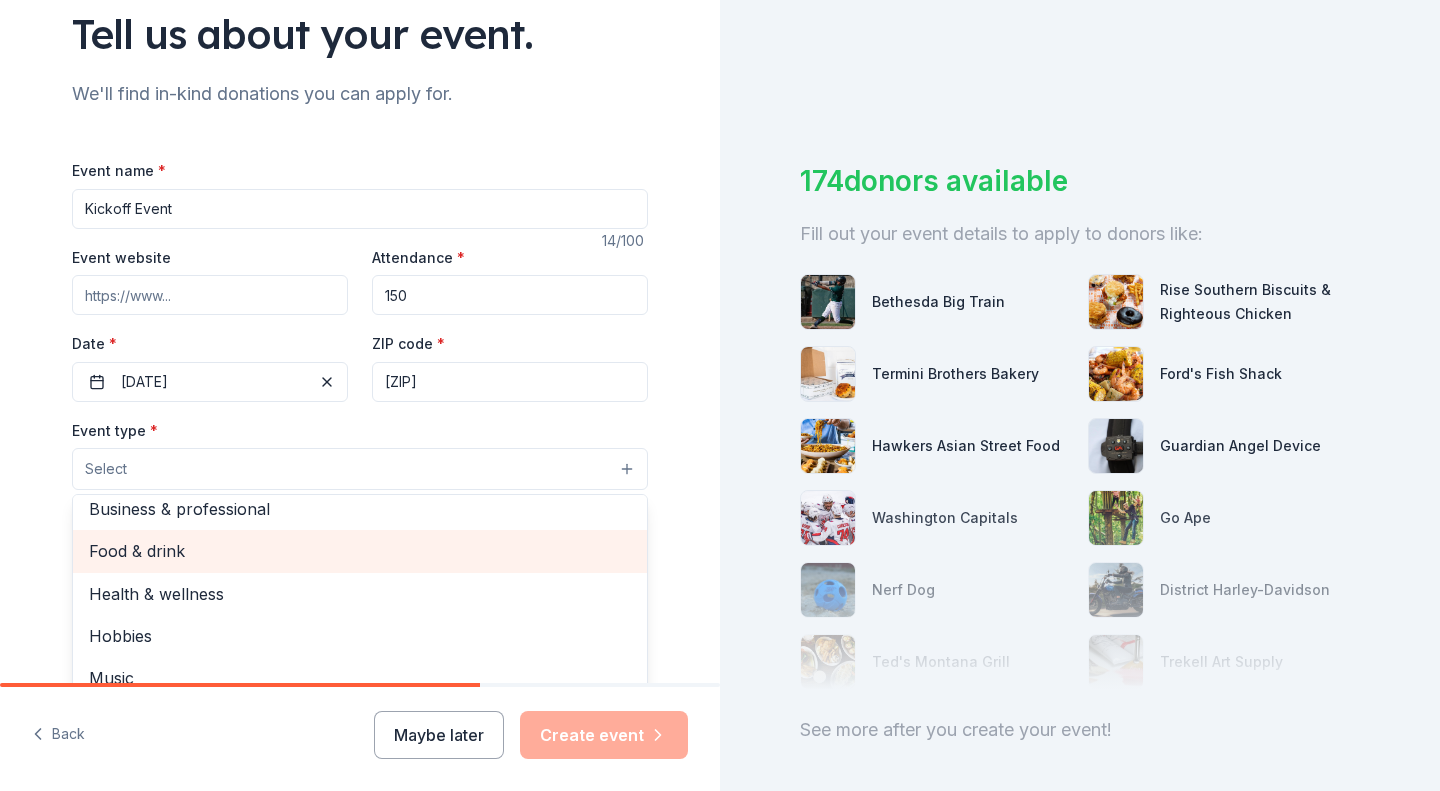 scroll, scrollTop: 67, scrollLeft: 0, axis: vertical 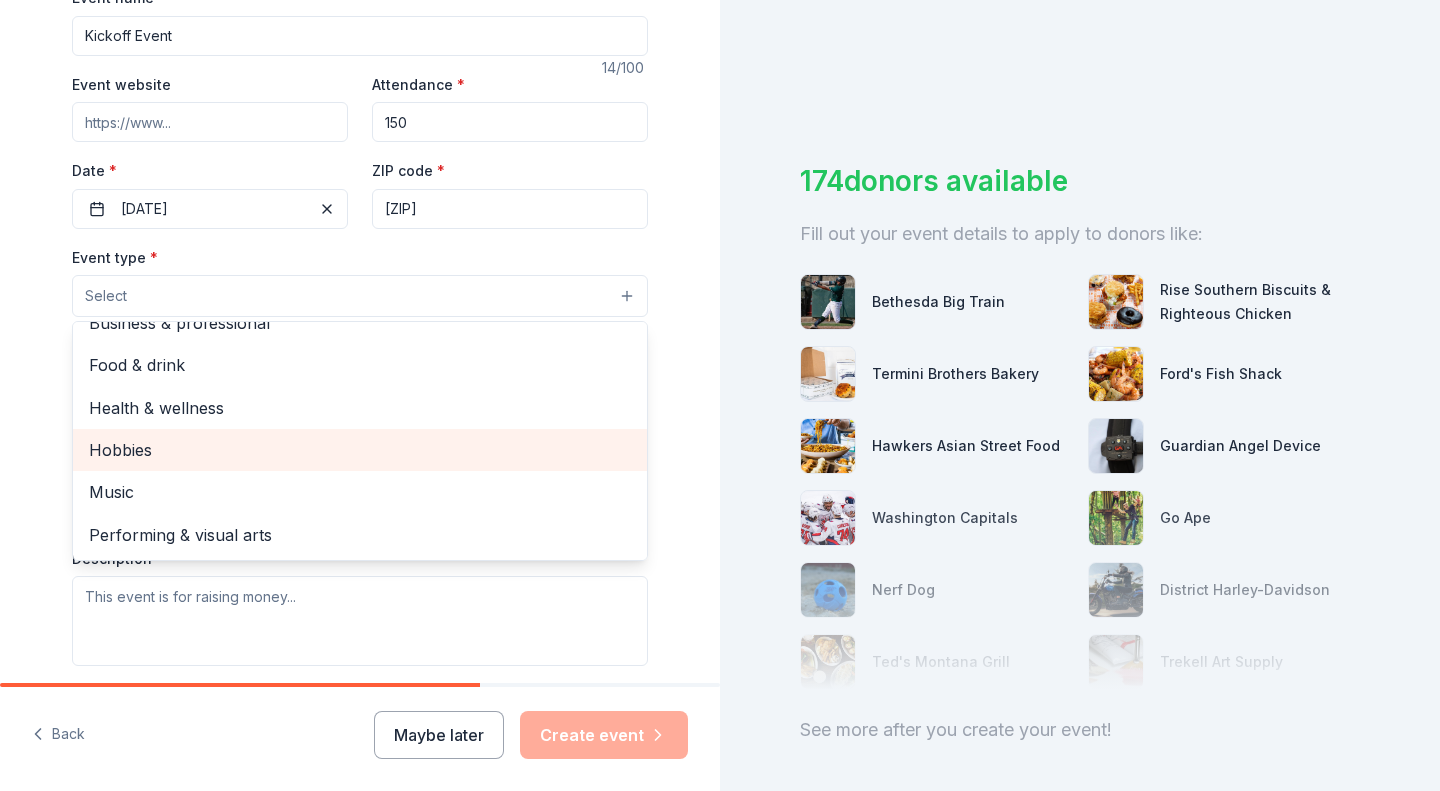 click on "Hobbies" at bounding box center (360, 450) 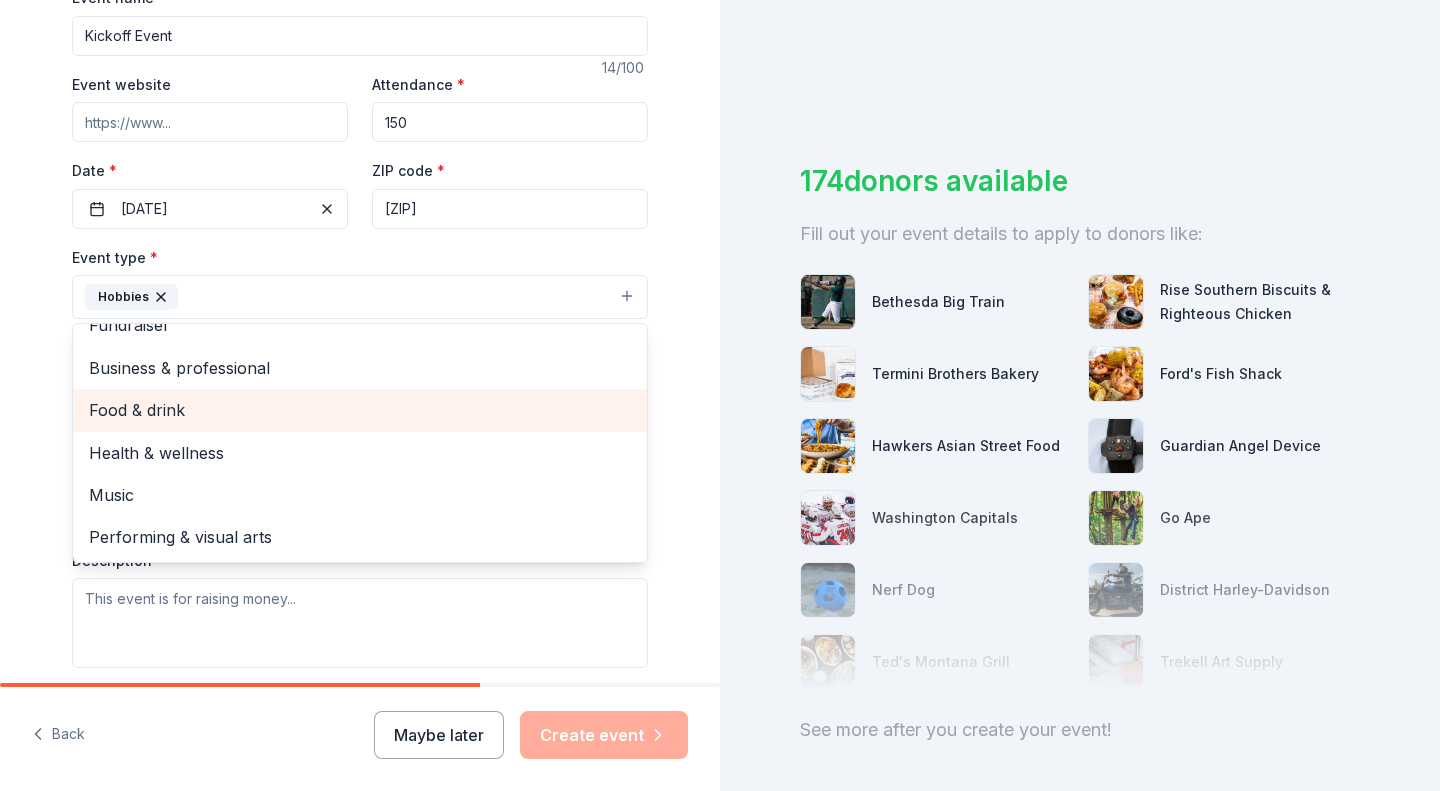scroll, scrollTop: 0, scrollLeft: 0, axis: both 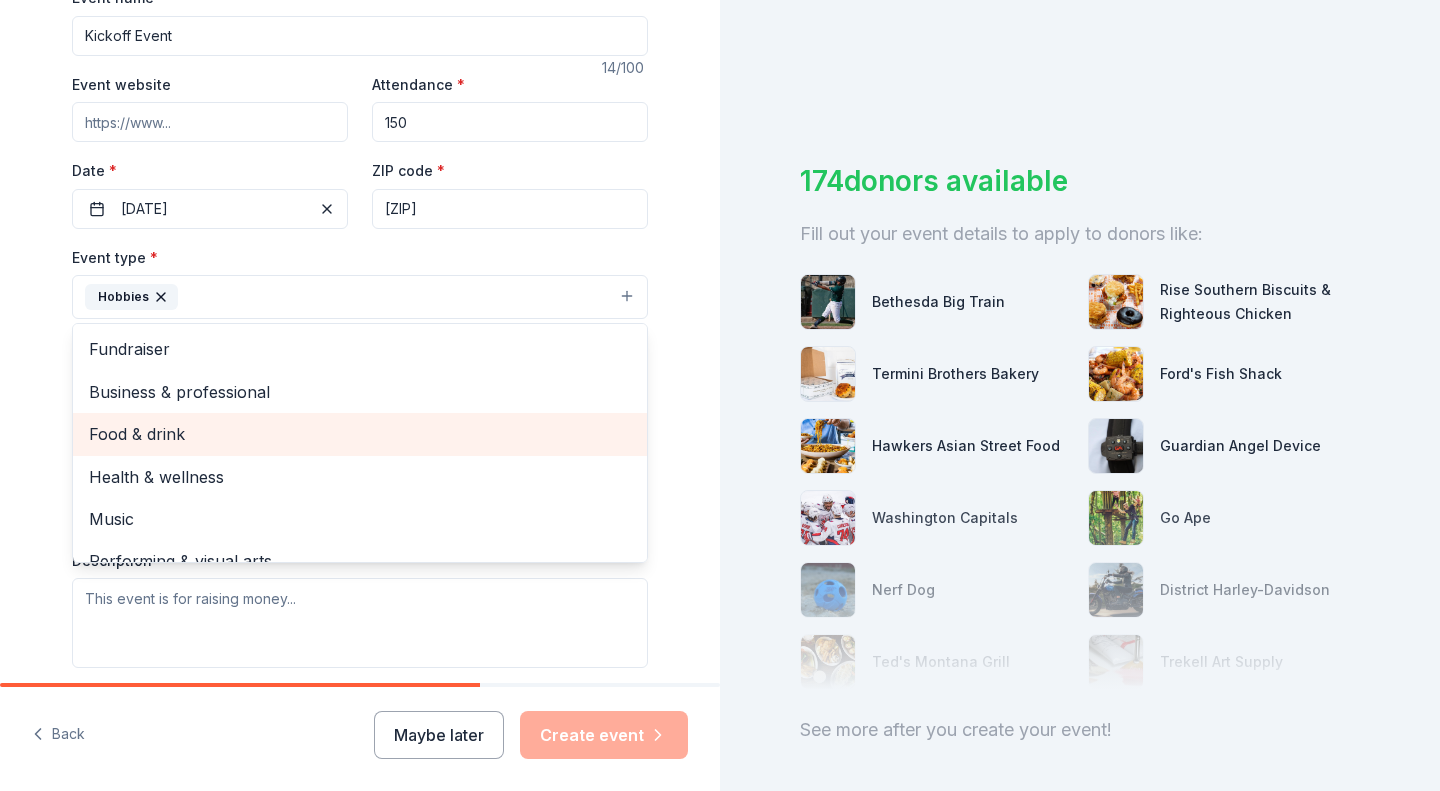 click on "Food & drink" at bounding box center [360, 434] 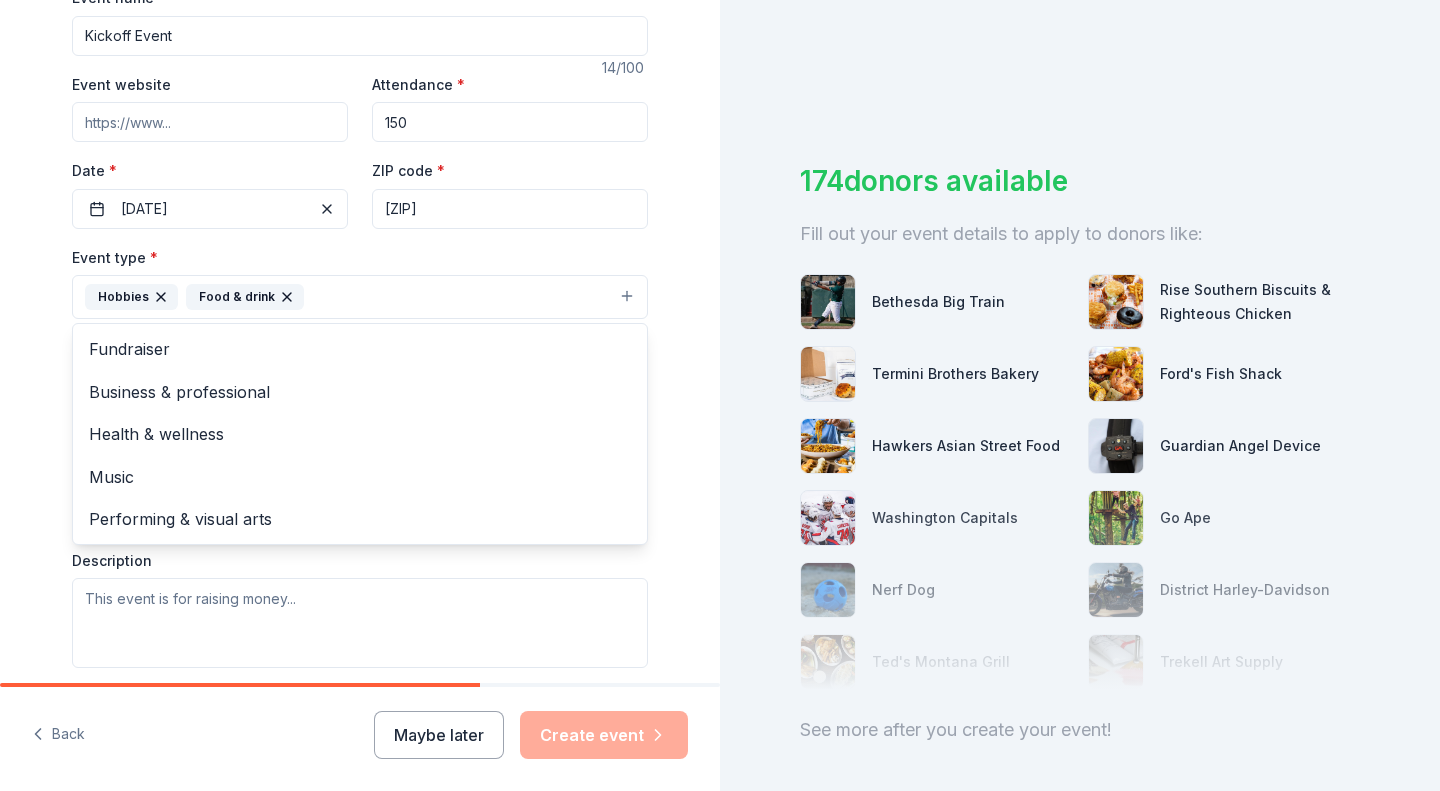 click on "Tell us about your event. We'll find in-kind donations you can apply for. Event name * Kickoff Event 14 /100 Event website Attendance * 150 Date * Pick a date ZIP code * [ZIP] Event type * Select Demographic Select We use this information to help brands find events with their target demographic to sponsor their products. Mailing address Apt/unit Description What are you looking for? * Auction & raffle Meals Snacks Desserts Alcohol Beverages Send me reminders Email me reminders of donor application deadlines Recurring event" at bounding box center [360, 340] 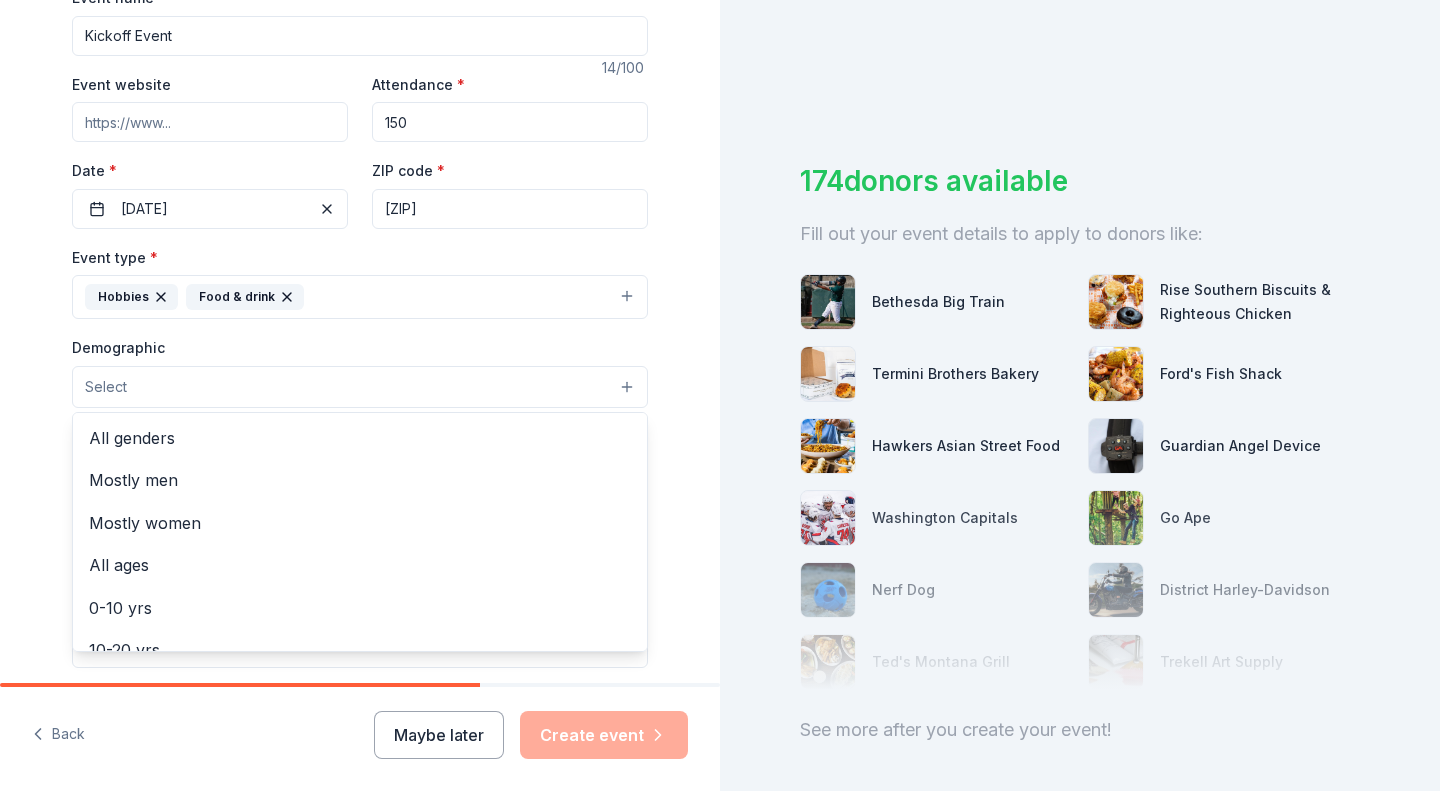 click on "Select" at bounding box center (360, 387) 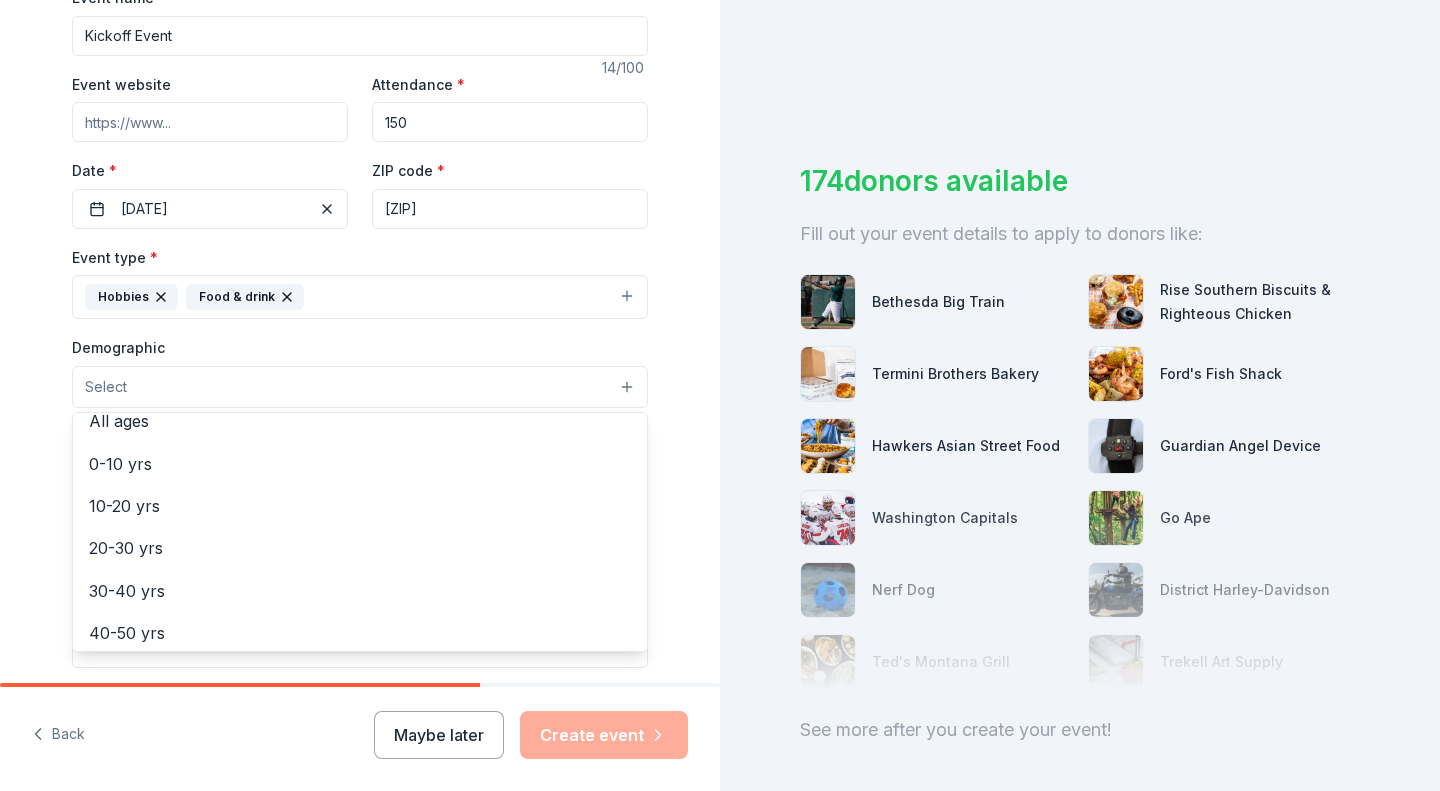 scroll, scrollTop: 139, scrollLeft: 0, axis: vertical 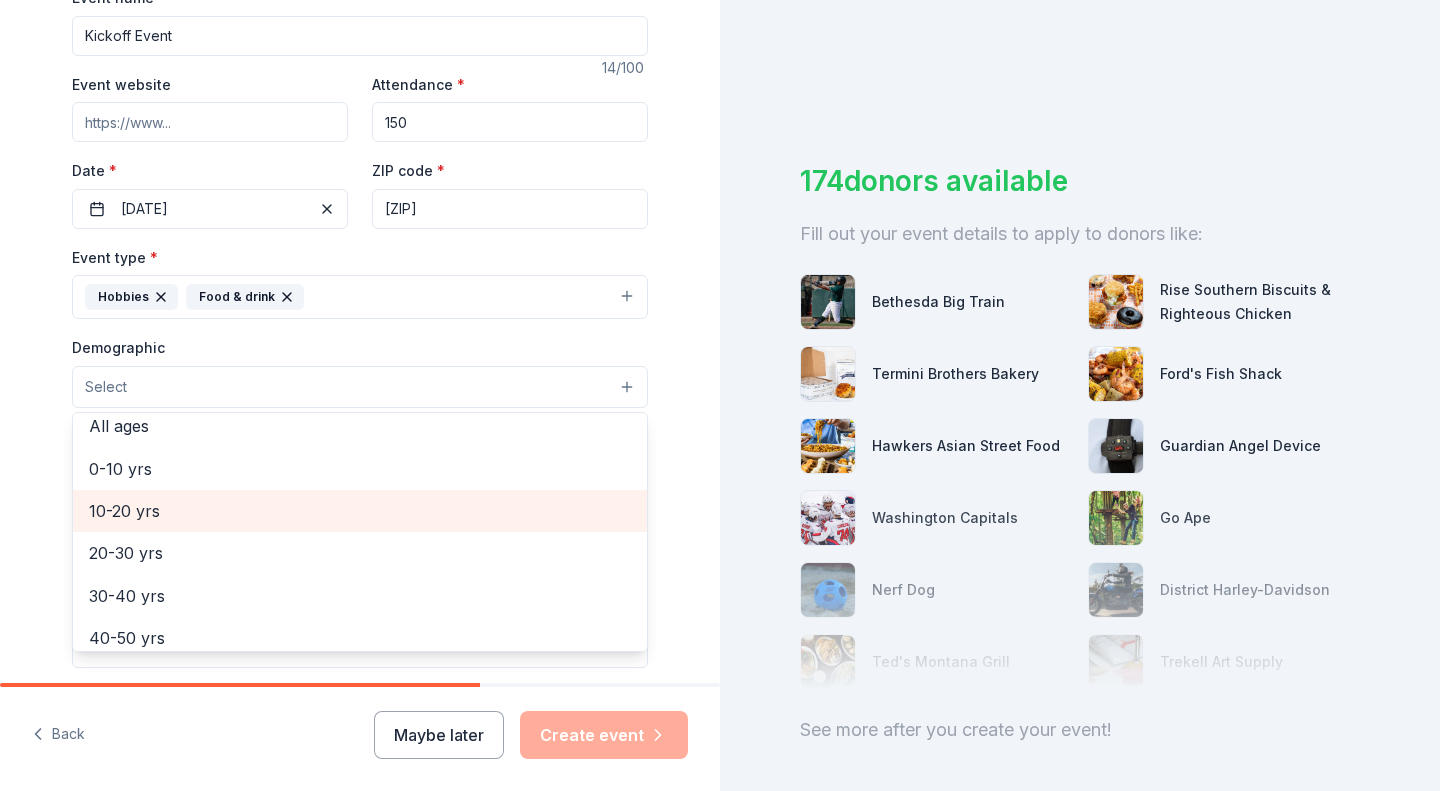 click on "10-20 yrs" at bounding box center (360, 511) 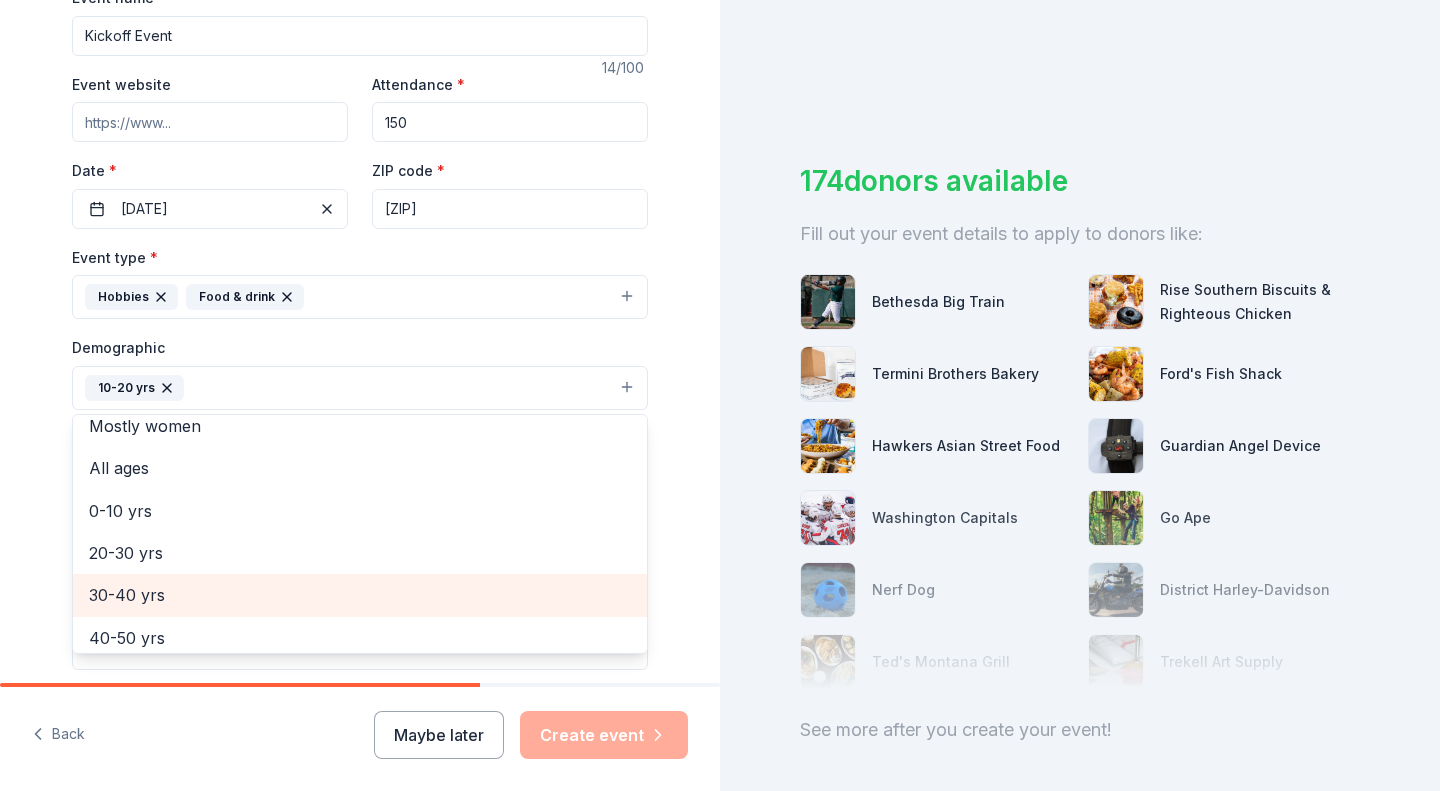 scroll, scrollTop: 0, scrollLeft: 0, axis: both 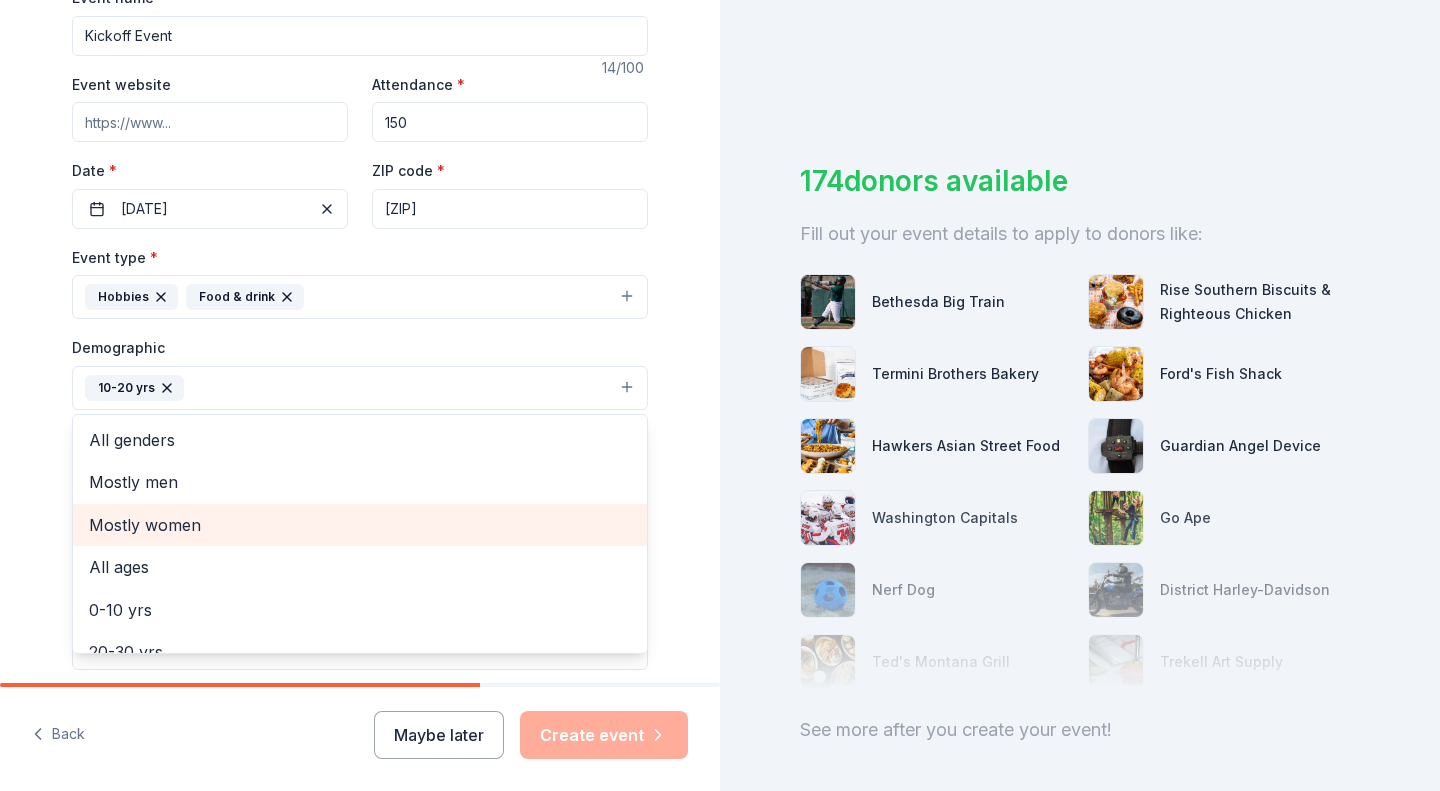 click on "Mostly women" at bounding box center (360, 525) 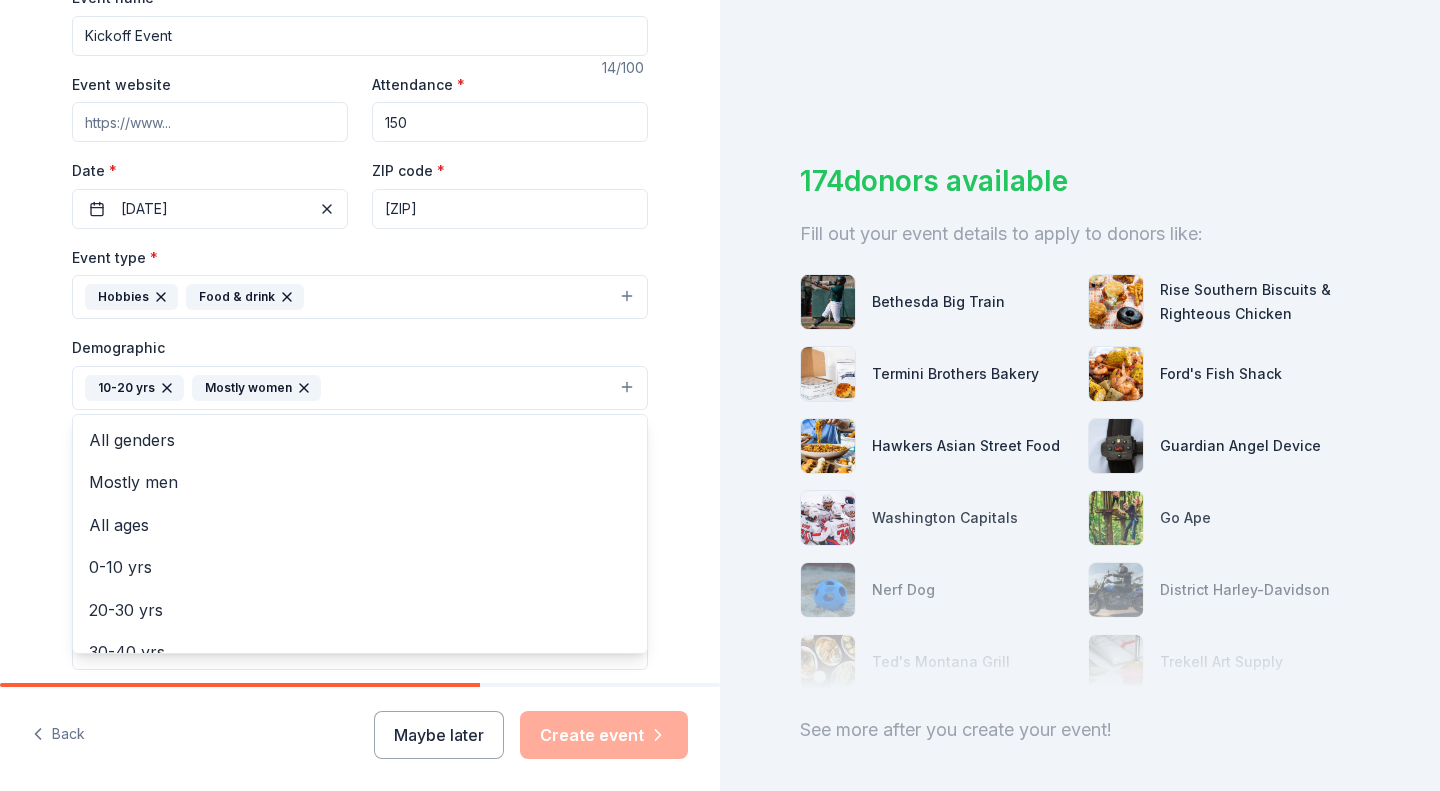 click on "Event name * Kickoff Event 14 /100 Event website Attendance * 150 Date * 10/19/2025 ZIP code * [ZIP] Event type * Hobbies Food & drink Demographic 10-20 yrs Mostly women All genders Mostly men All ages 0-10 yrs 20-30 yrs 30-40 yrs 40-50 yrs 50-60 yrs 60-70 yrs 70-80 yrs 80+ yrs We use this information to help brands find events with their target demographic to sponsor their products. Mailing address Apt/unit Description What are you looking for? * Auction & raffle Meals Snacks Desserts Alcohol Beverages Send me reminders Email me reminders of donor application deadlines Recurring event" at bounding box center (360, 341) 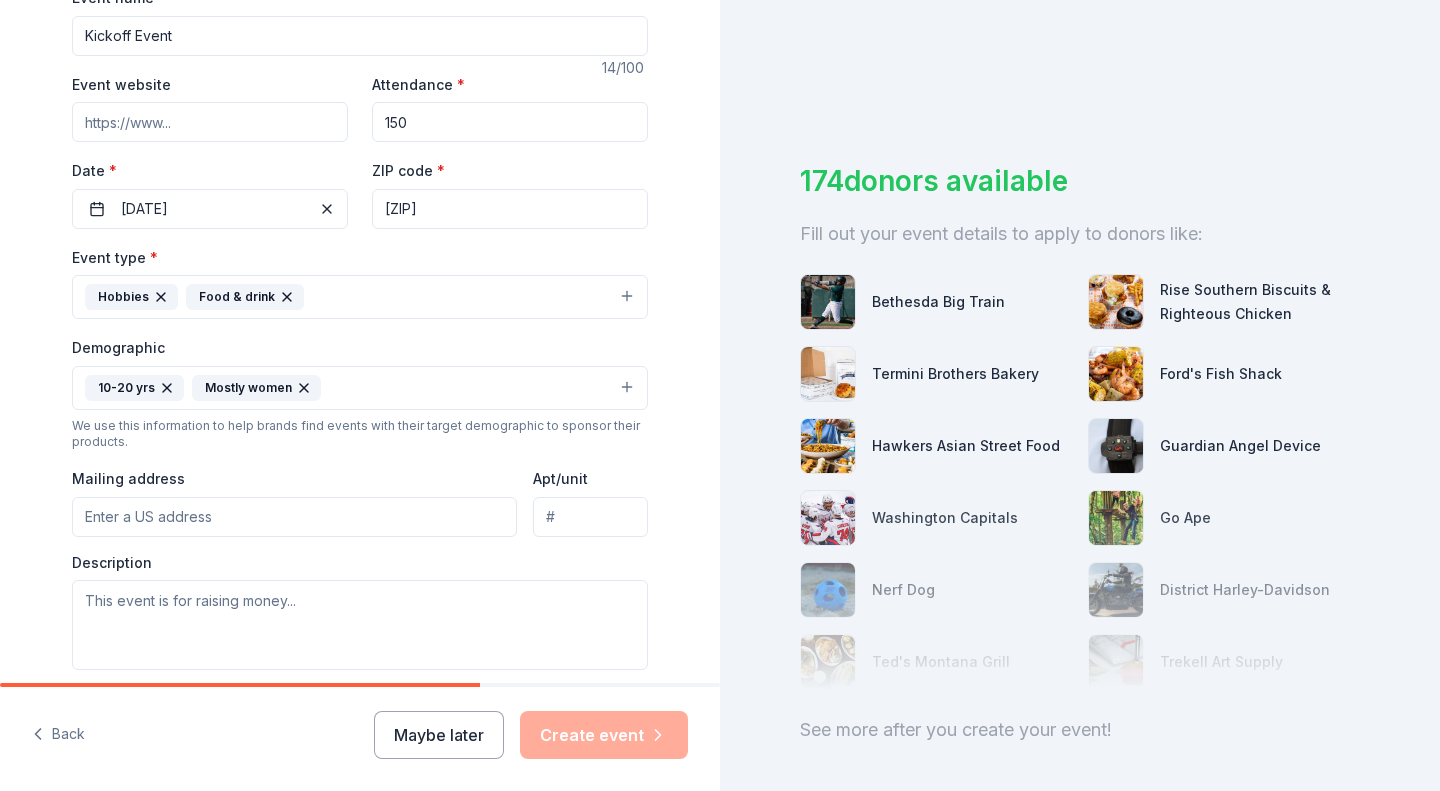 click on "Mailing address" at bounding box center (294, 517) 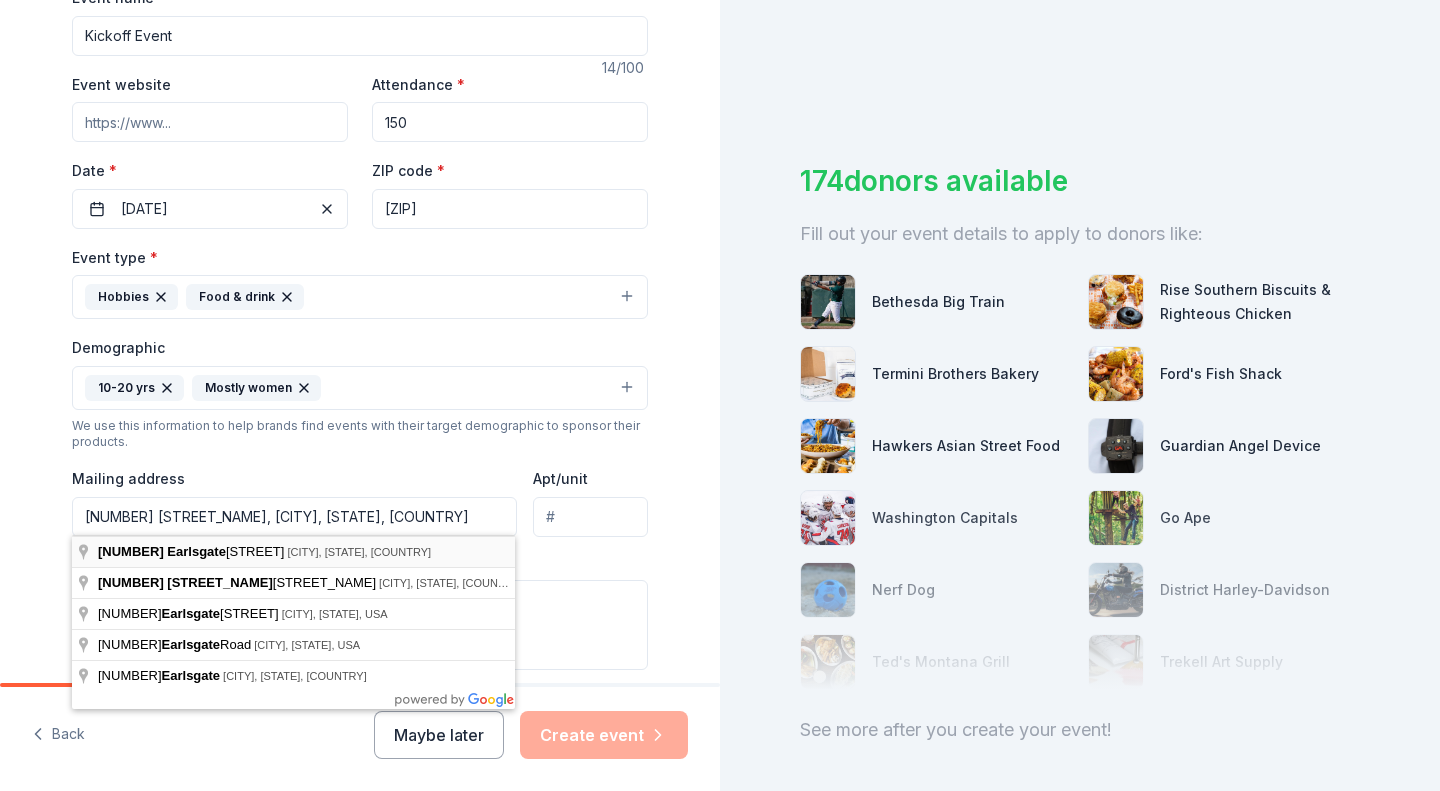 type on "[NUMBER] [STREET_NAME], [CITY], [STATE], [POSTAL_CODE]" 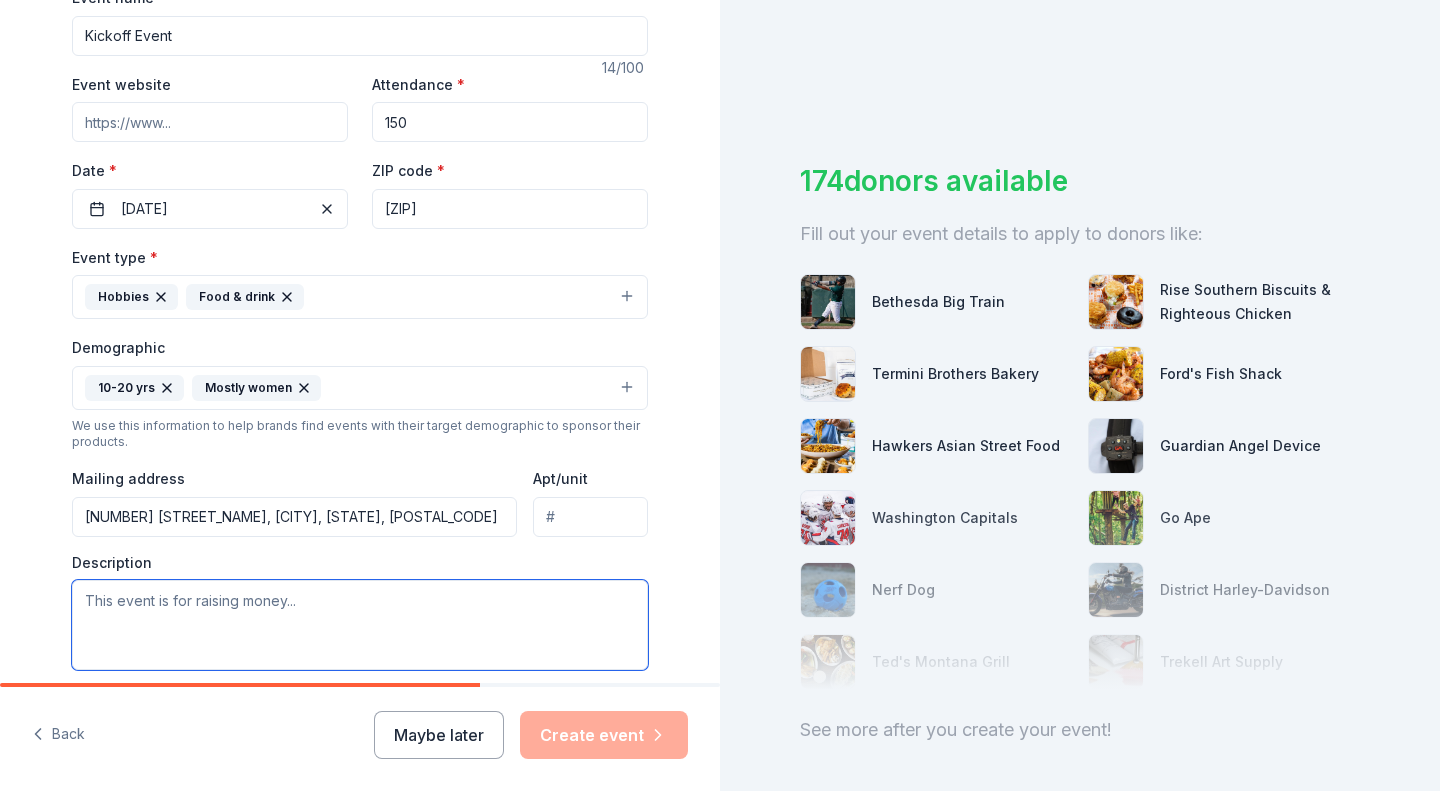 click at bounding box center (360, 625) 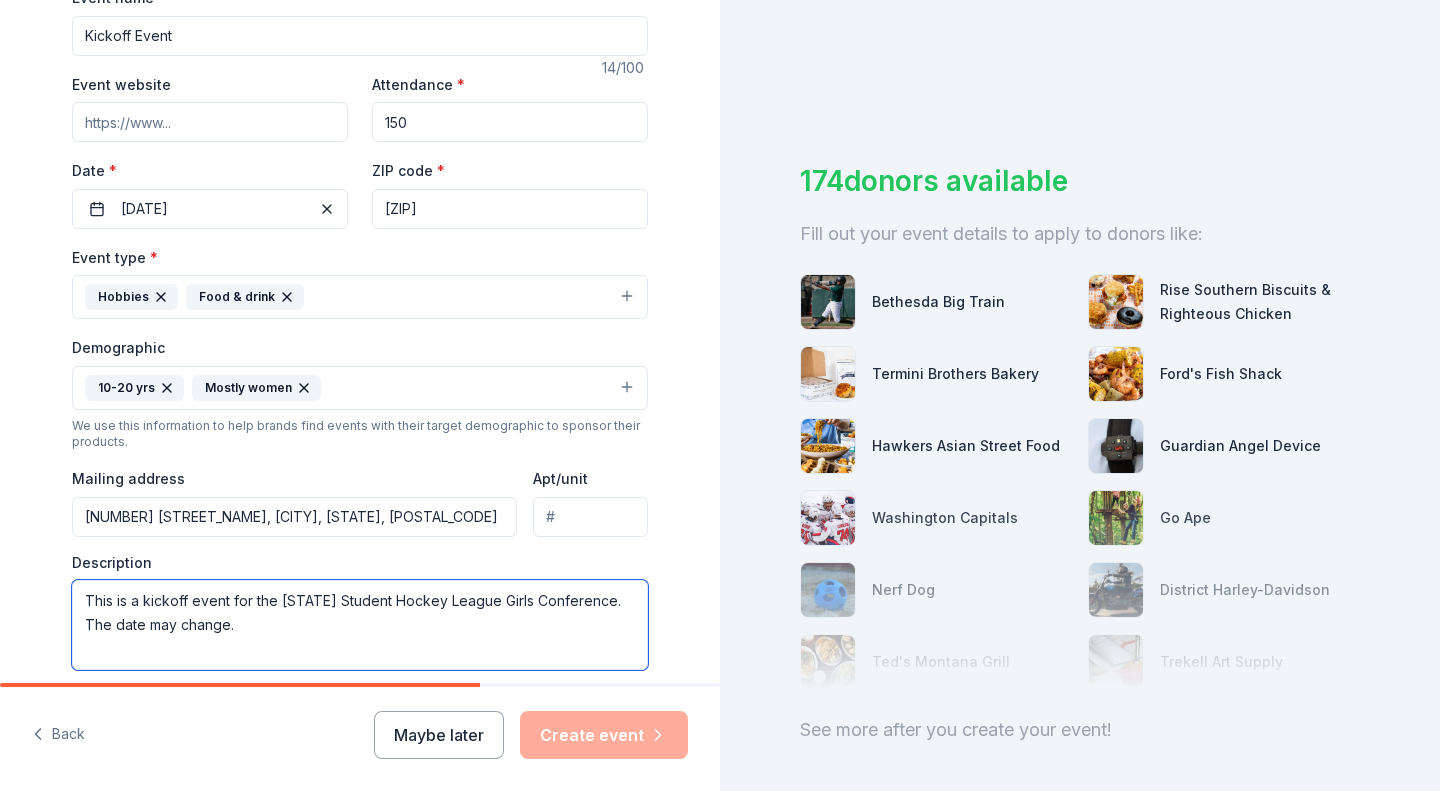 scroll, scrollTop: 83, scrollLeft: 0, axis: vertical 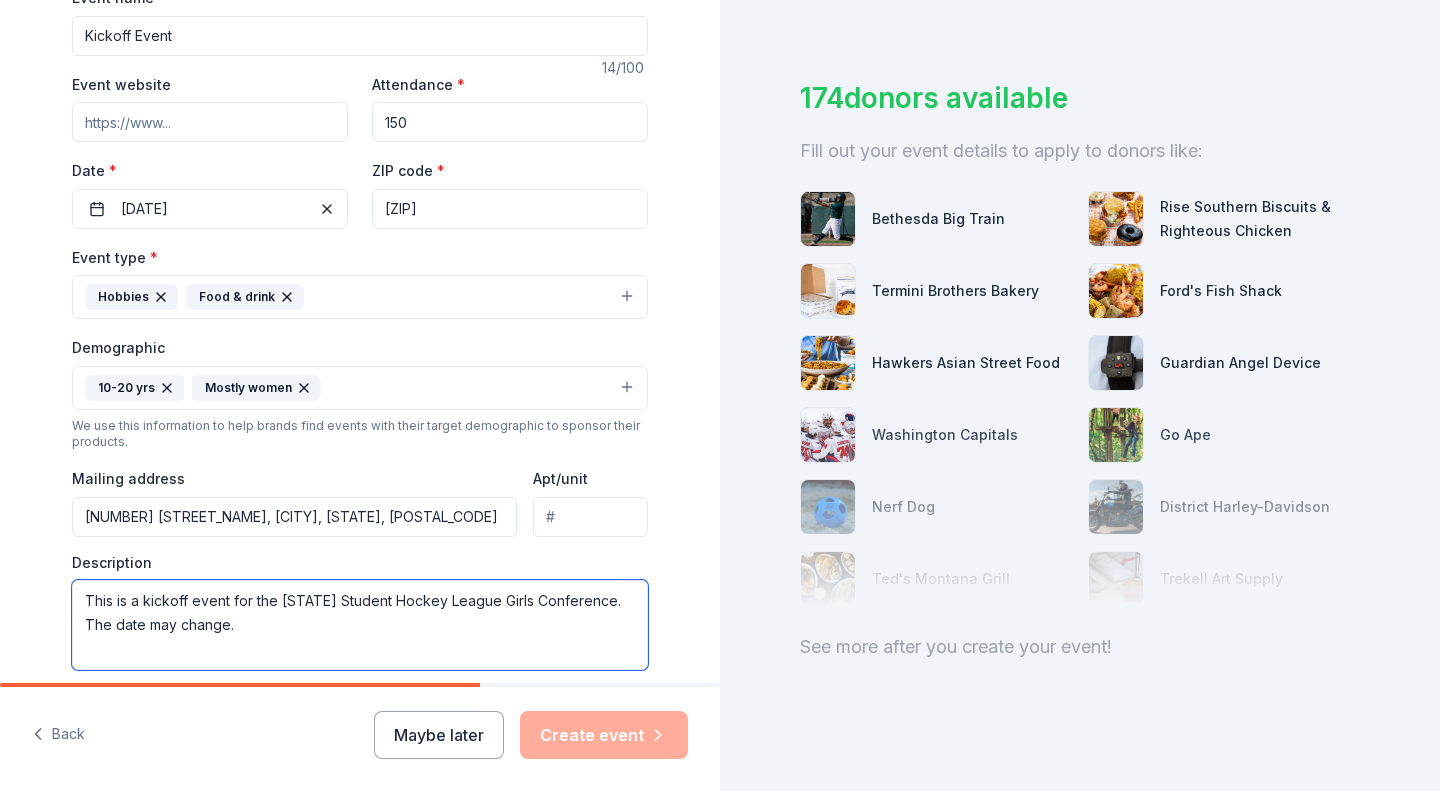 type on "This is a kickoff event for the [STATE] Student Hockey League Girls Conference. The date may change." 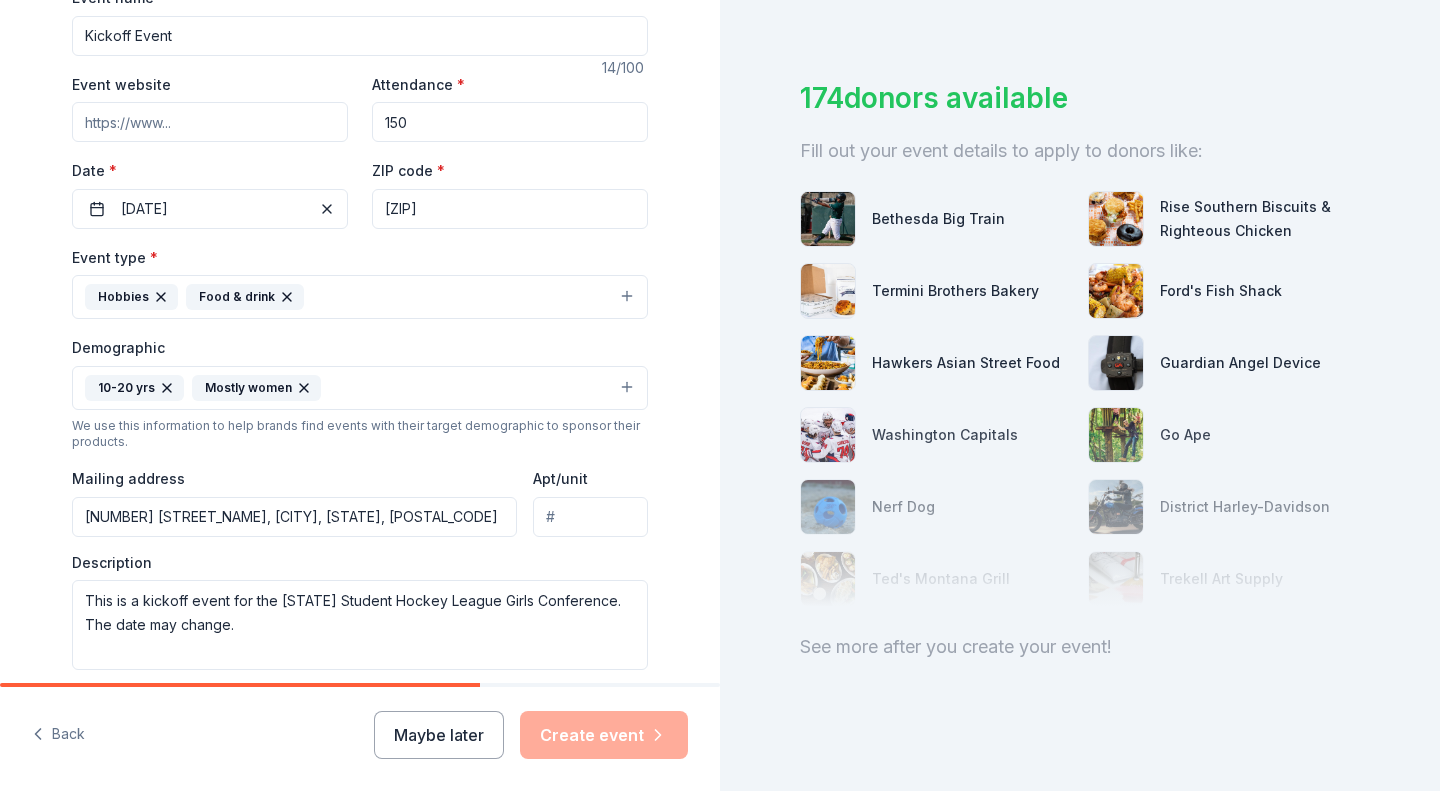 click on "Event name * Kickoff Event 14 /100 Event website Attendance * 150 Date * 10/19/2025 ZIP code * [ZIP] Event type * Hobbies Food & drink Demographic 10-20 yrs Mostly women We use this information to help brands find events with their target demographic to sponsor their products. Mailing address [NUMBER] [STREET], [CITY], [STATE], [ZIP] Apt/unit Description This is a kickoff event for the [STATE] Student Hockey League Girls Conference. The date may change. What are you looking for? * Auction & raffle Meals Snacks Desserts Alcohol Beverages Send me reminders Email me reminders of donor application deadlines Recurring event" at bounding box center [360, 449] 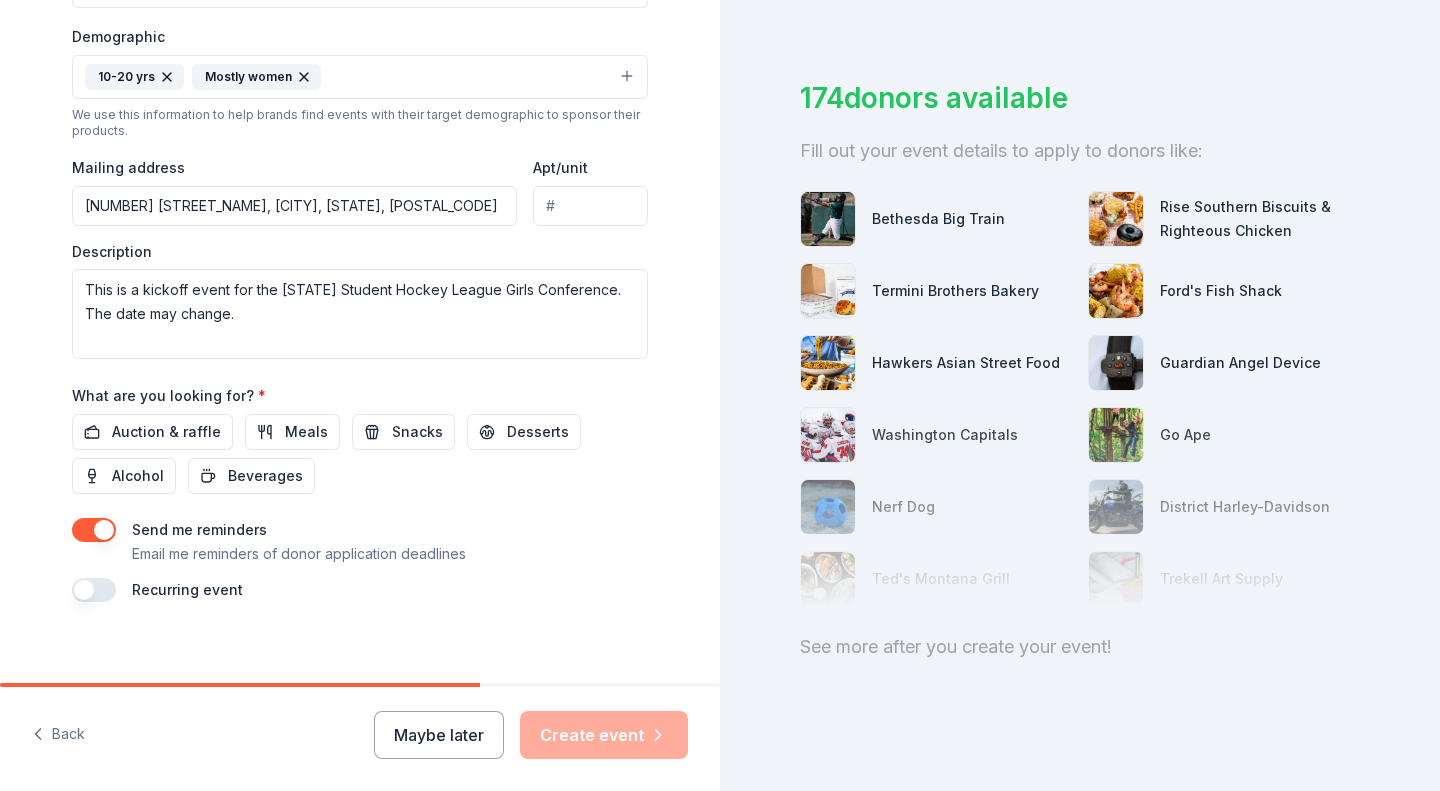 scroll, scrollTop: 639, scrollLeft: 0, axis: vertical 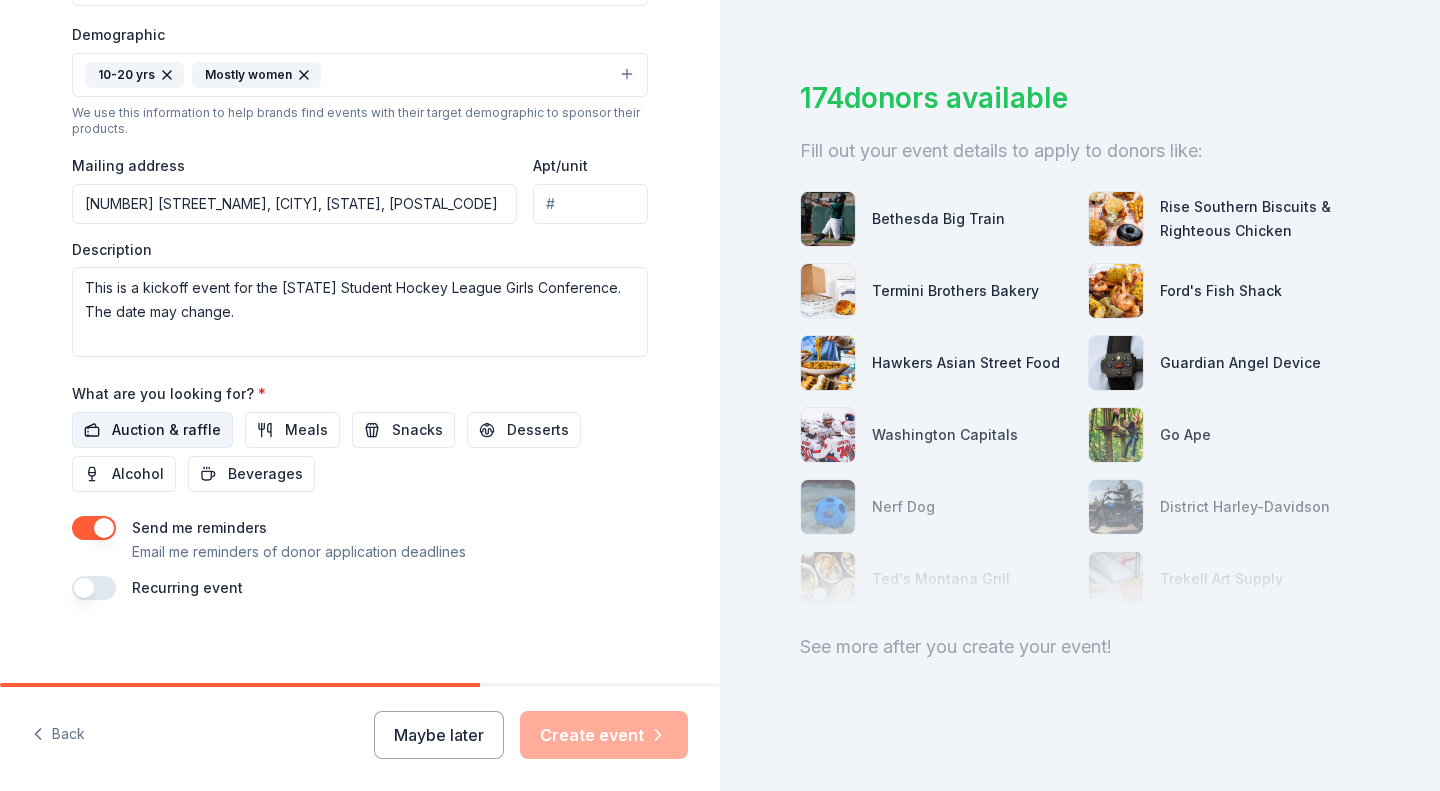 click on "Auction & raffle" at bounding box center (166, 430) 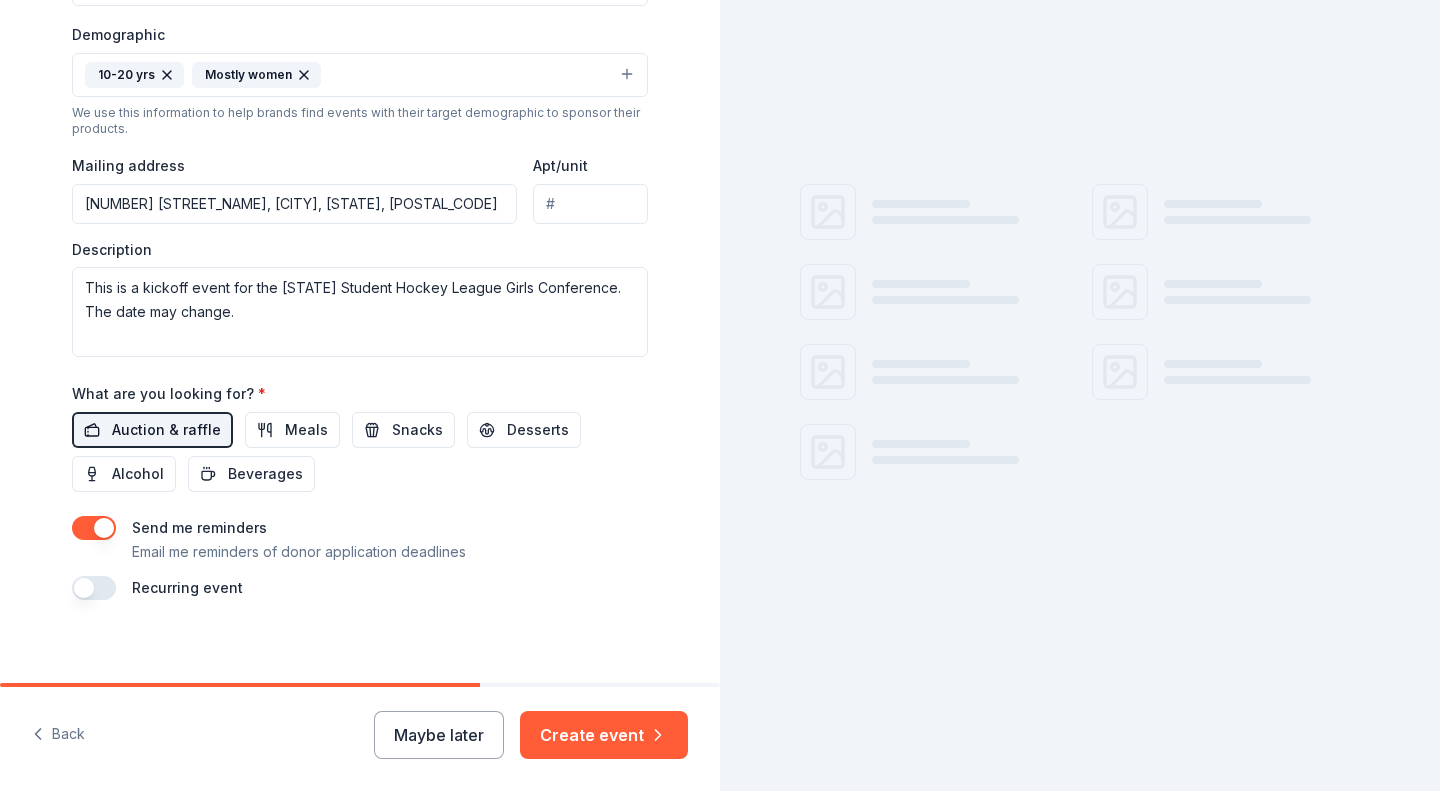 scroll, scrollTop: 0, scrollLeft: 0, axis: both 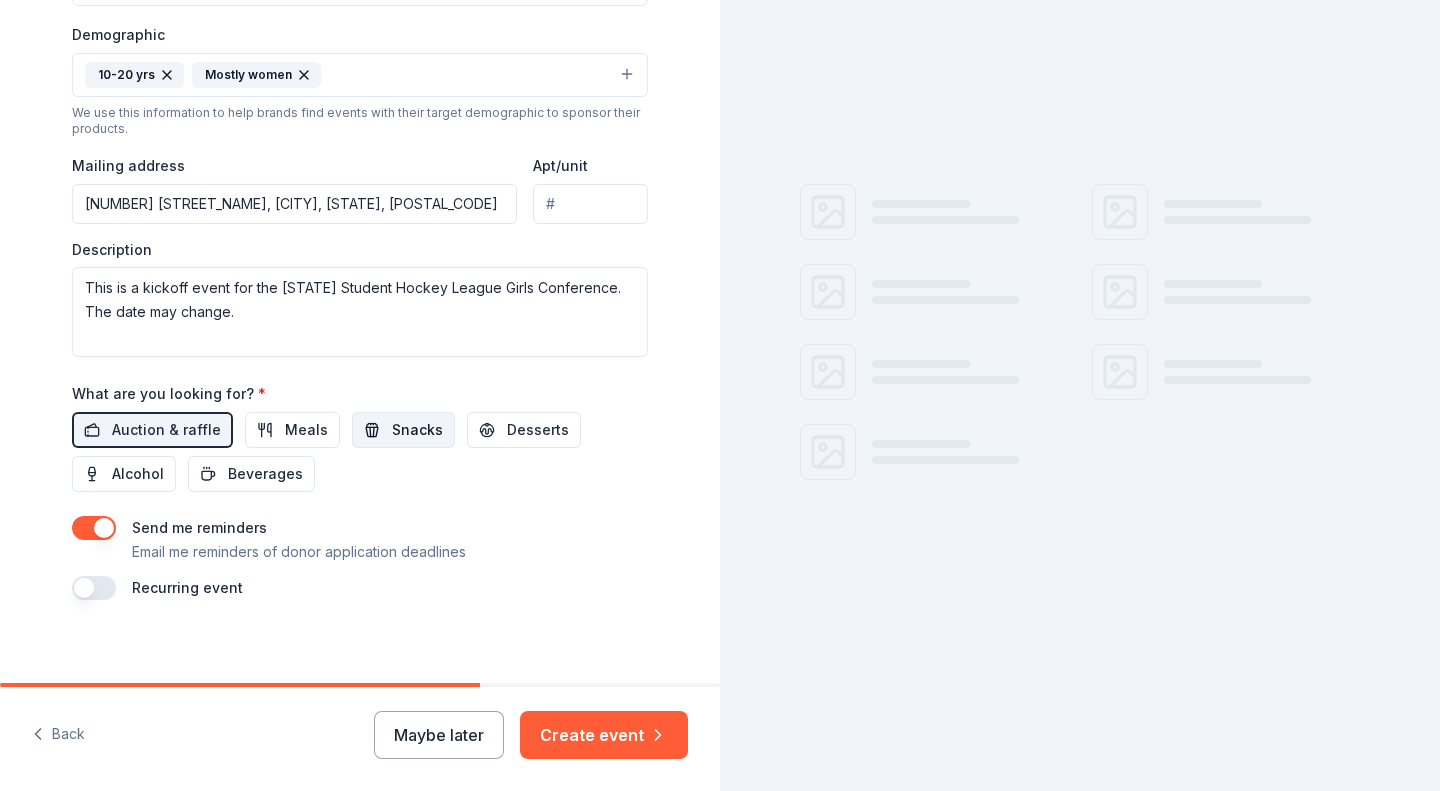 click on "Snacks" at bounding box center [417, 430] 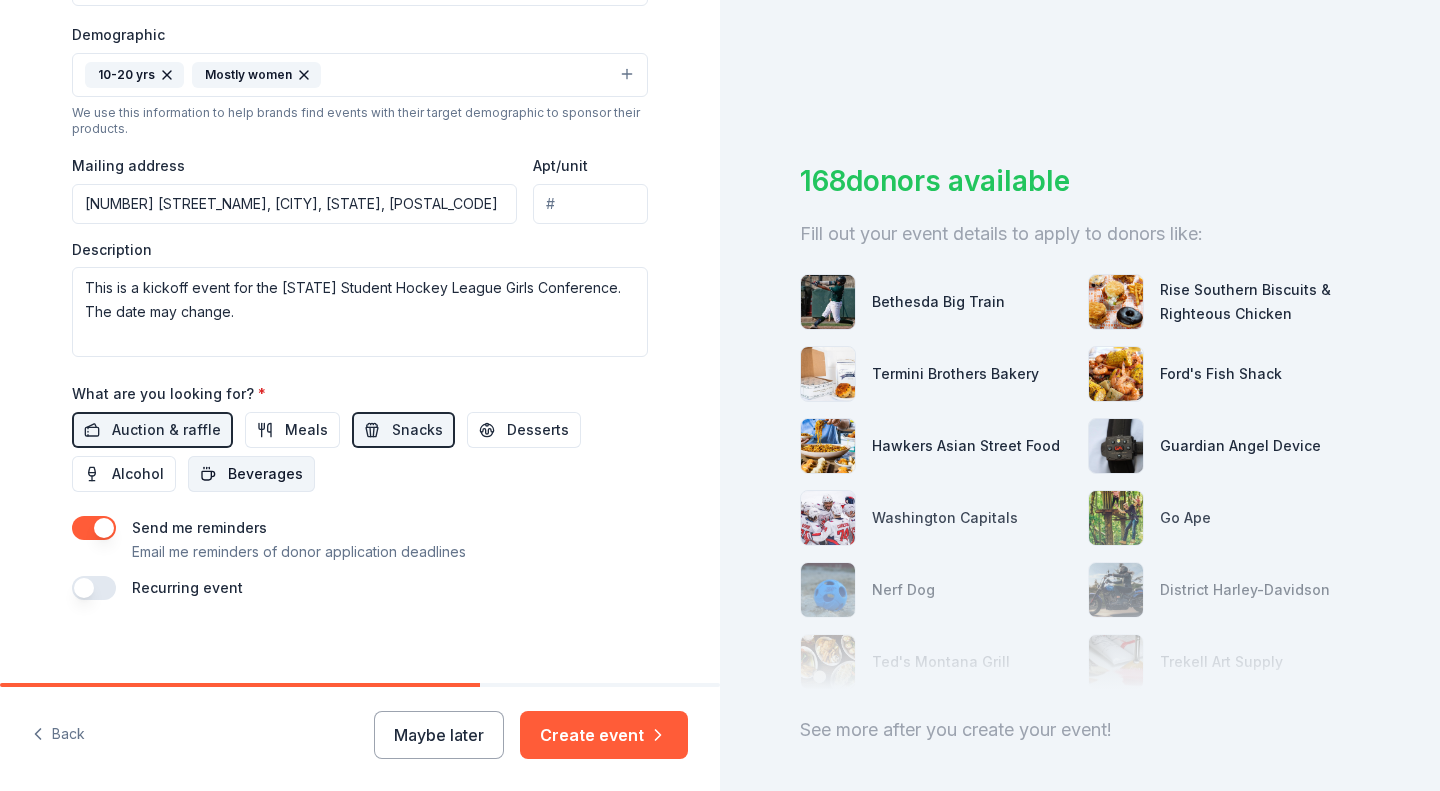 click on "Beverages" at bounding box center (265, 474) 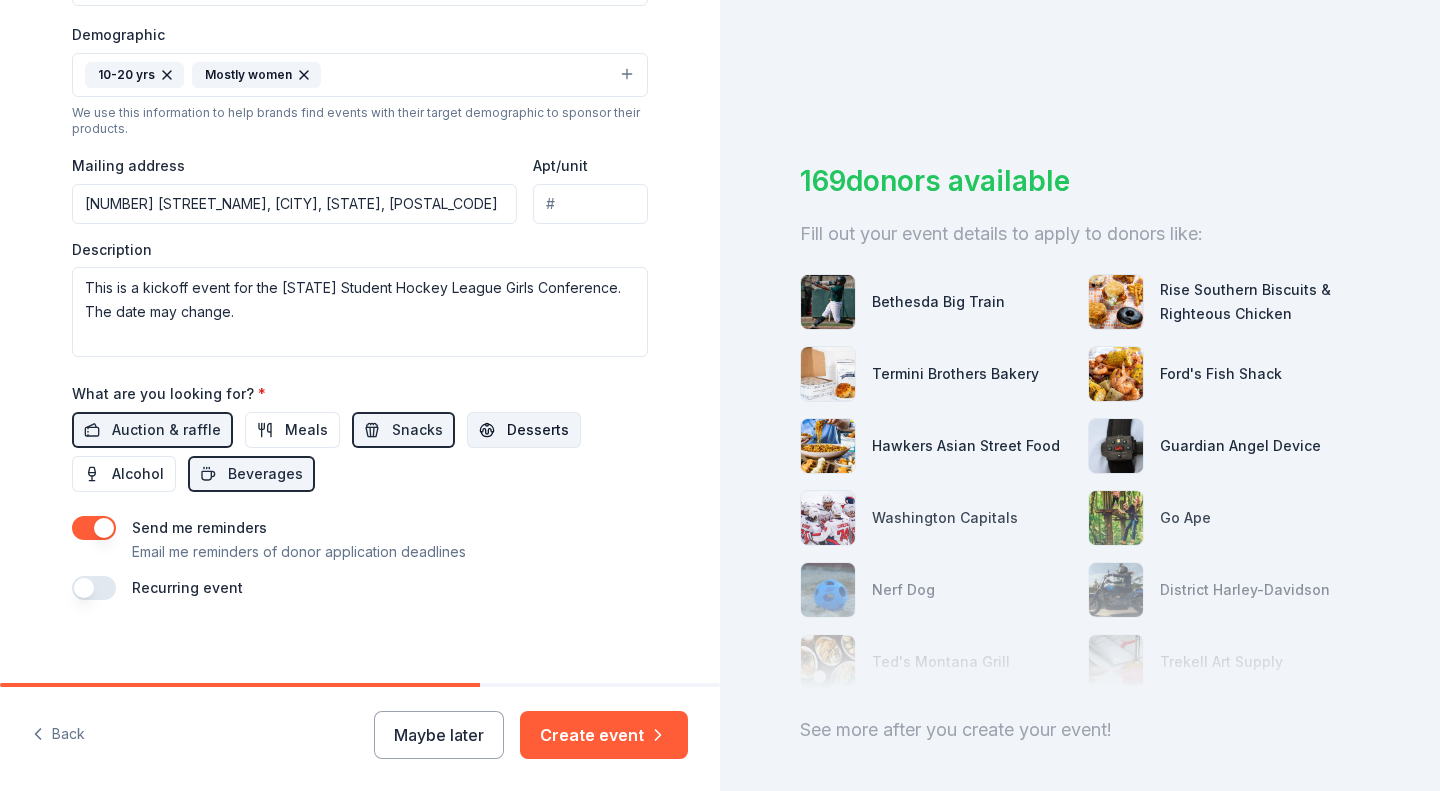 click on "Desserts" at bounding box center [538, 430] 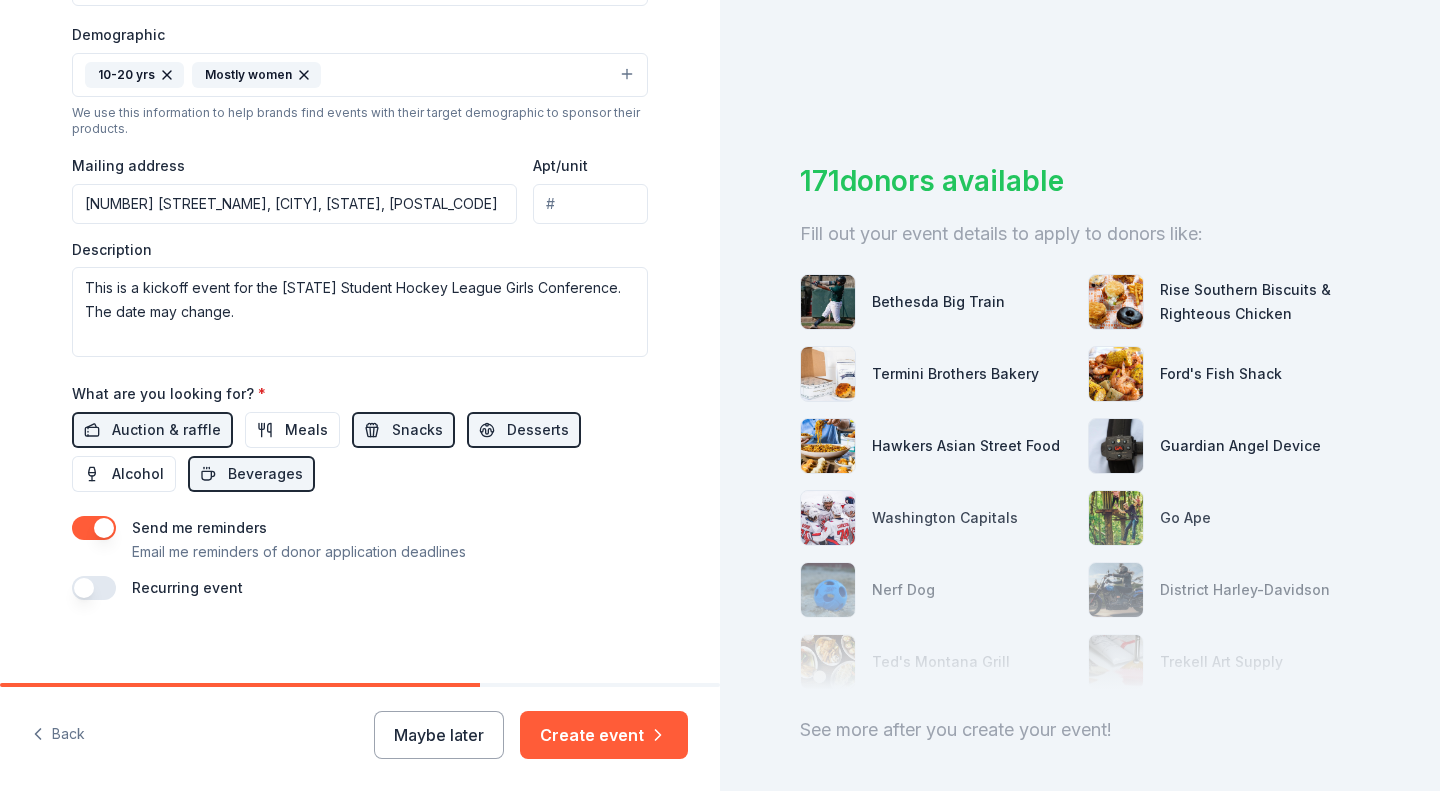 scroll, scrollTop: 650, scrollLeft: 0, axis: vertical 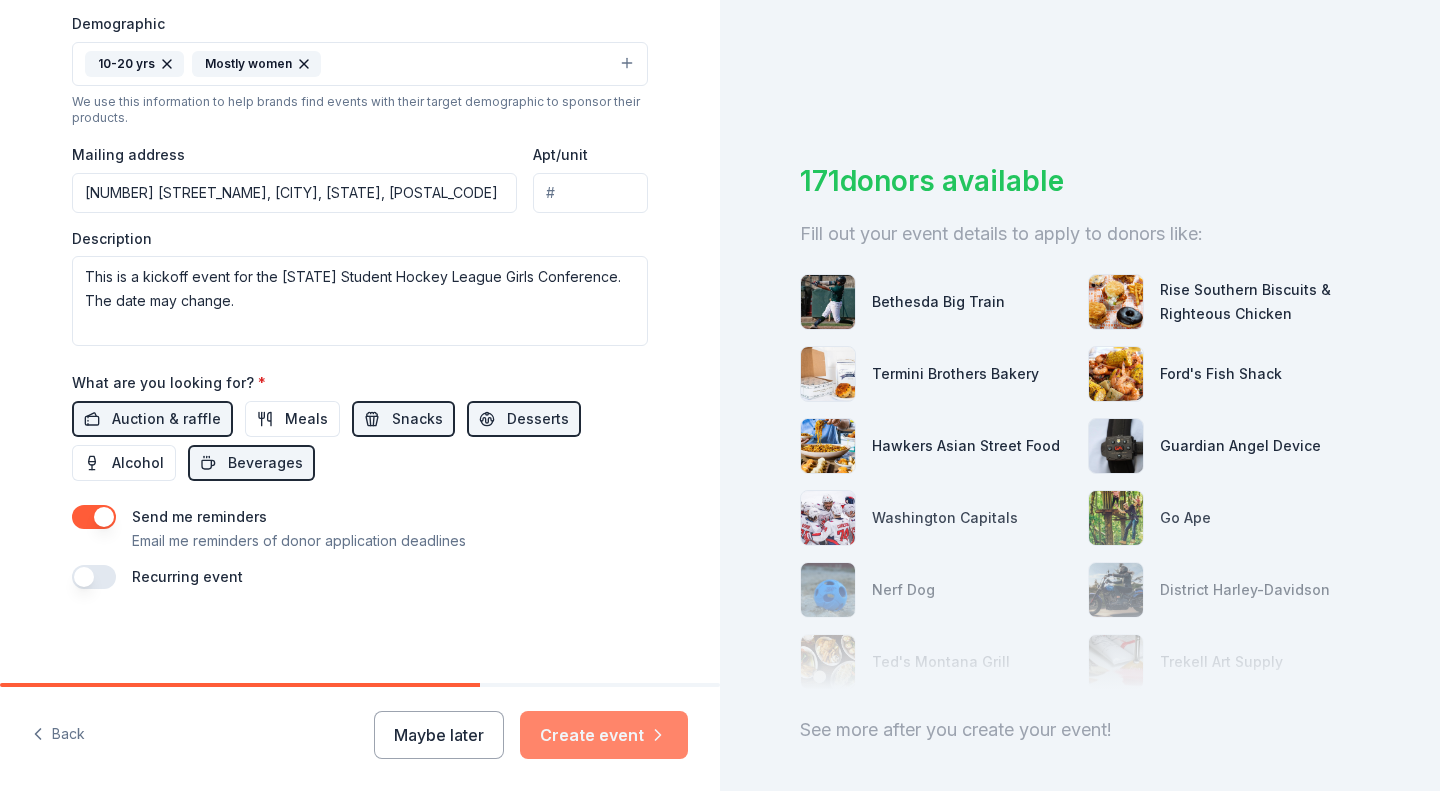 click on "Create event" at bounding box center (604, 735) 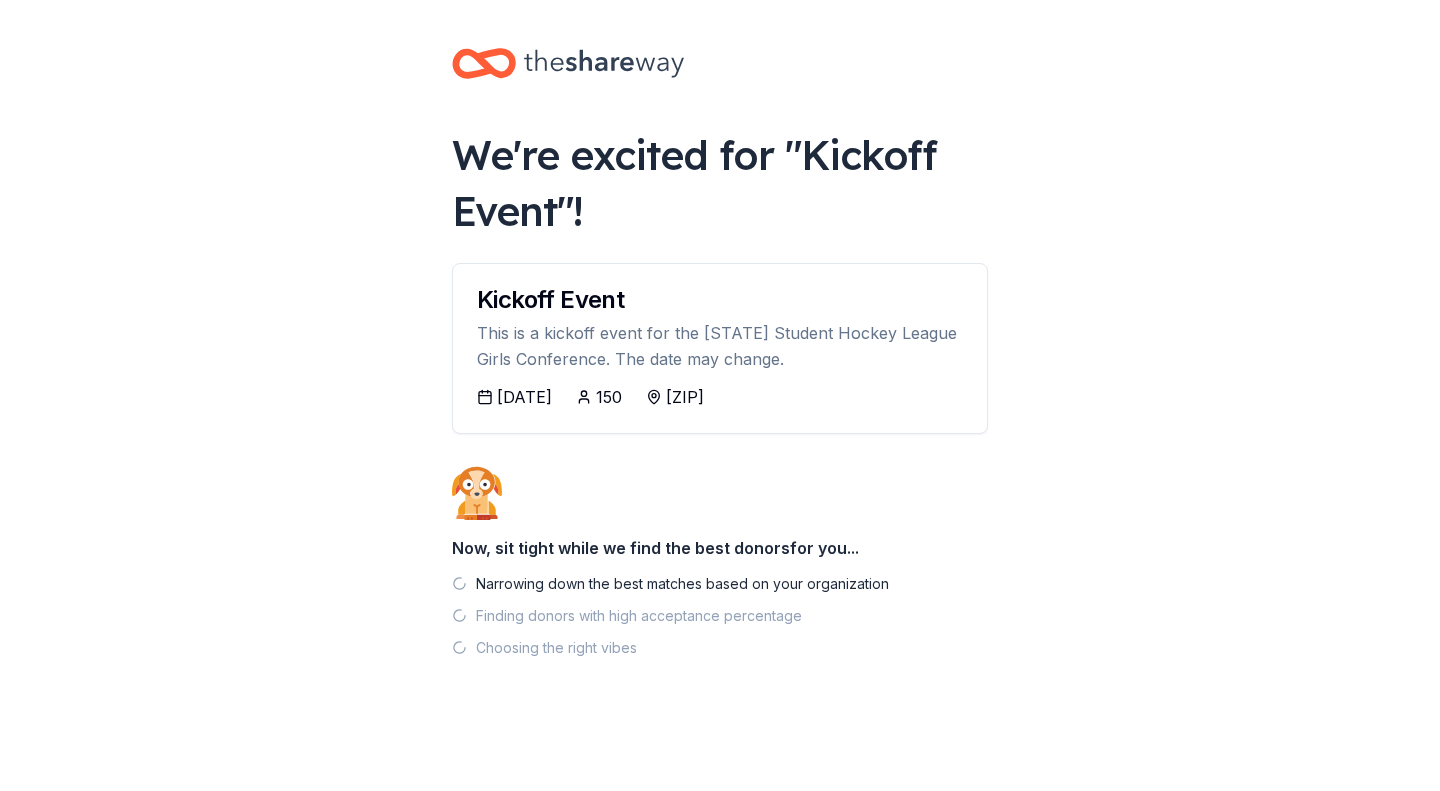 scroll, scrollTop: 2, scrollLeft: 0, axis: vertical 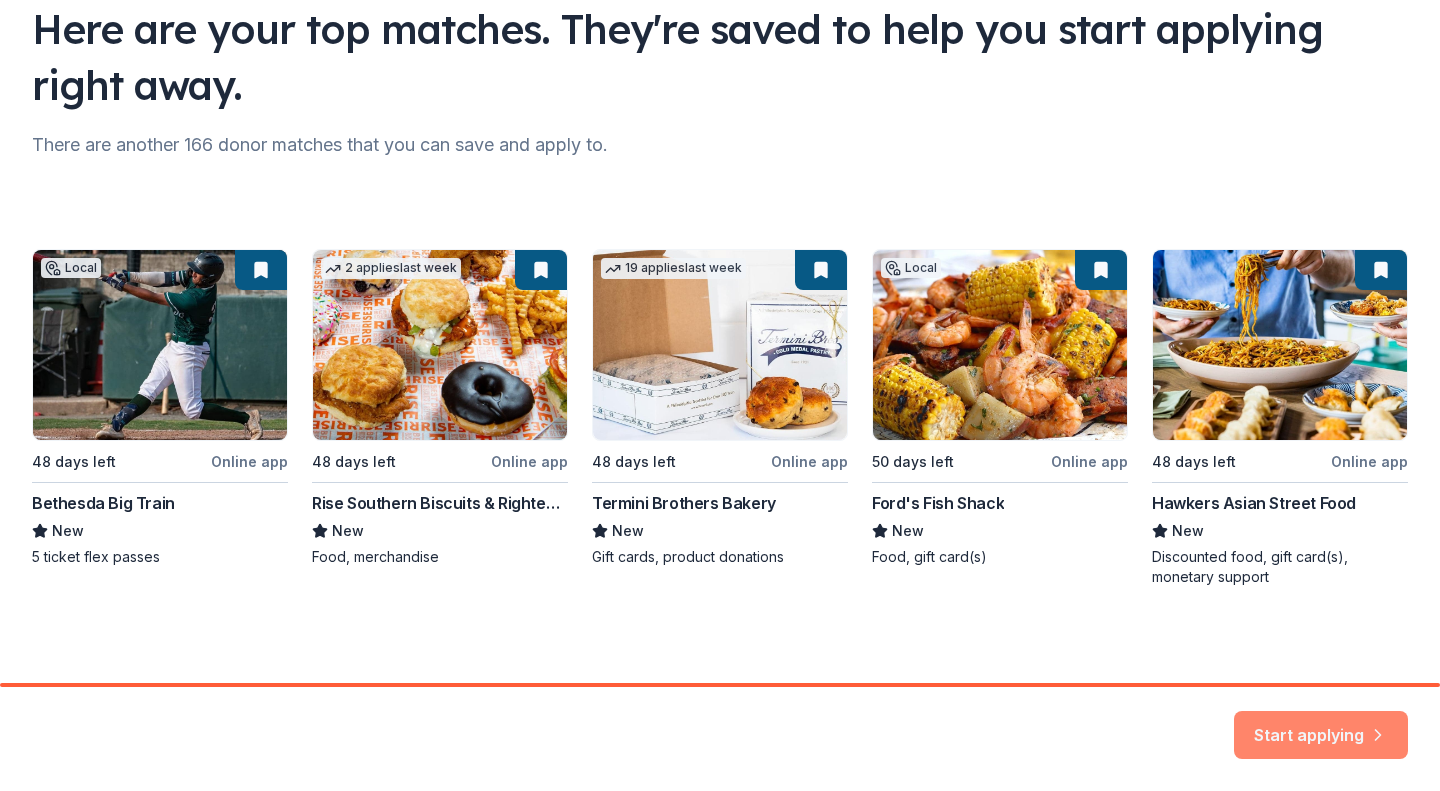 click on "Start applying" at bounding box center [1321, 723] 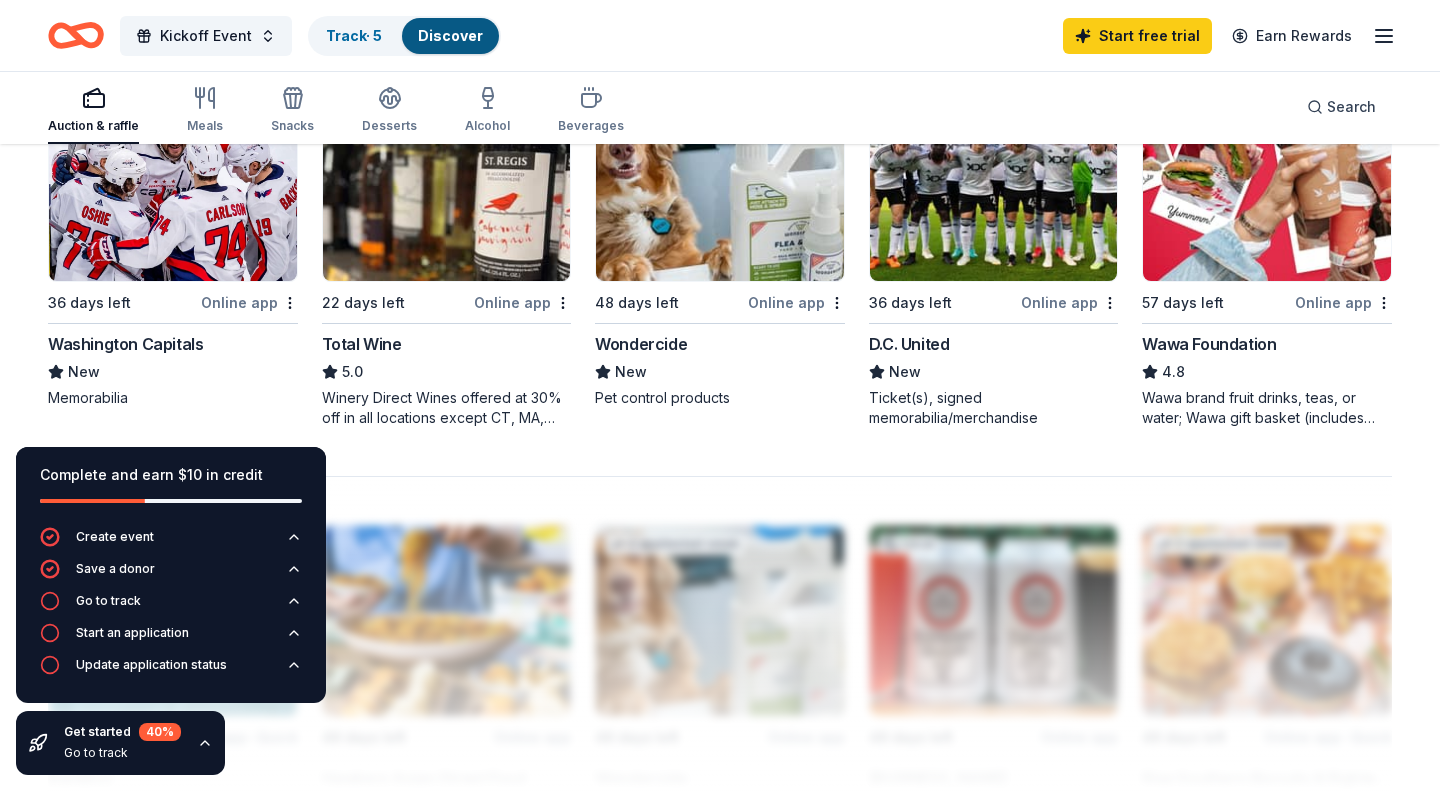 scroll, scrollTop: 1444, scrollLeft: 0, axis: vertical 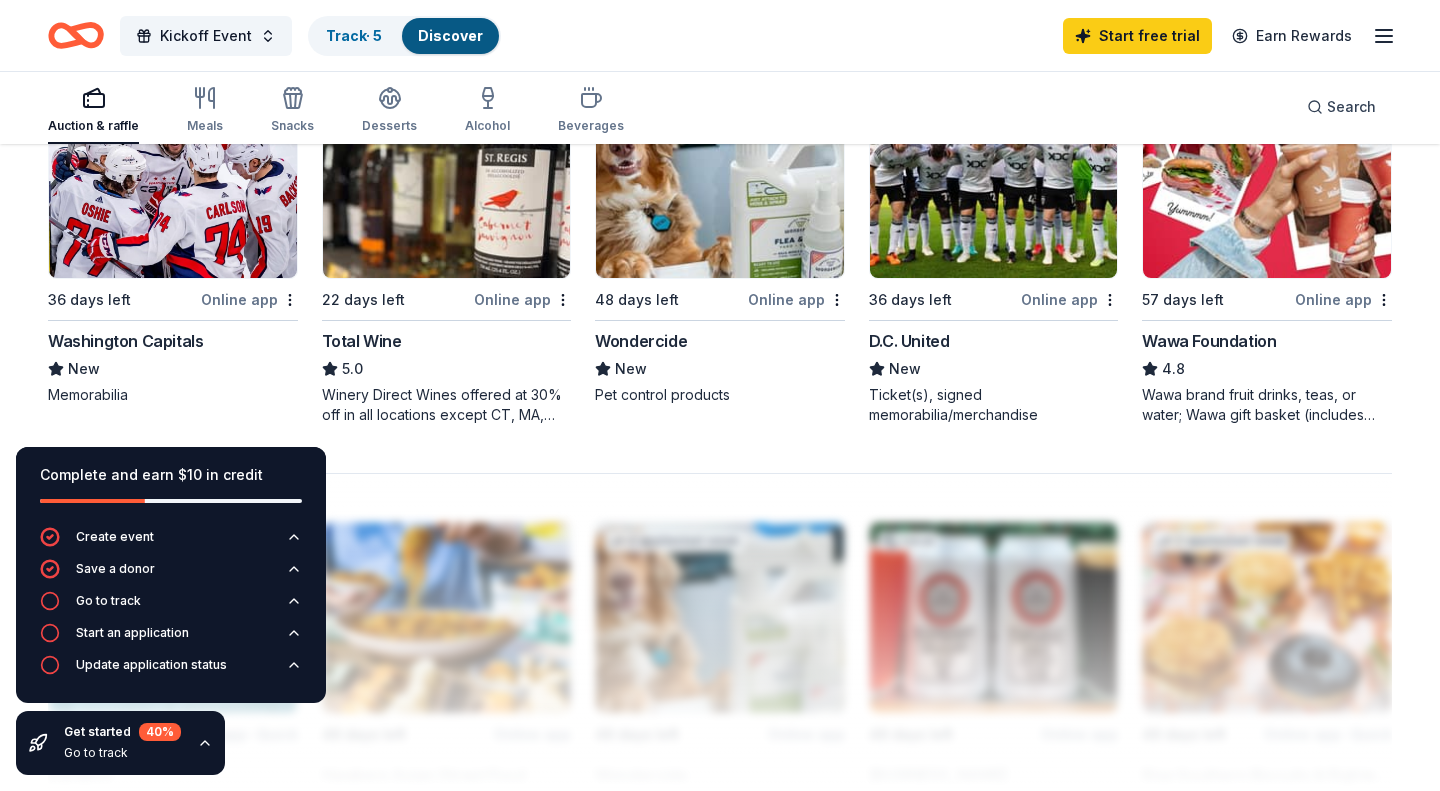 click on "Online app" at bounding box center [249, 299] 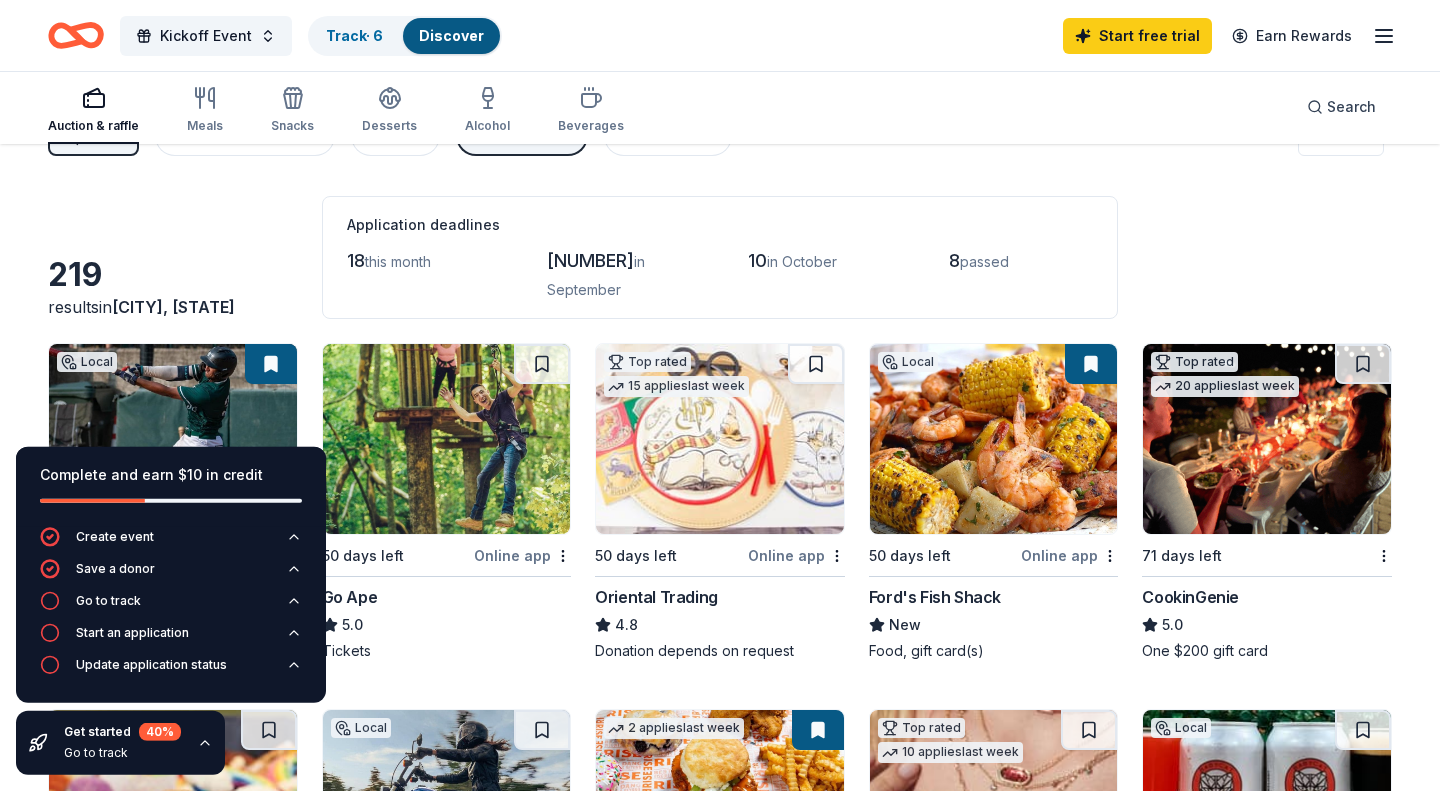 scroll, scrollTop: 0, scrollLeft: 0, axis: both 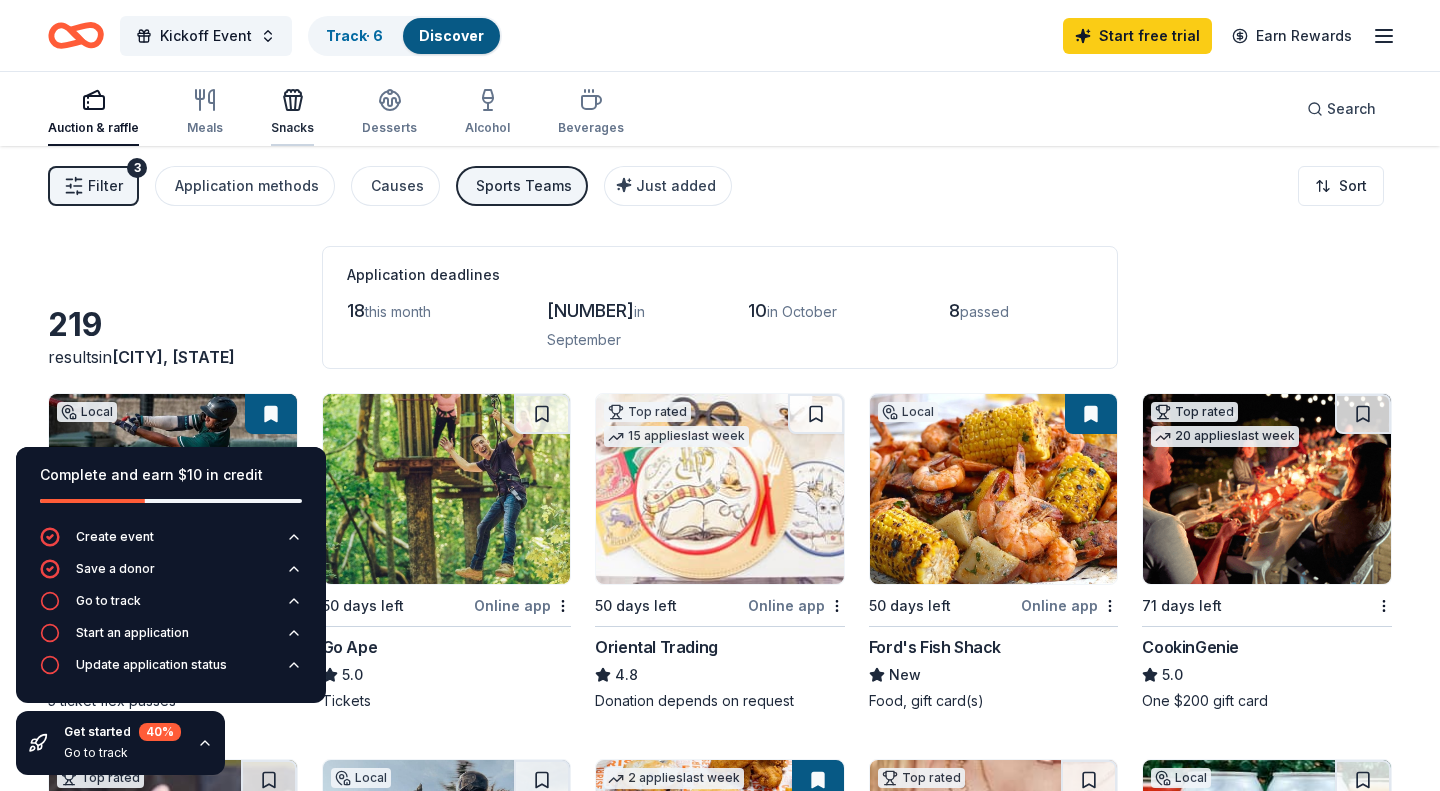 click 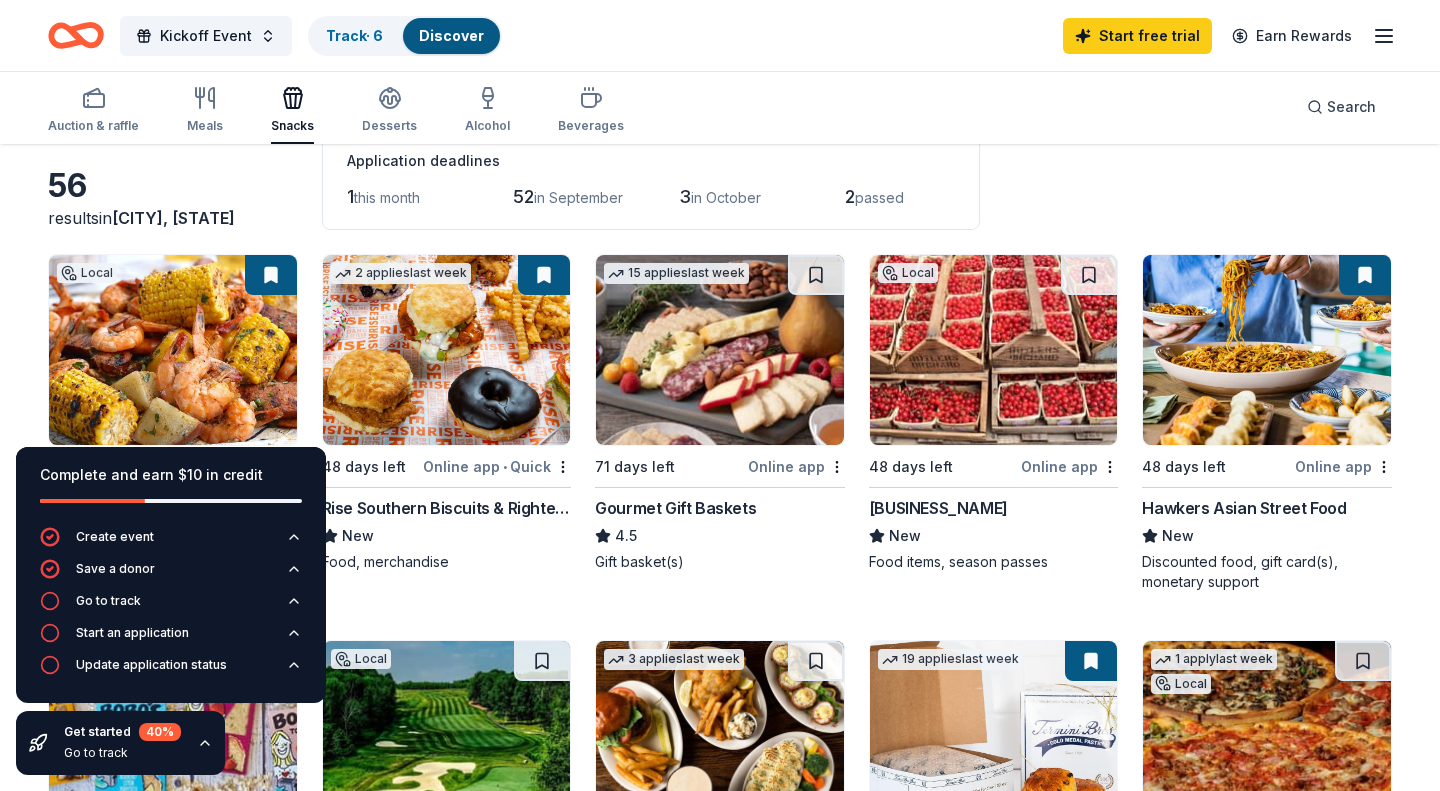 scroll, scrollTop: 0, scrollLeft: 0, axis: both 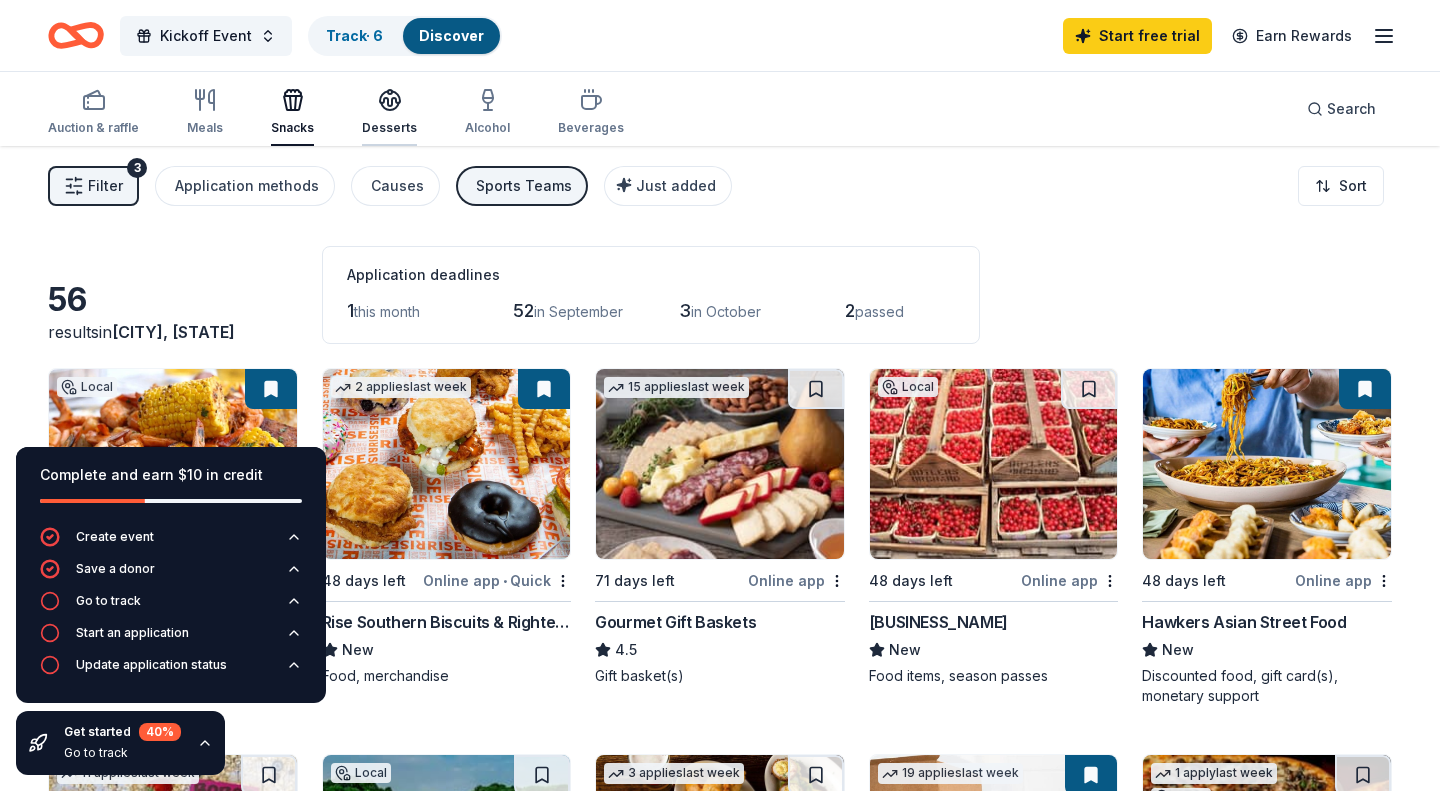 click 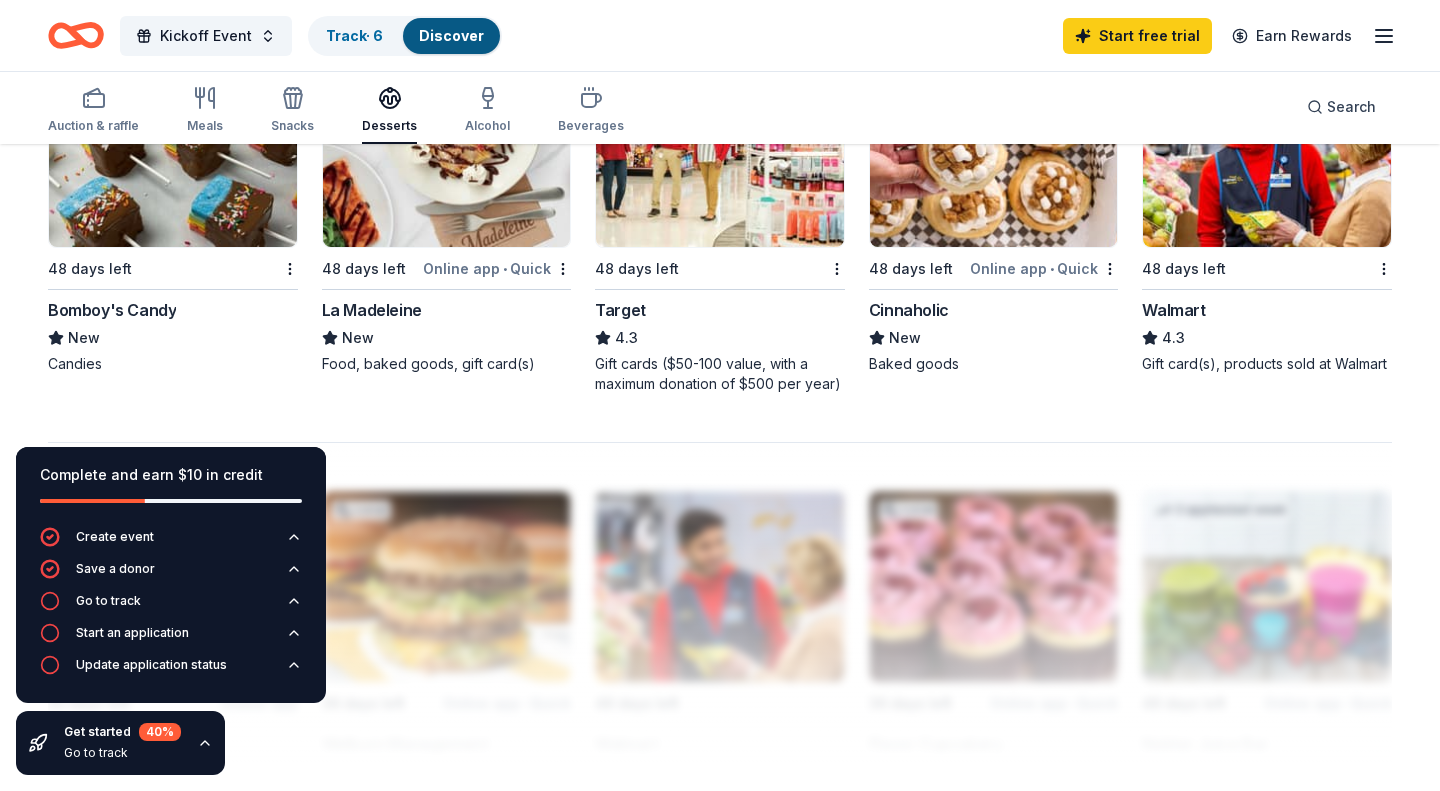 scroll, scrollTop: 1475, scrollLeft: 0, axis: vertical 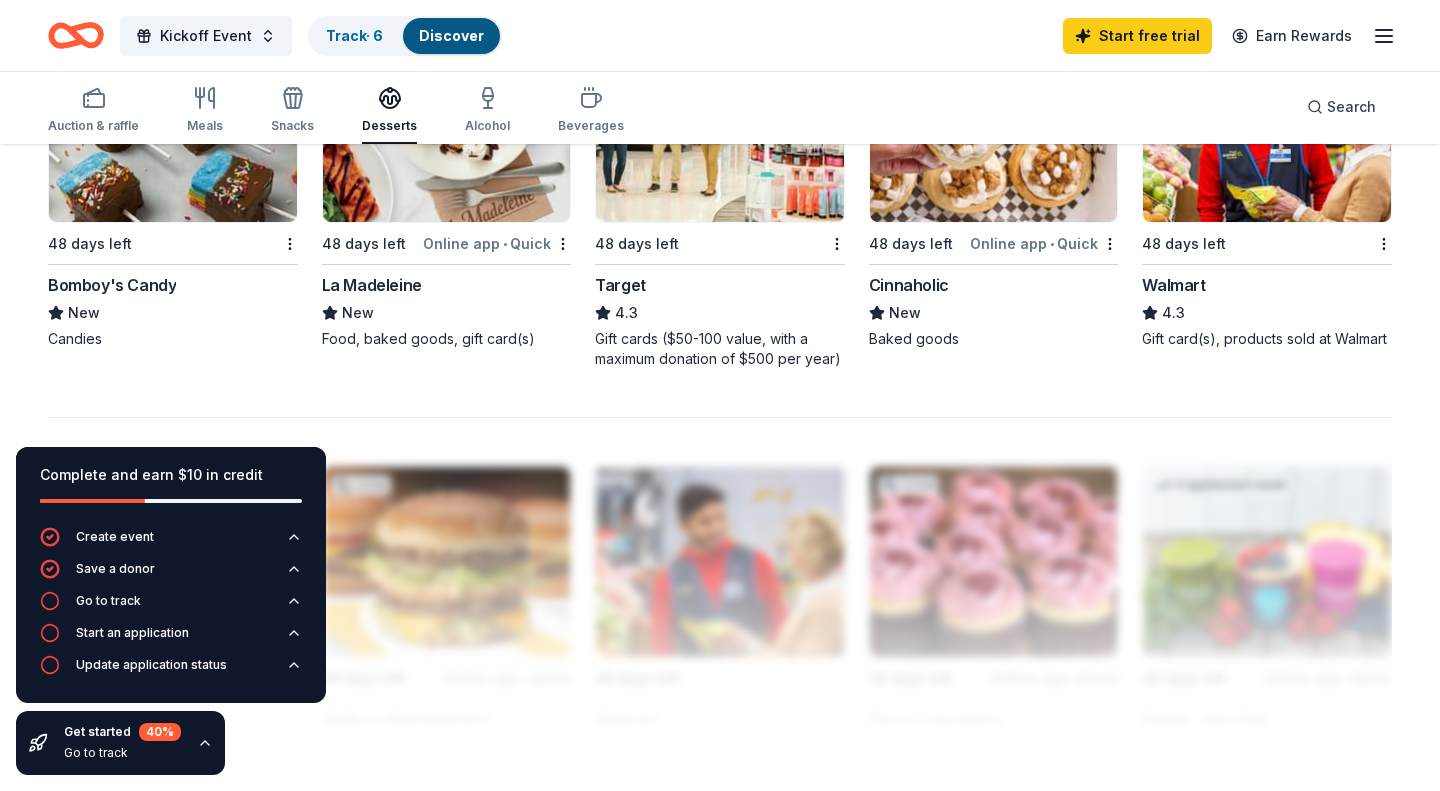 click on "5   applies  last week 48 days left [BUSINESS_NAME] 4.3 Gift cards ($50-100 value, with a maximum donation of $500 per year)" at bounding box center [720, 200] 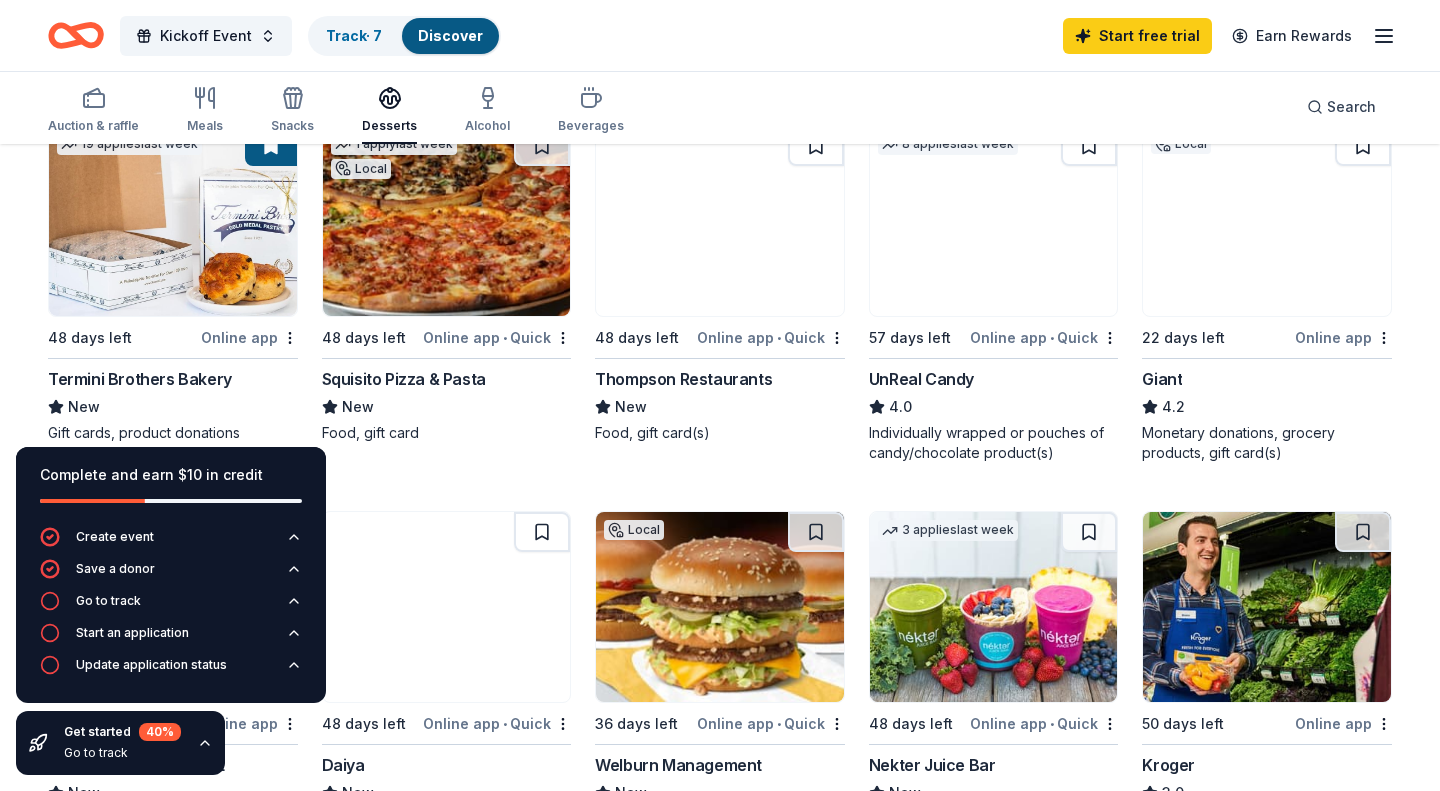 scroll, scrollTop: 601, scrollLeft: 0, axis: vertical 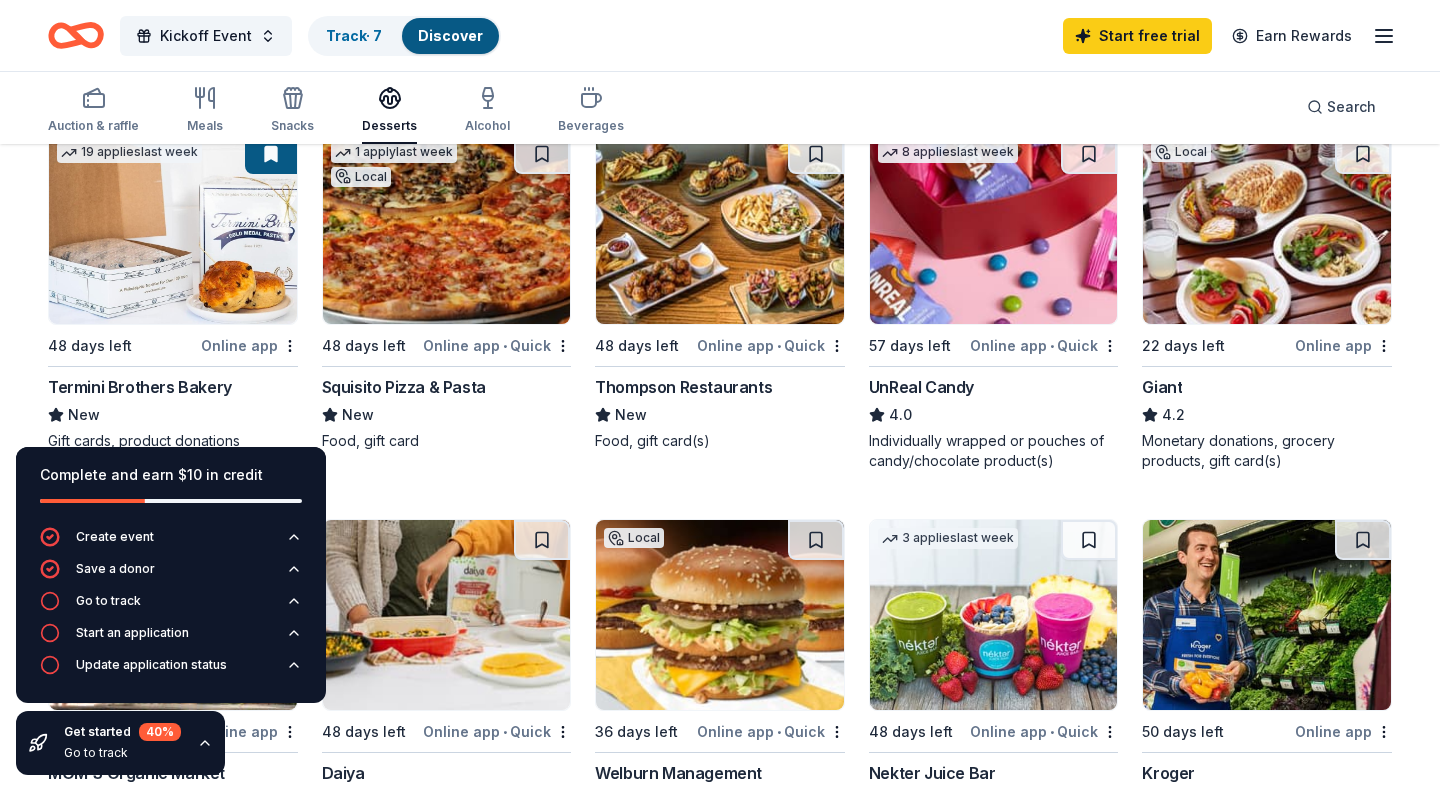 click on "UnReal Candy" at bounding box center [921, 387] 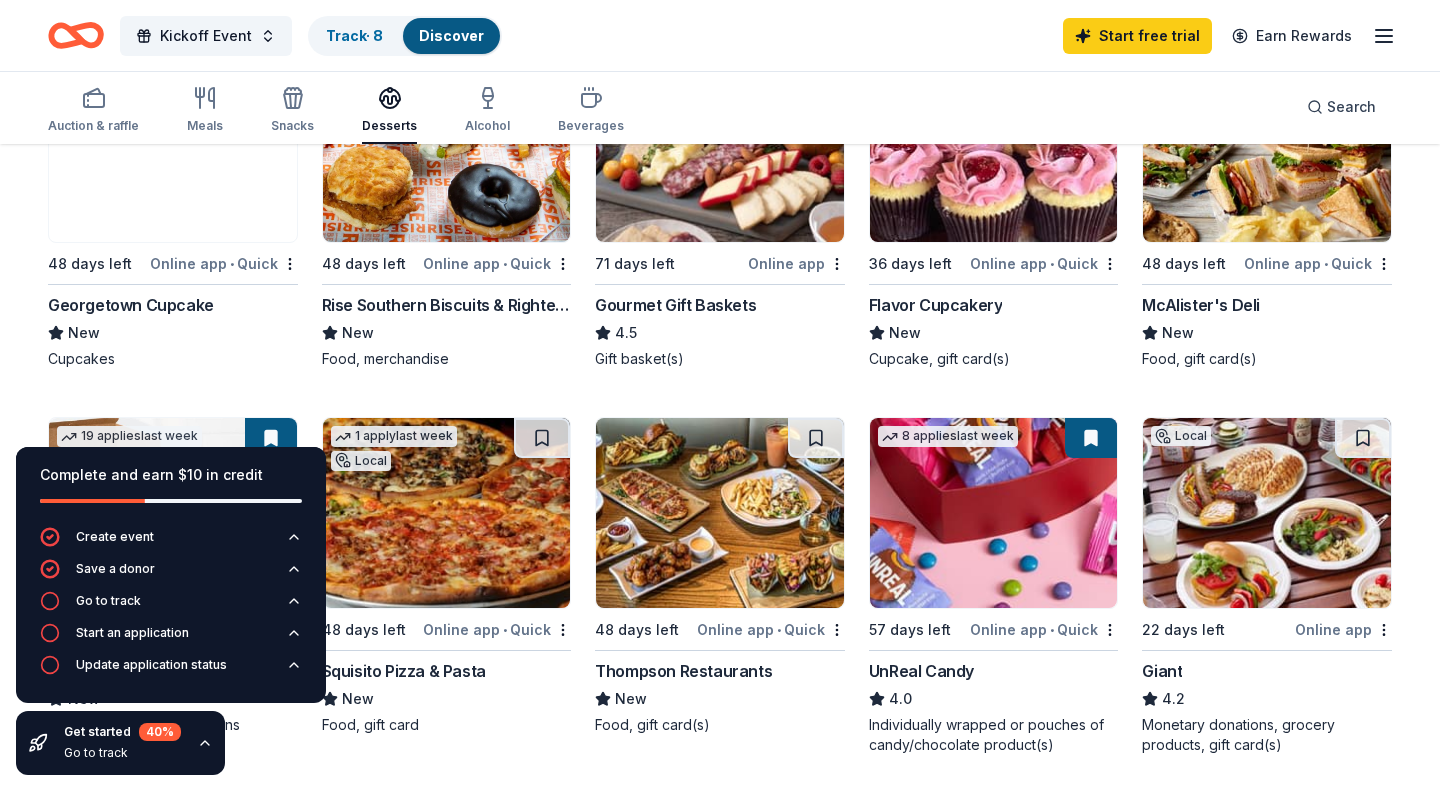 scroll, scrollTop: 318, scrollLeft: 0, axis: vertical 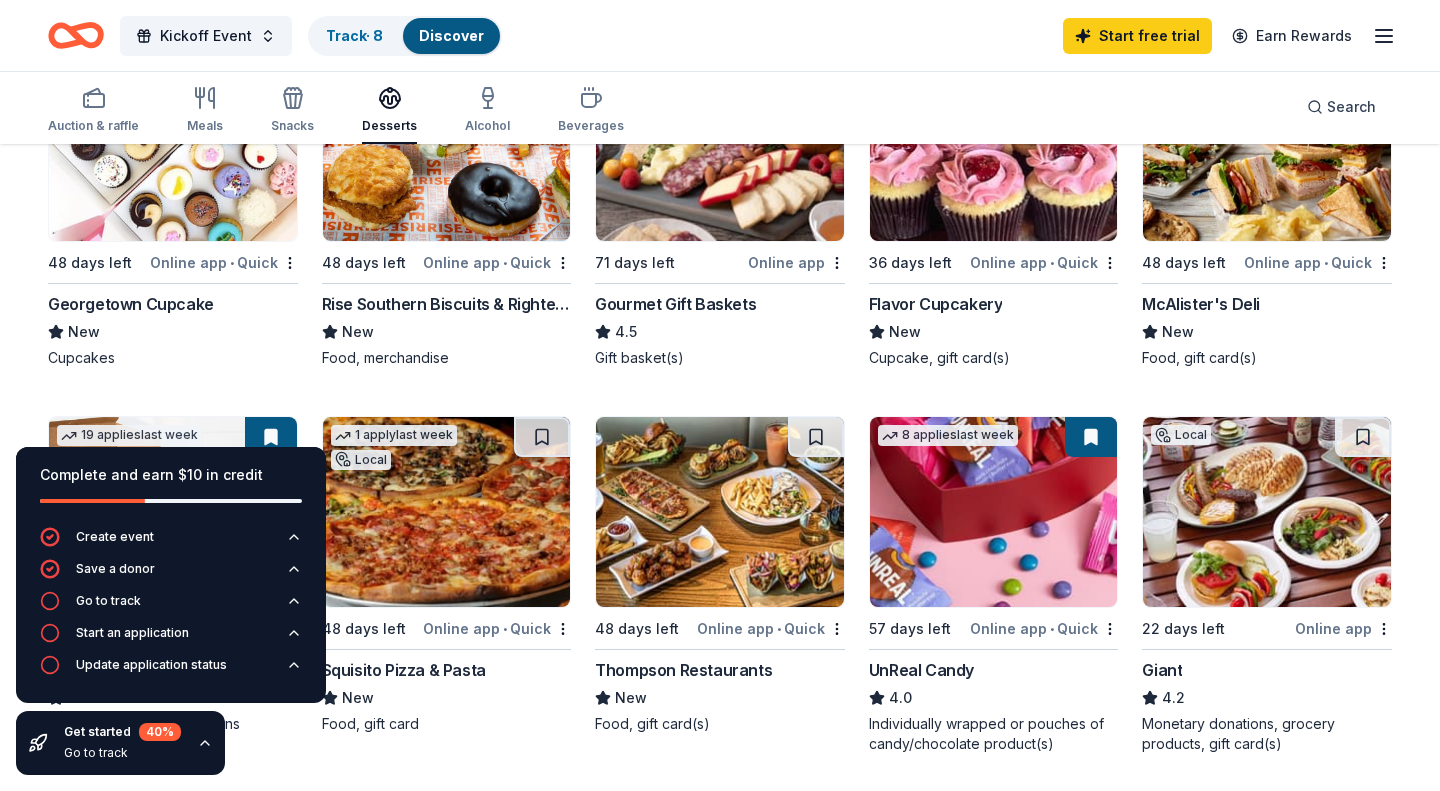 click at bounding box center (173, 146) 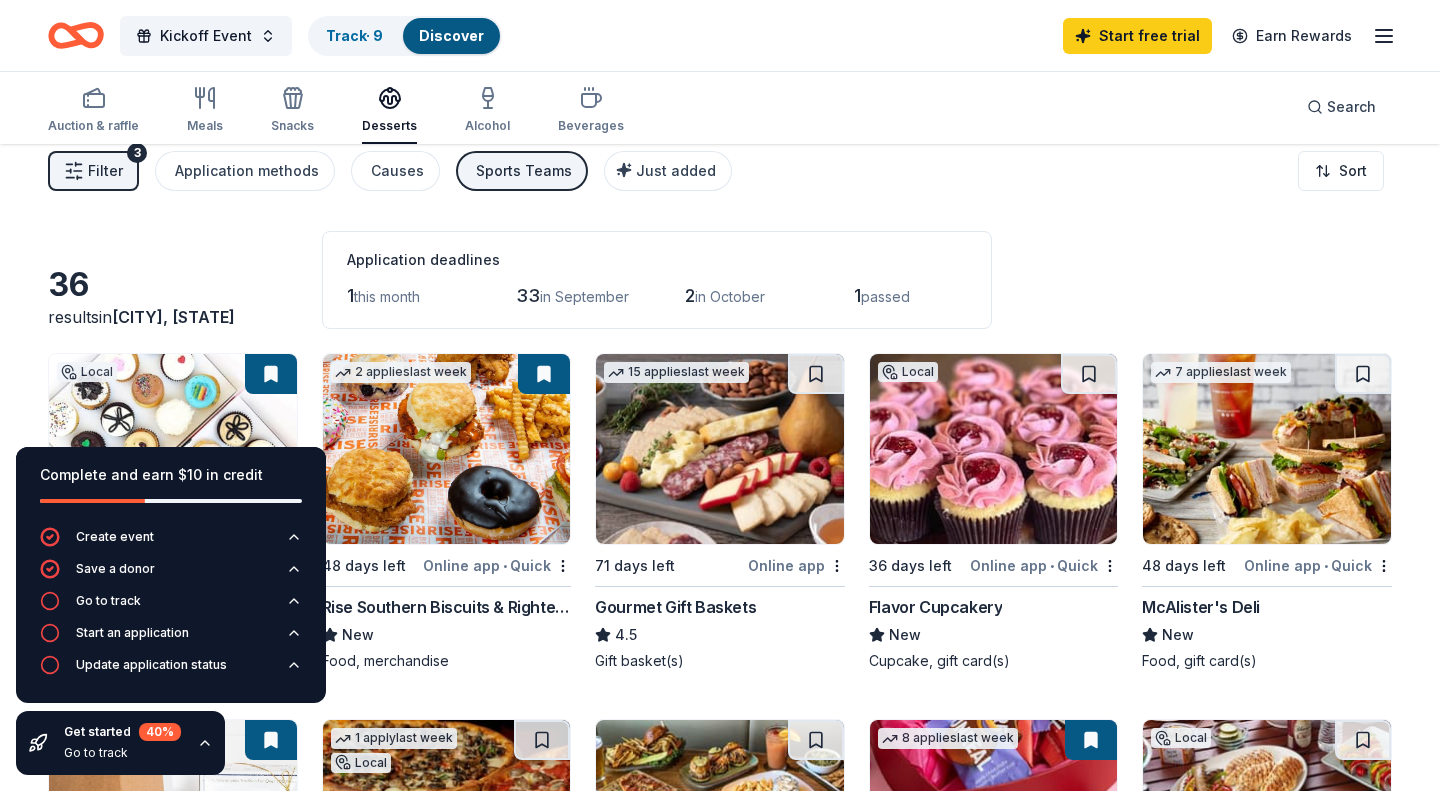 scroll, scrollTop: 0, scrollLeft: 0, axis: both 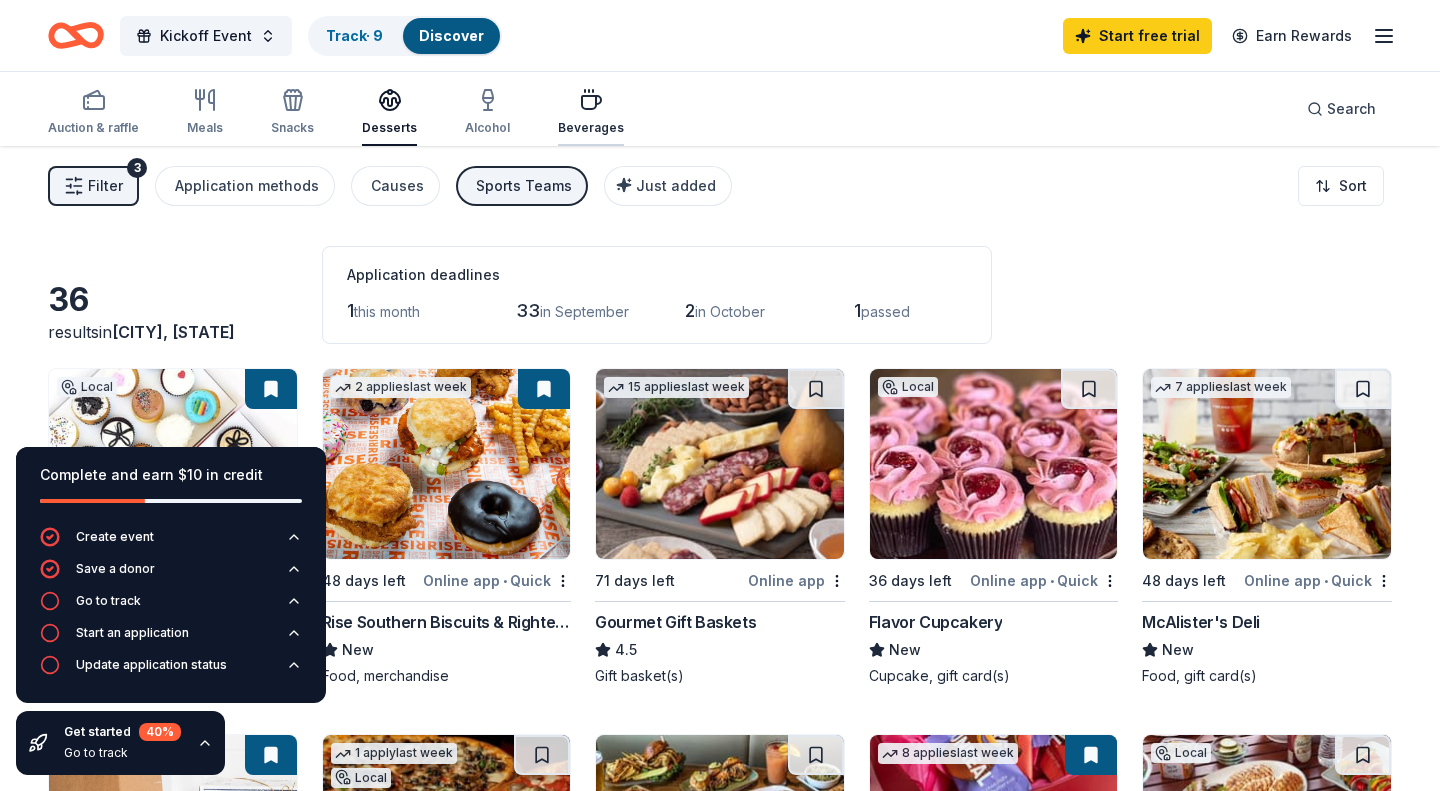 click 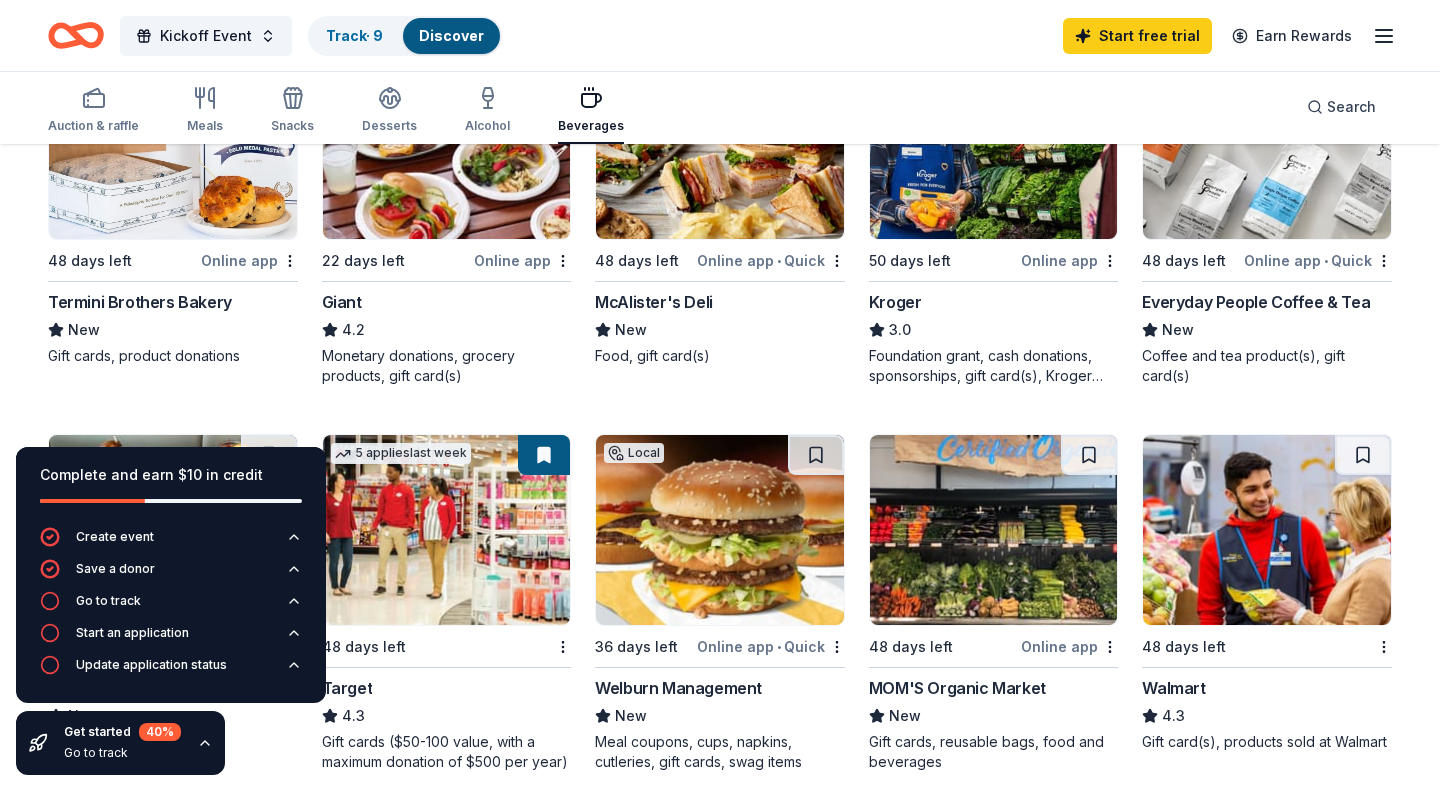 scroll, scrollTop: 697, scrollLeft: 0, axis: vertical 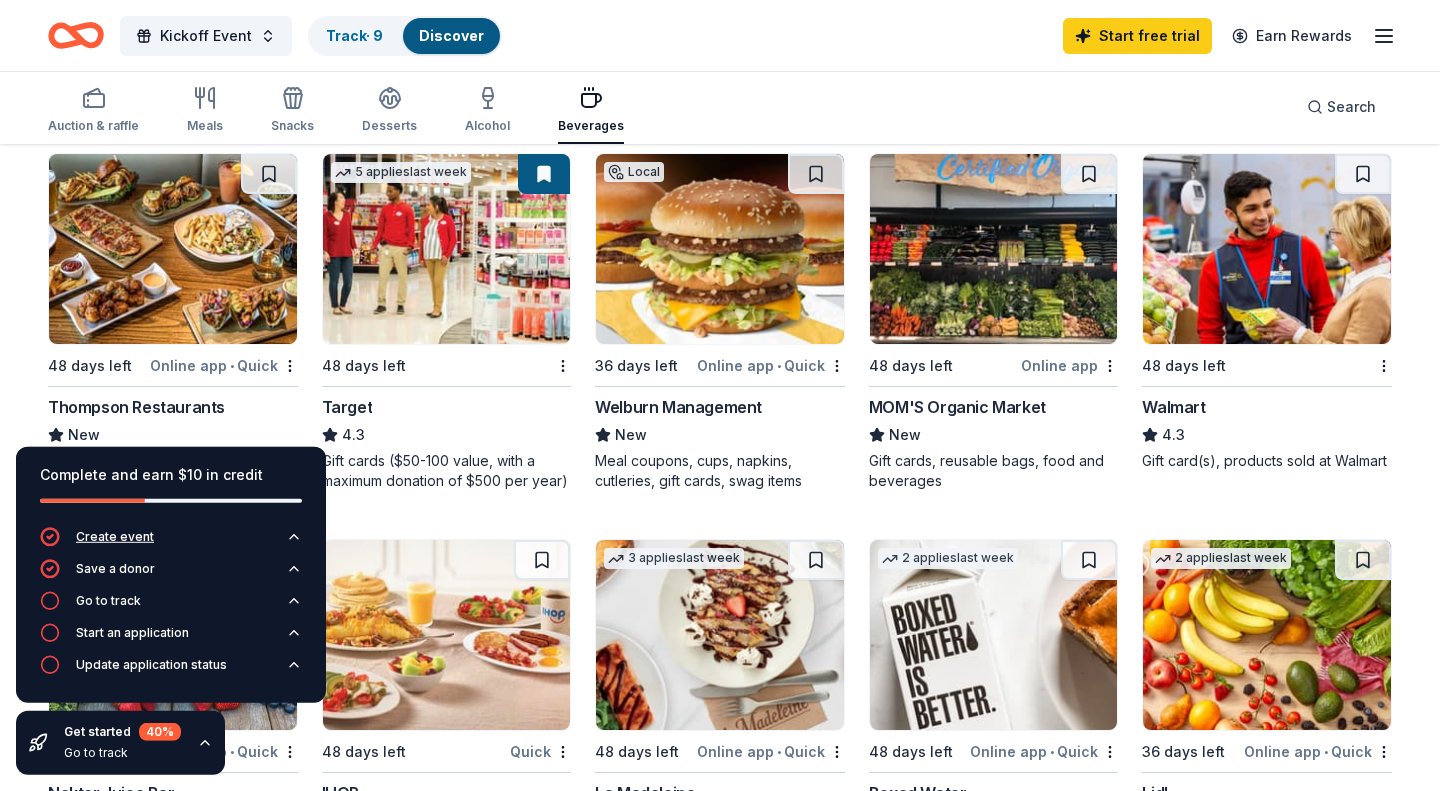 click 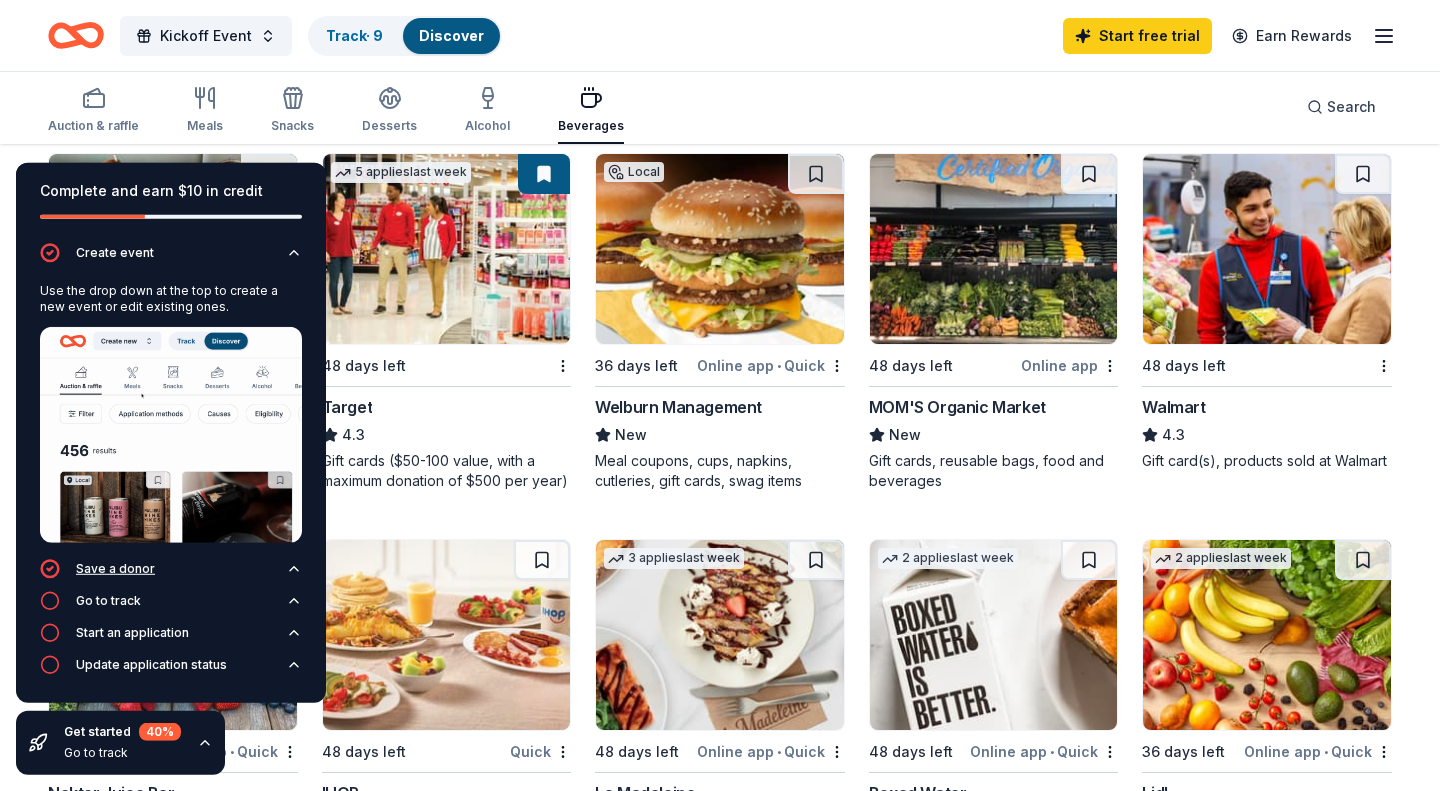 click 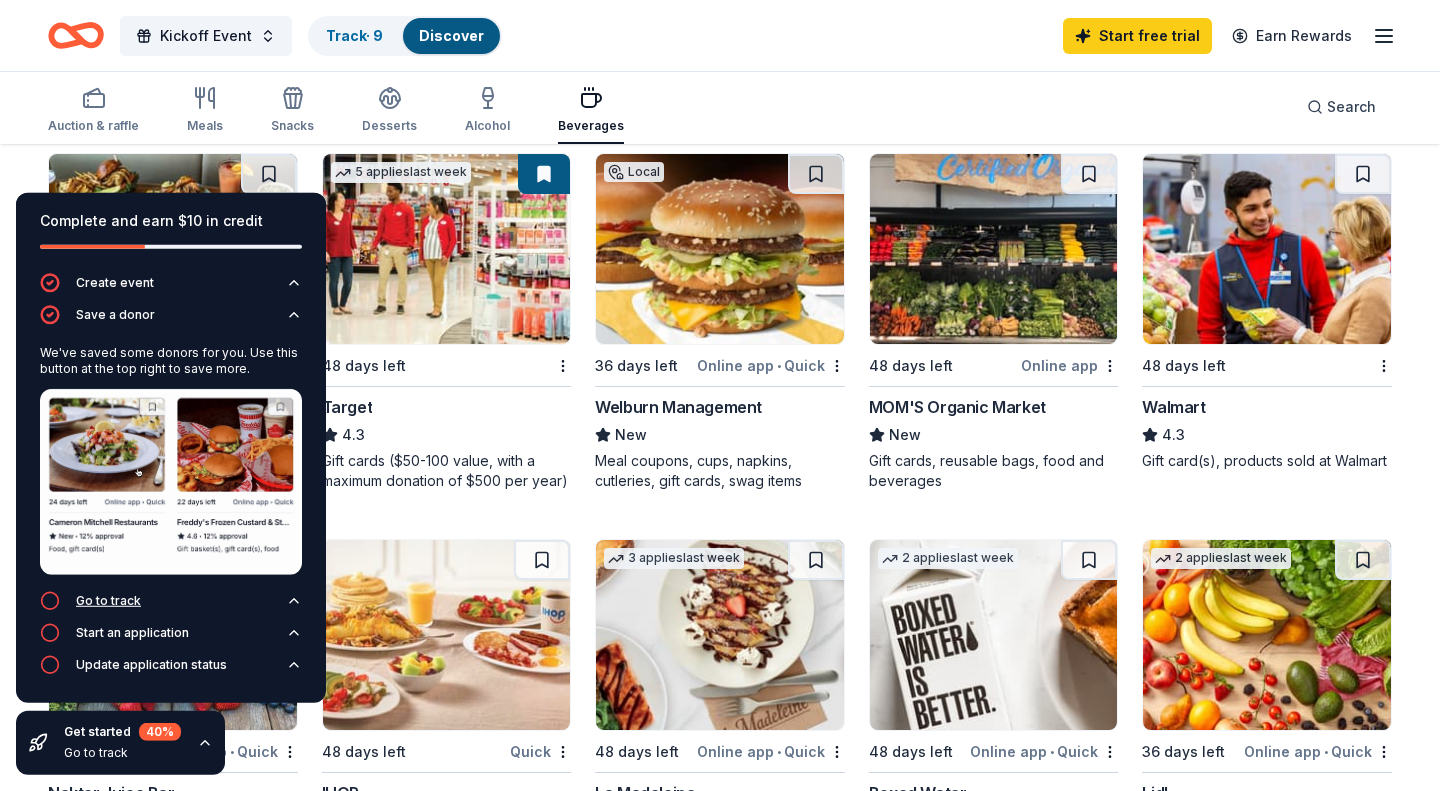 click 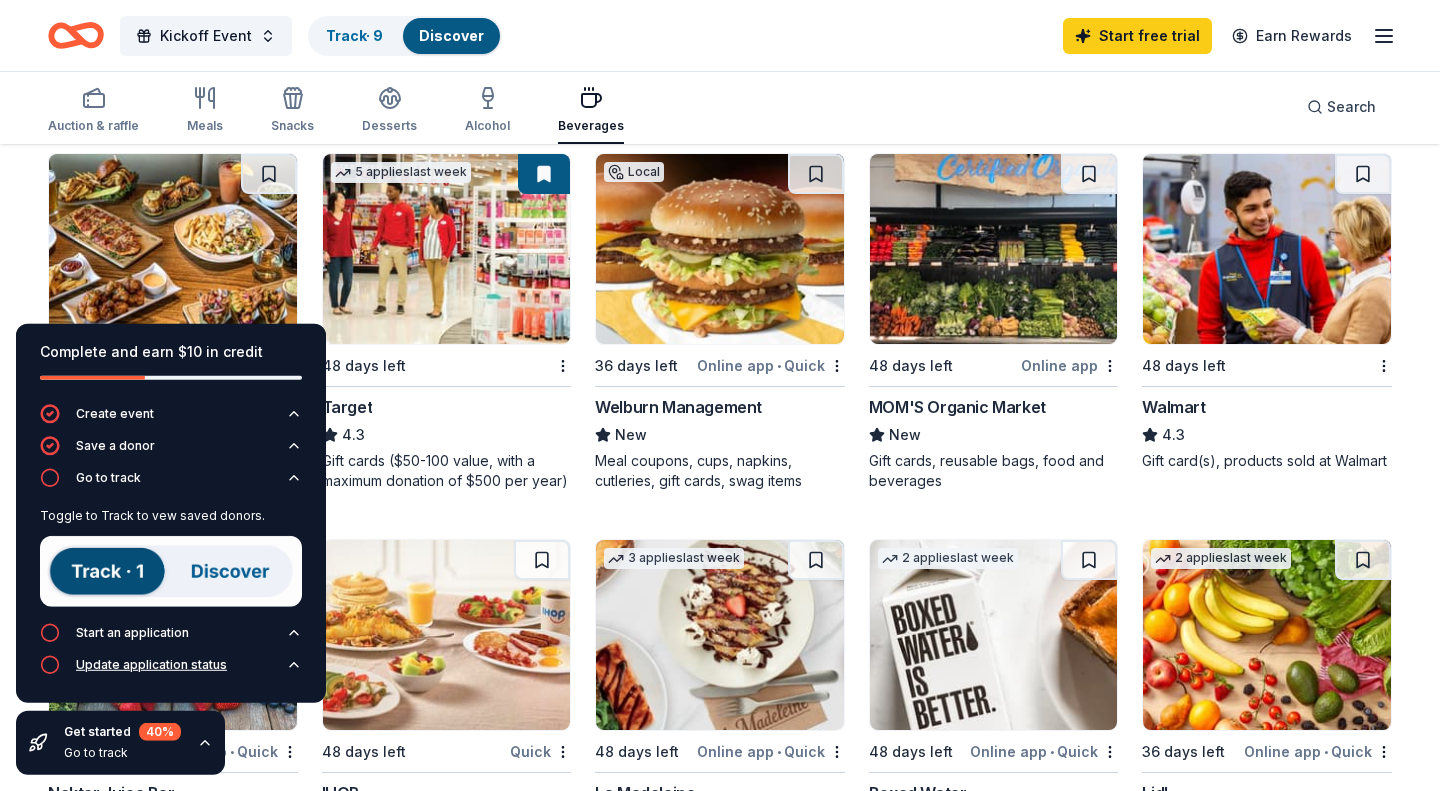 click 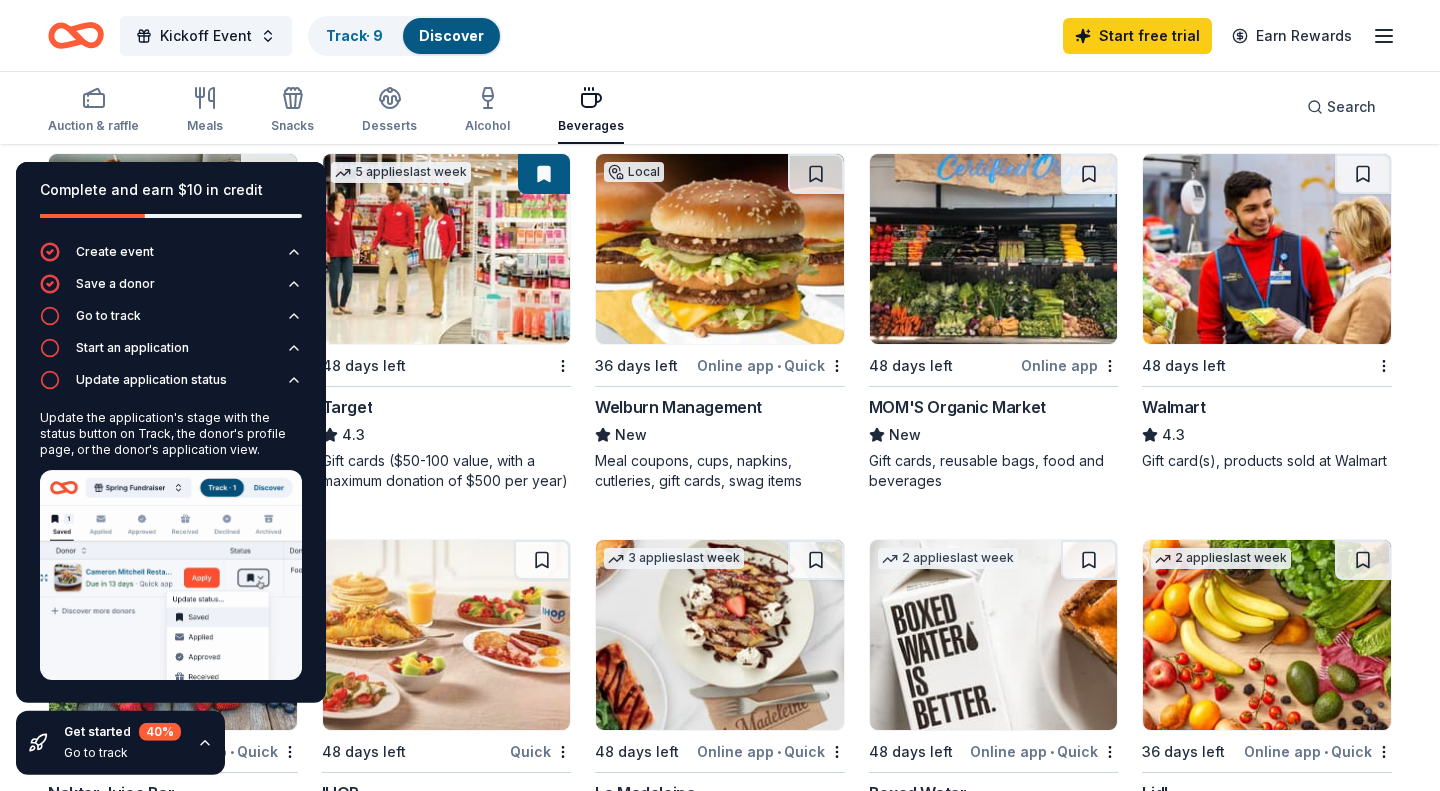 click on "Auction & raffle Meals Snacks Desserts Alcohol Beverages Search" at bounding box center [720, 107] 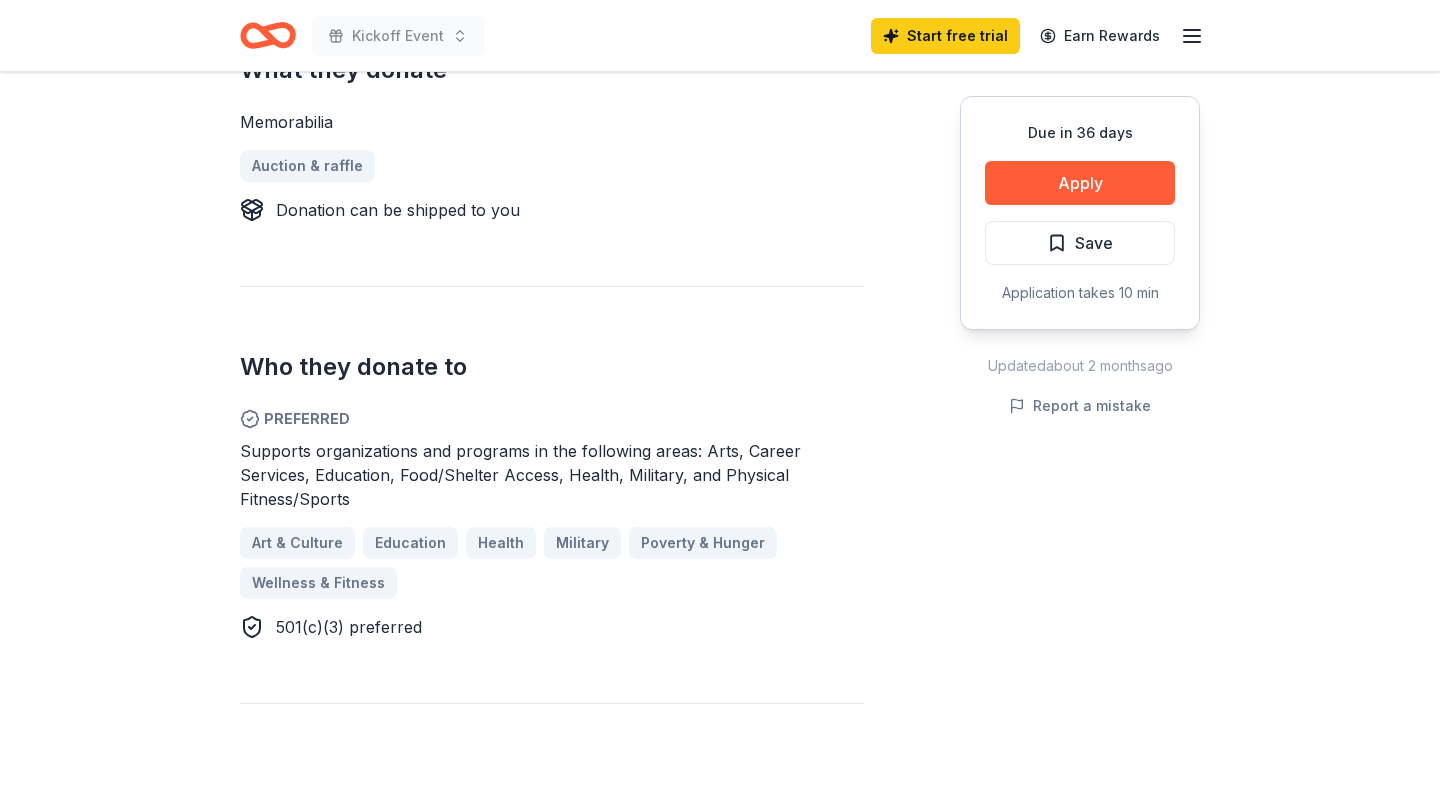 scroll, scrollTop: 887, scrollLeft: 0, axis: vertical 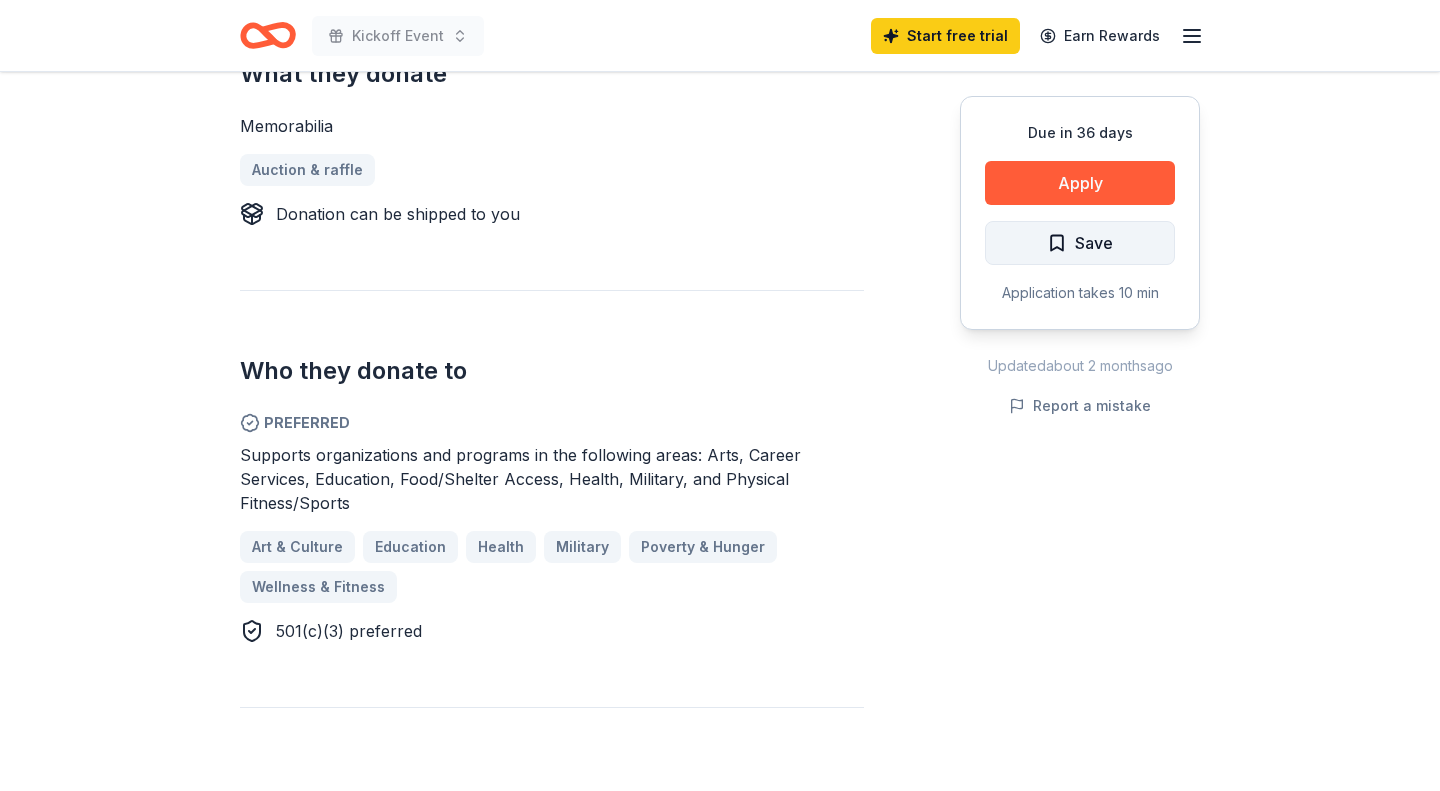 click on "Save" at bounding box center [1080, 243] 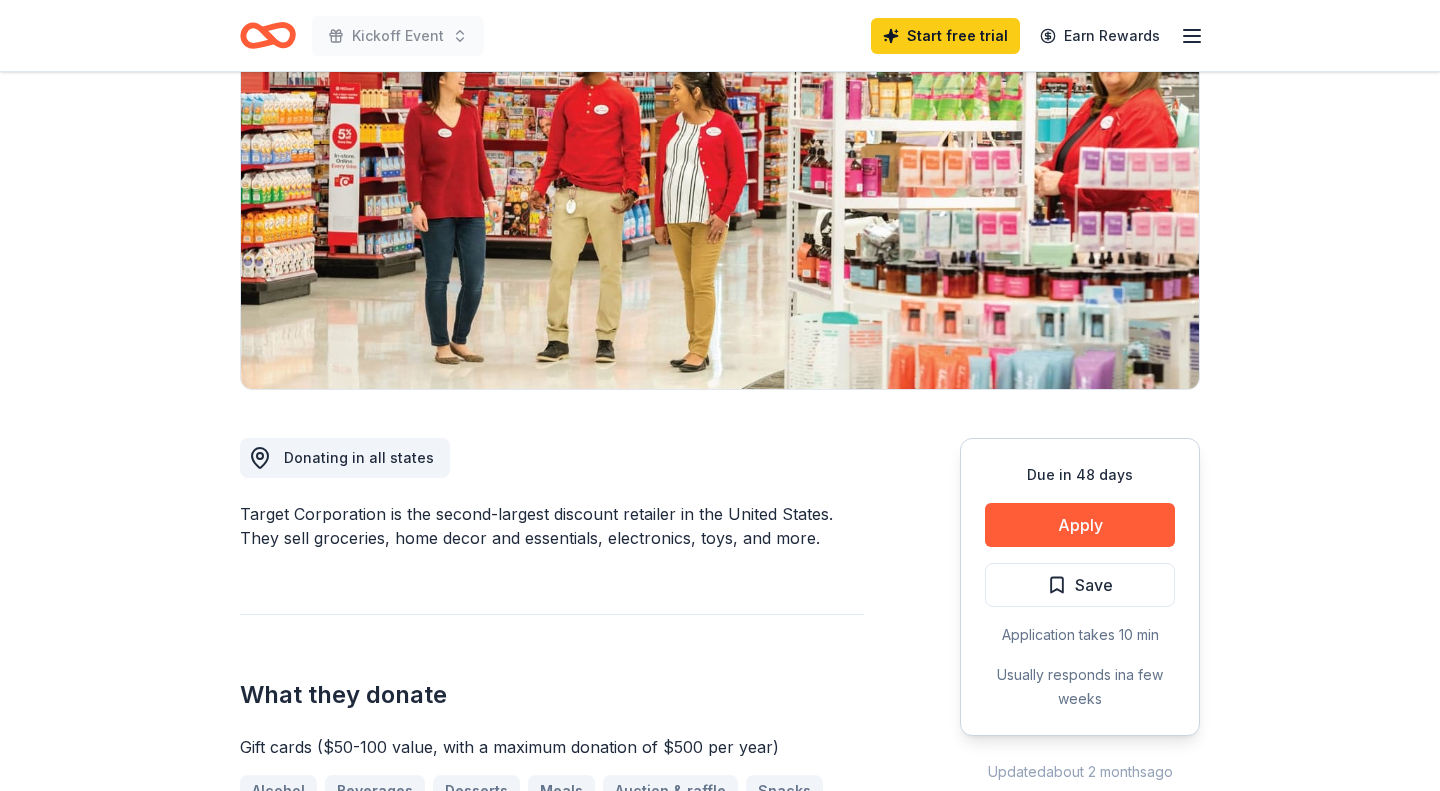 scroll, scrollTop: 306, scrollLeft: 0, axis: vertical 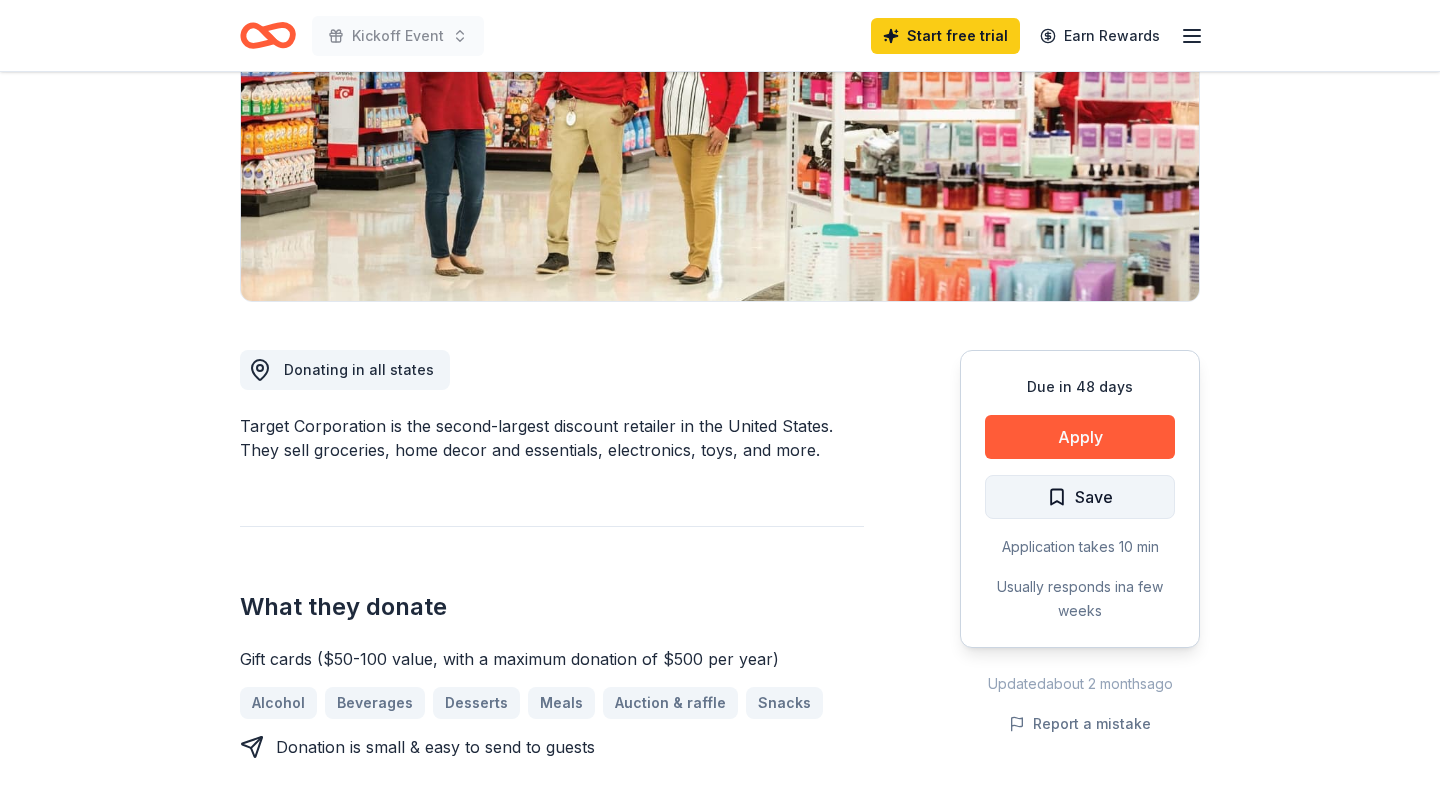 click on "Save" at bounding box center (1080, 497) 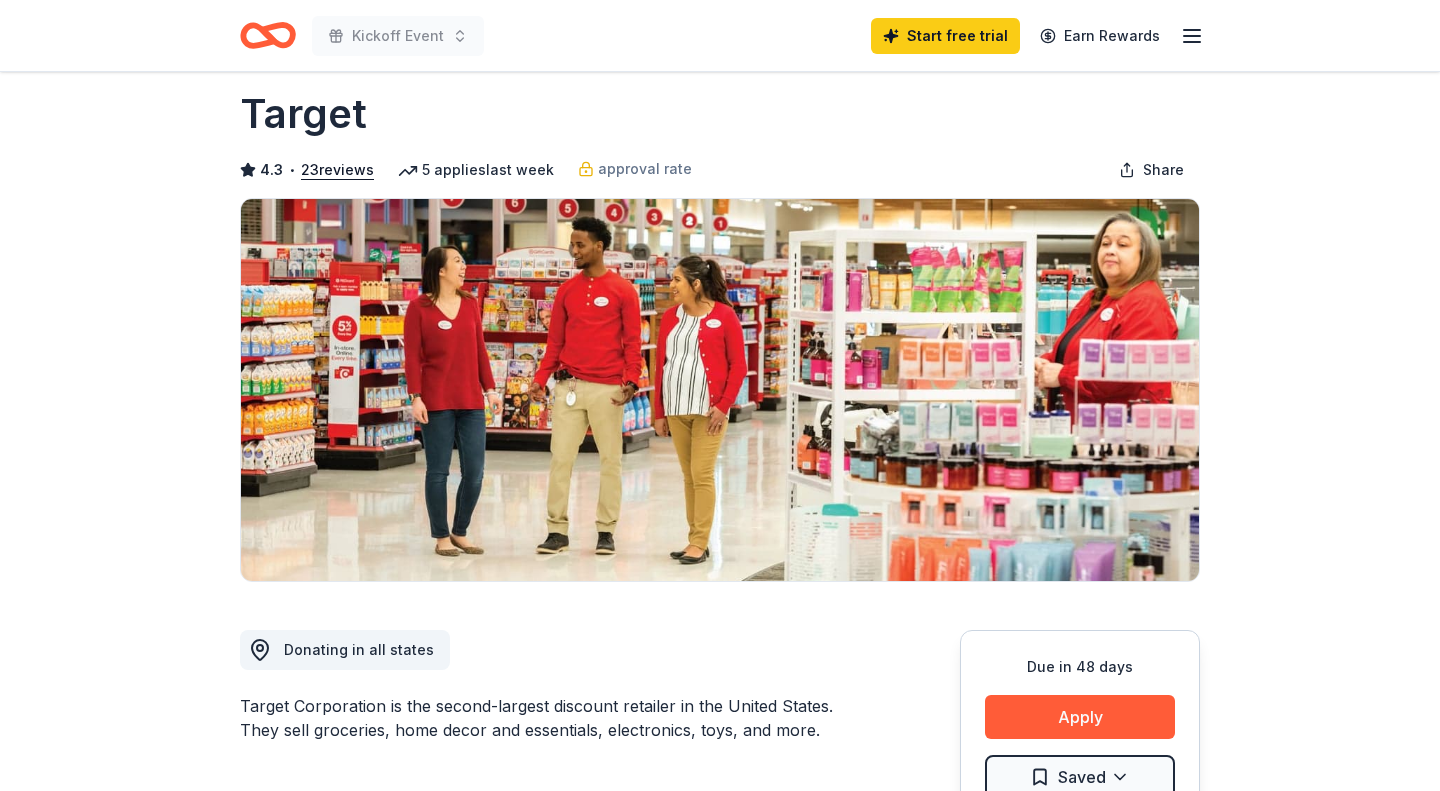 scroll, scrollTop: 0, scrollLeft: 0, axis: both 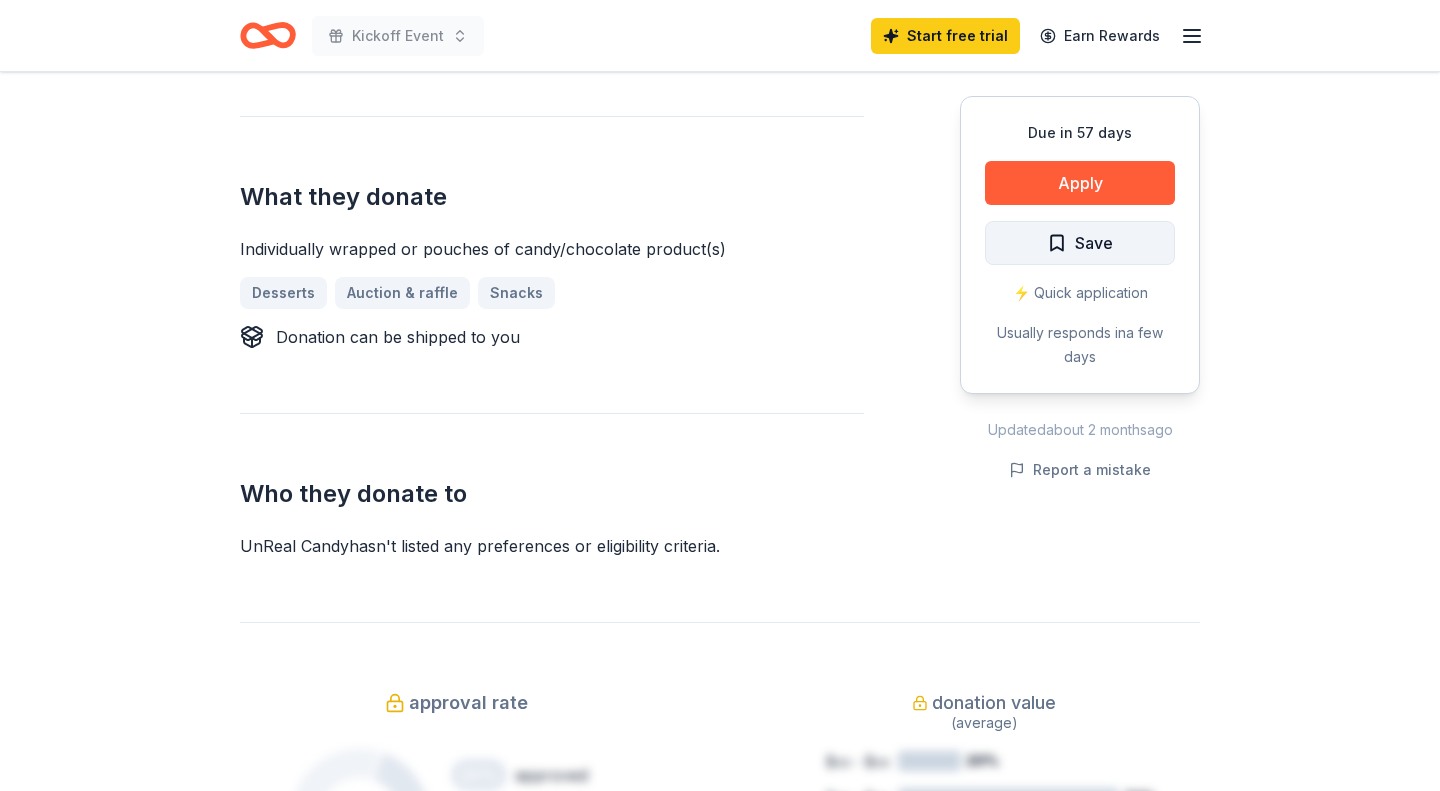 click on "Save" at bounding box center (1080, 243) 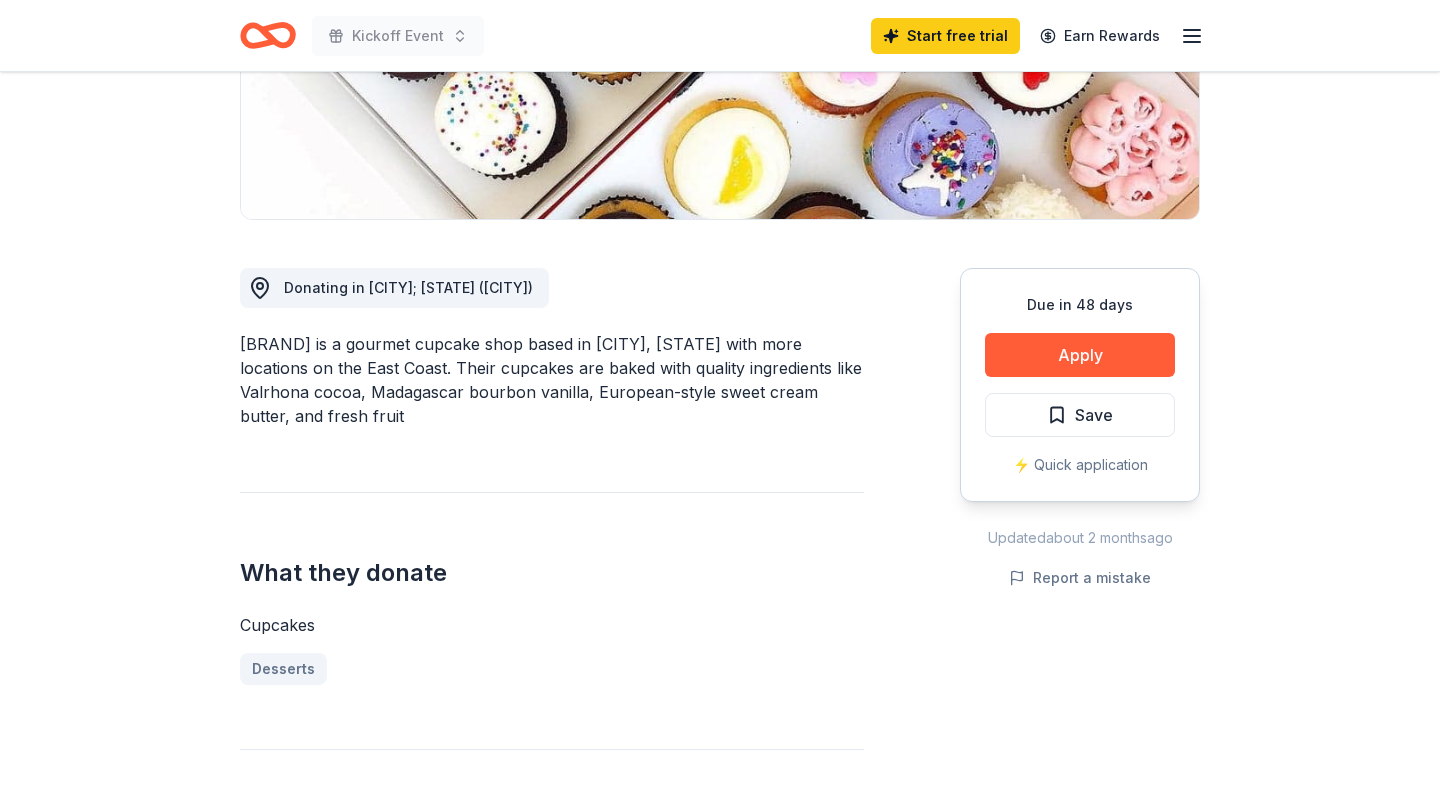 scroll, scrollTop: 397, scrollLeft: 0, axis: vertical 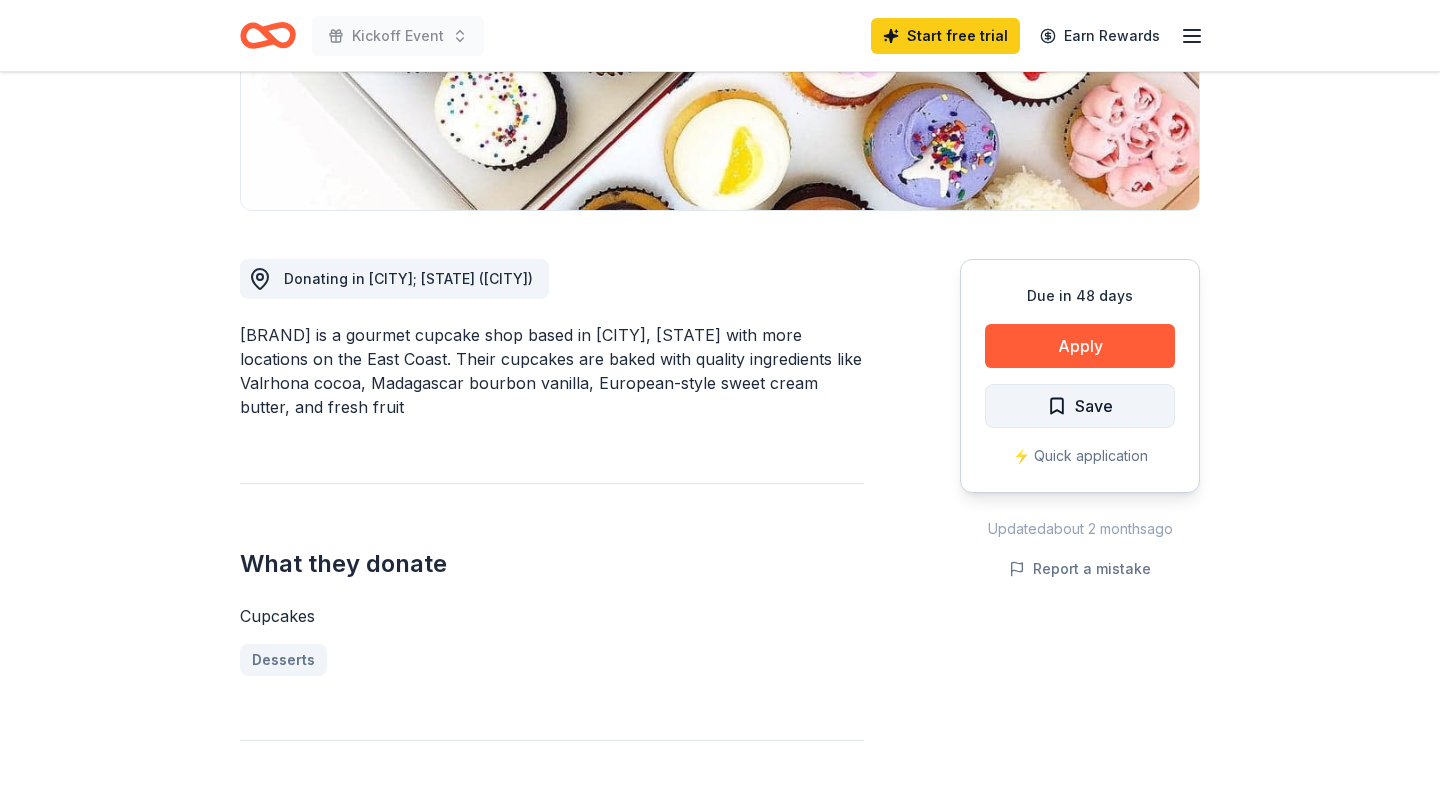 click on "Save" at bounding box center [1094, 406] 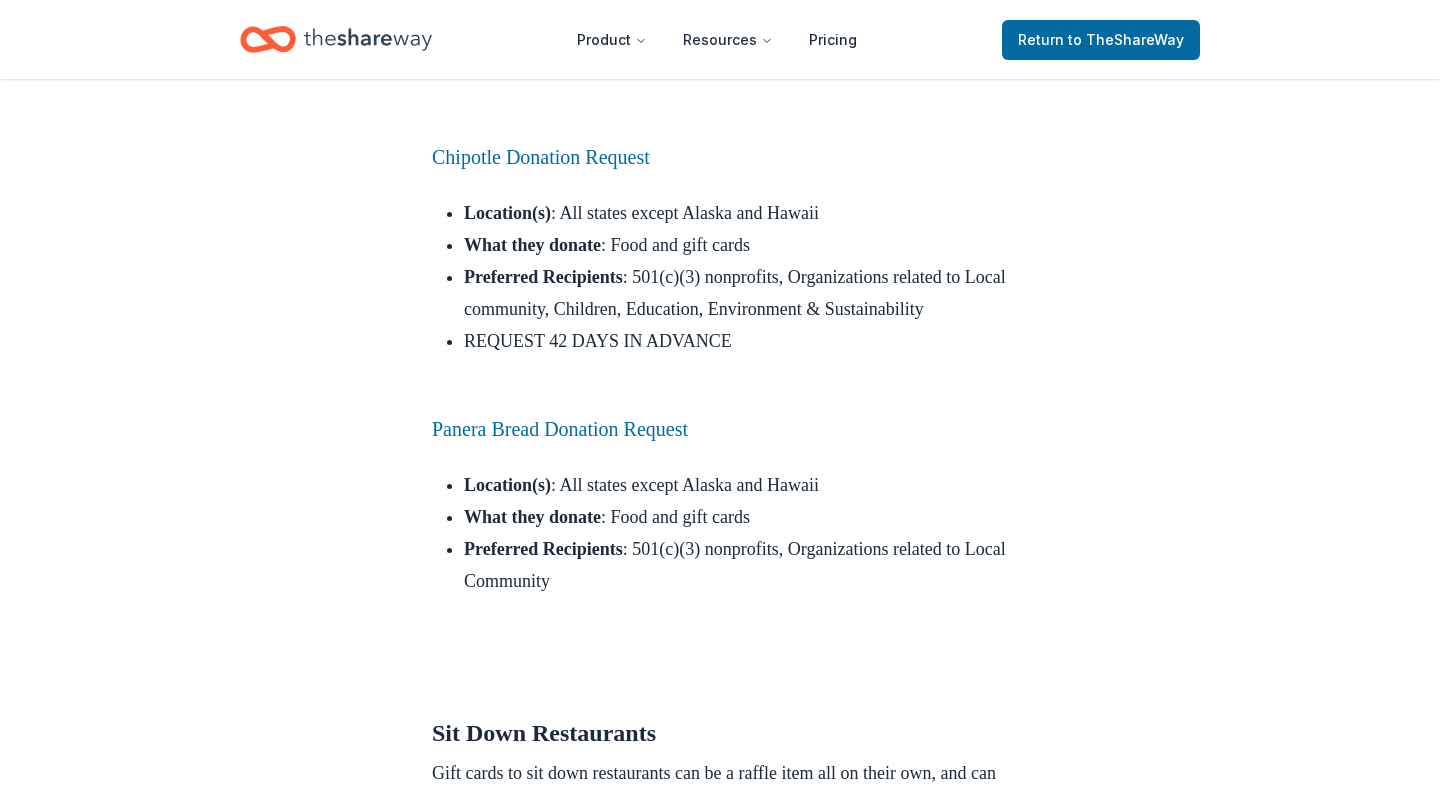 scroll, scrollTop: 3928, scrollLeft: 0, axis: vertical 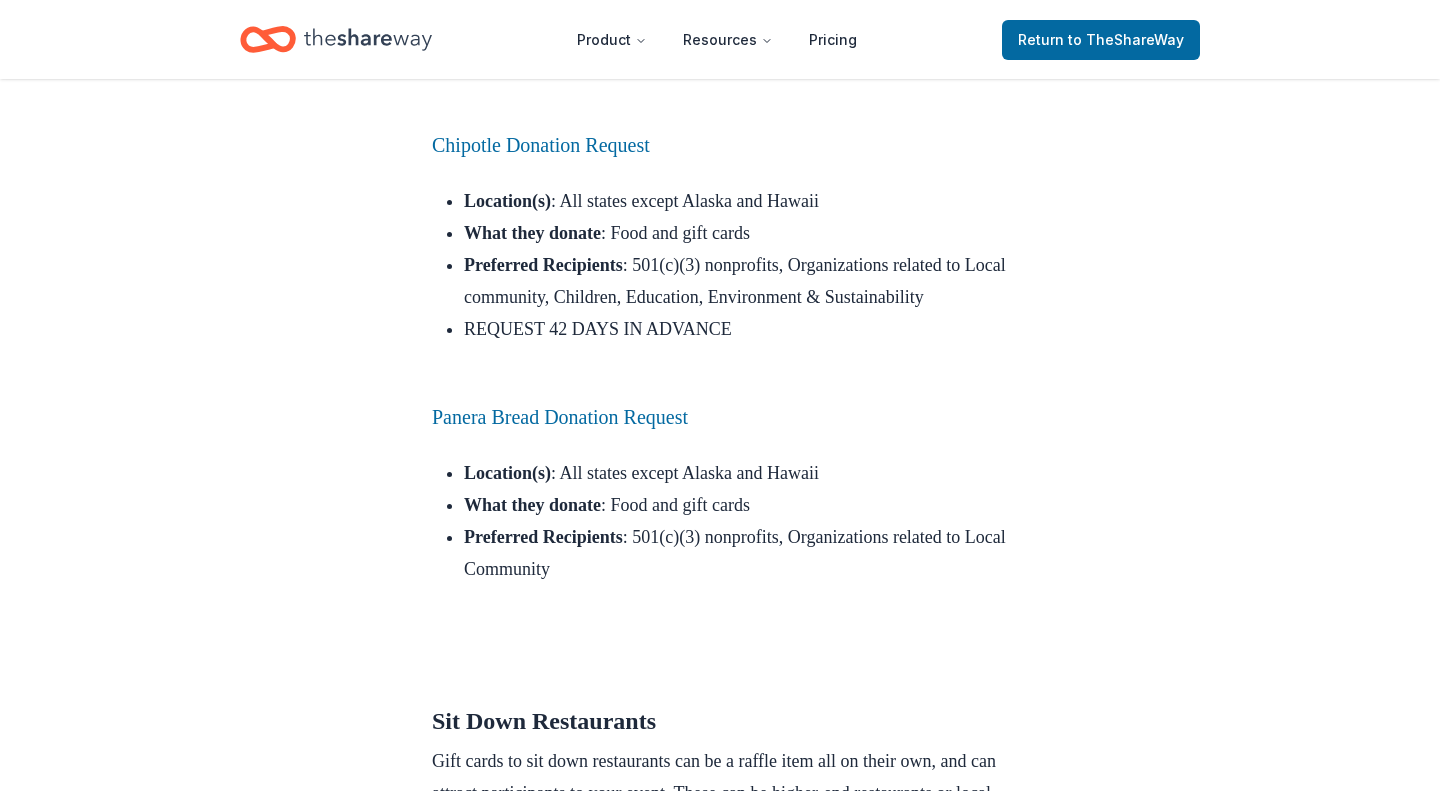 click on "Location(s) : All states except Alaska and Hawaii
What they donate : Food and gift cards
Preferred Recipients : 501(c)(3) nonprofits, Organizations related to Local community, Children, Education, Environment & Sustainability
REQUEST 42 DAYS IN ADVANCE" at bounding box center [720, 281] 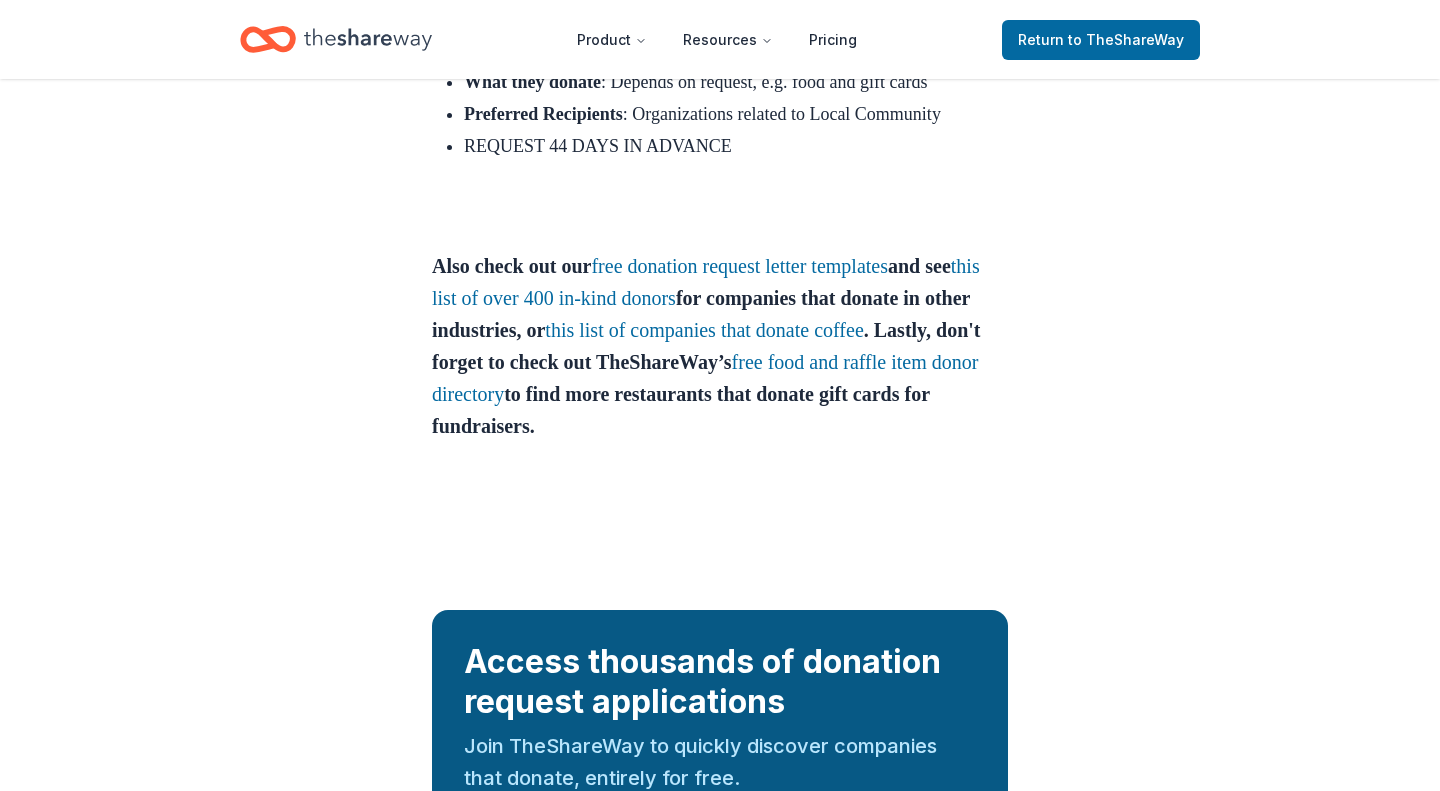 scroll, scrollTop: 5437, scrollLeft: 0, axis: vertical 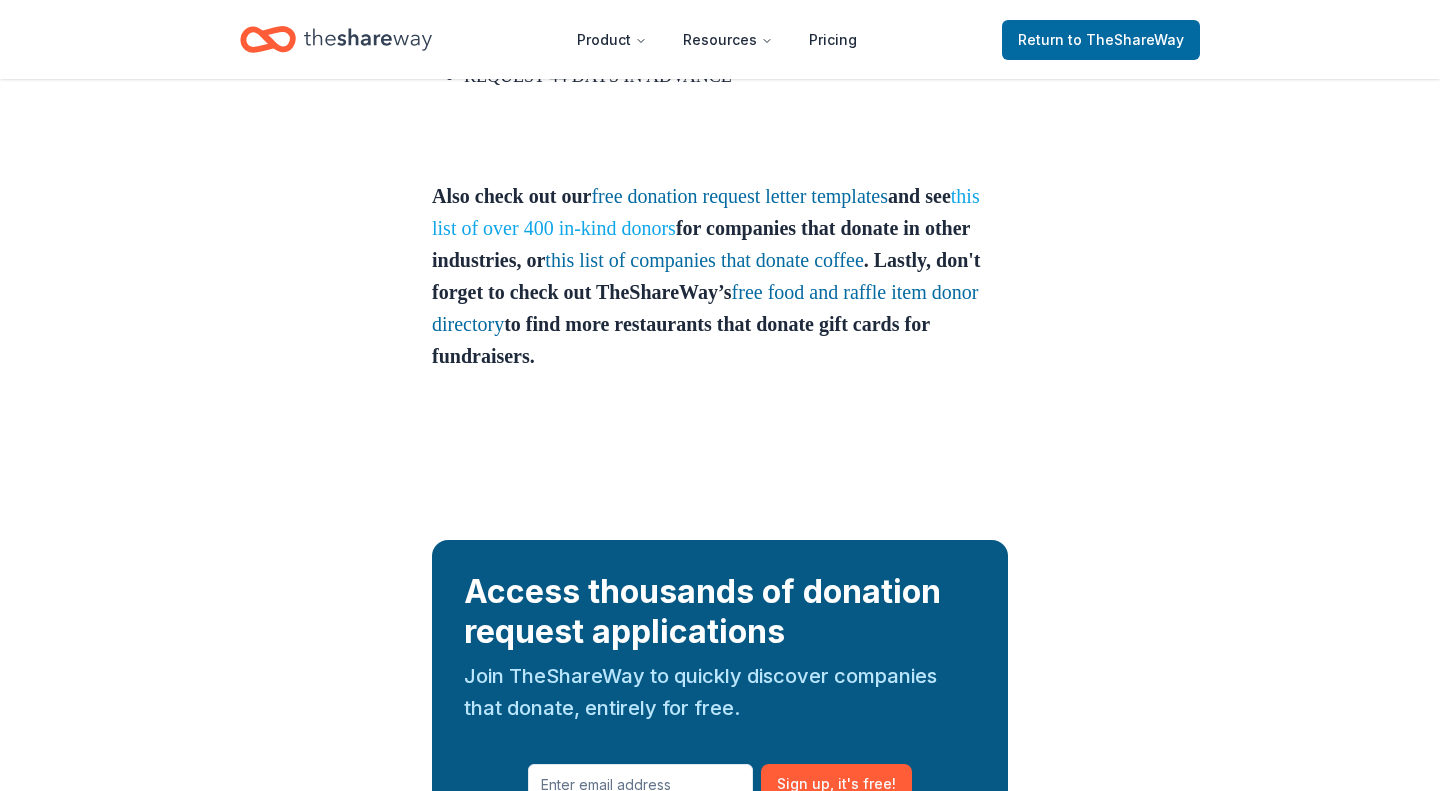 click on "this list of over 400 in-kind donors" at bounding box center (706, 212) 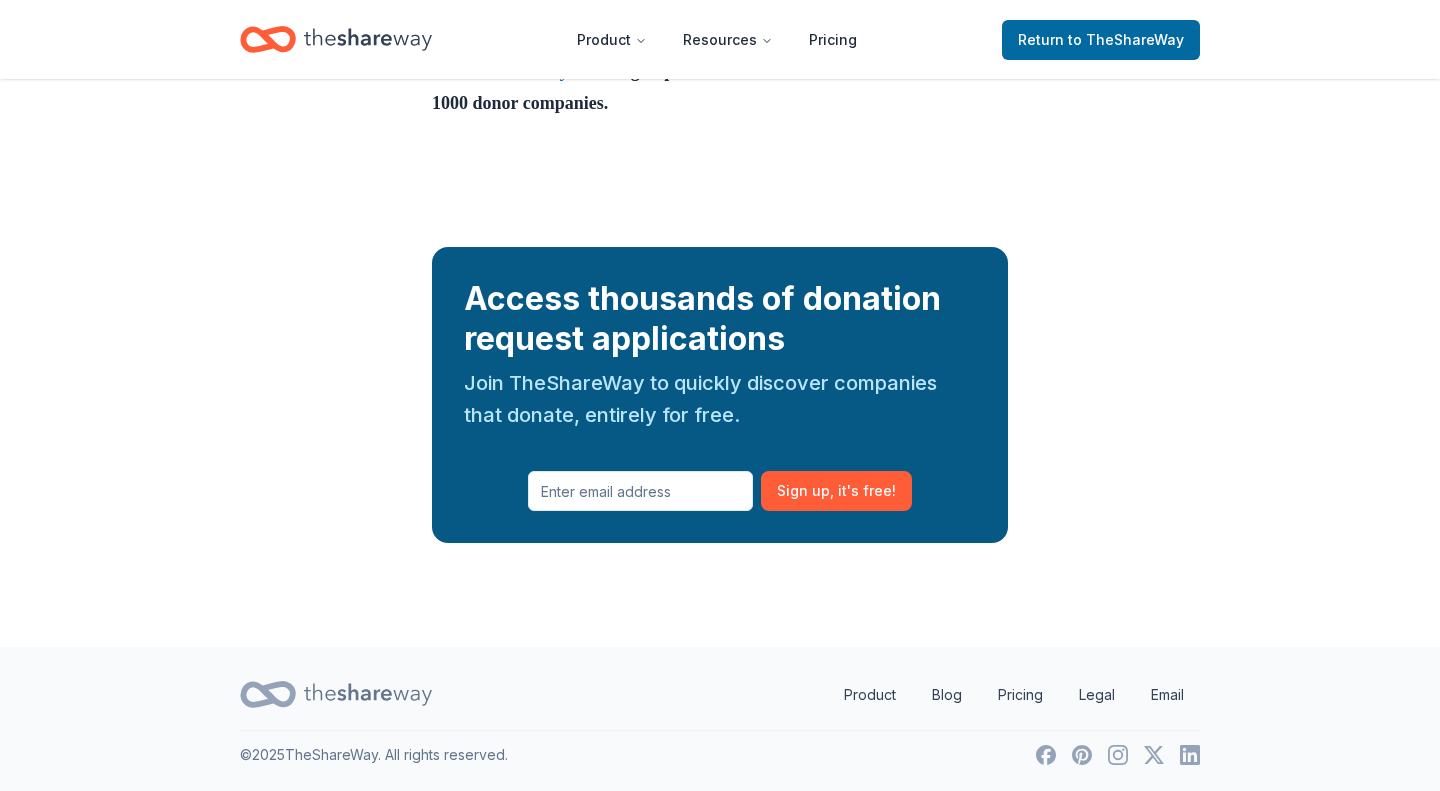 scroll, scrollTop: 23569, scrollLeft: 0, axis: vertical 